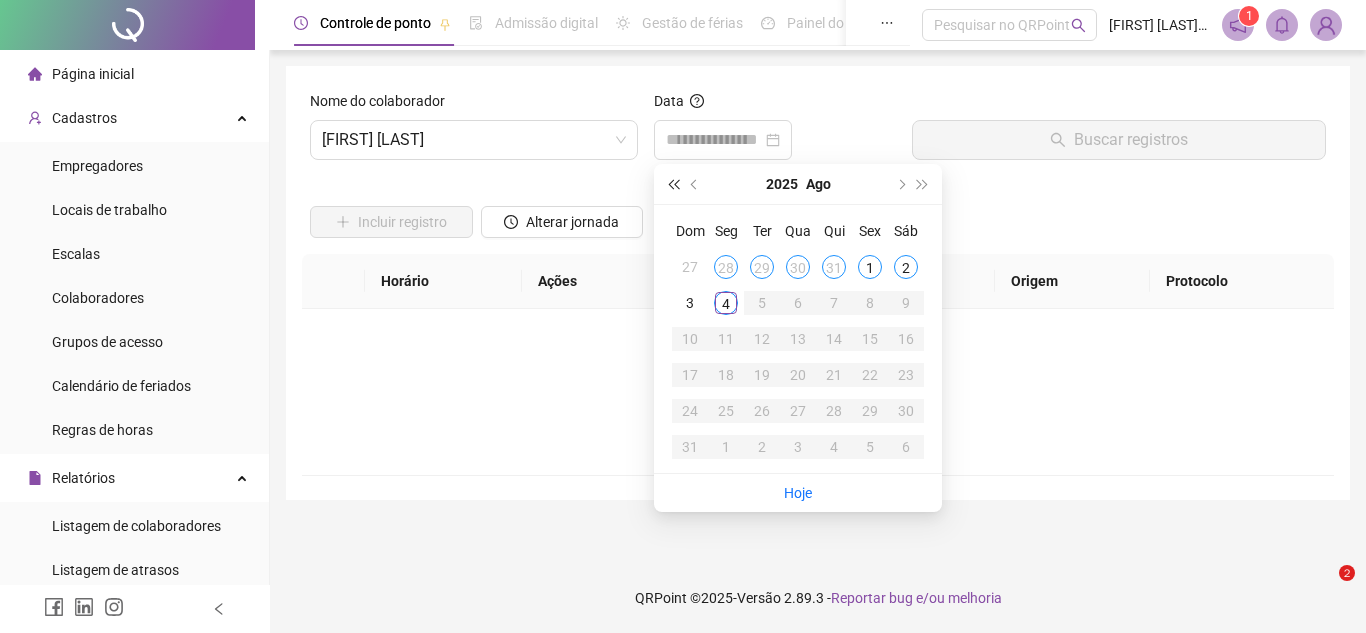 scroll, scrollTop: 0, scrollLeft: 0, axis: both 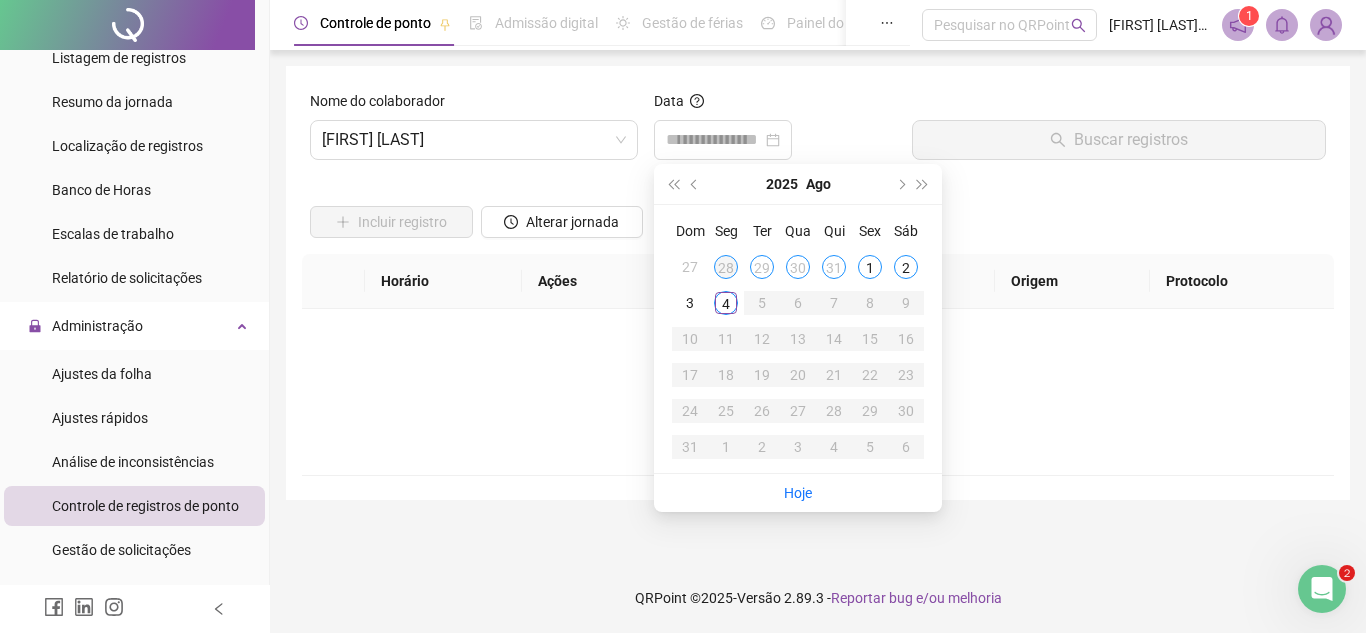 type on "**********" 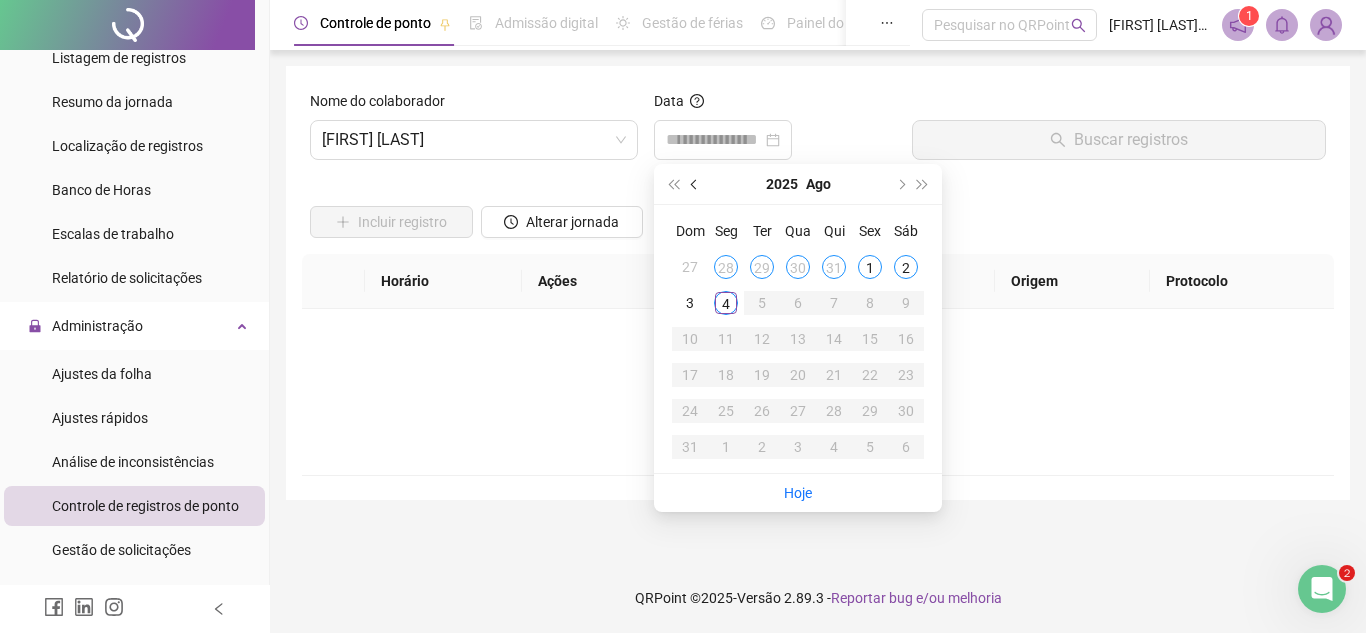 click at bounding box center (696, 184) 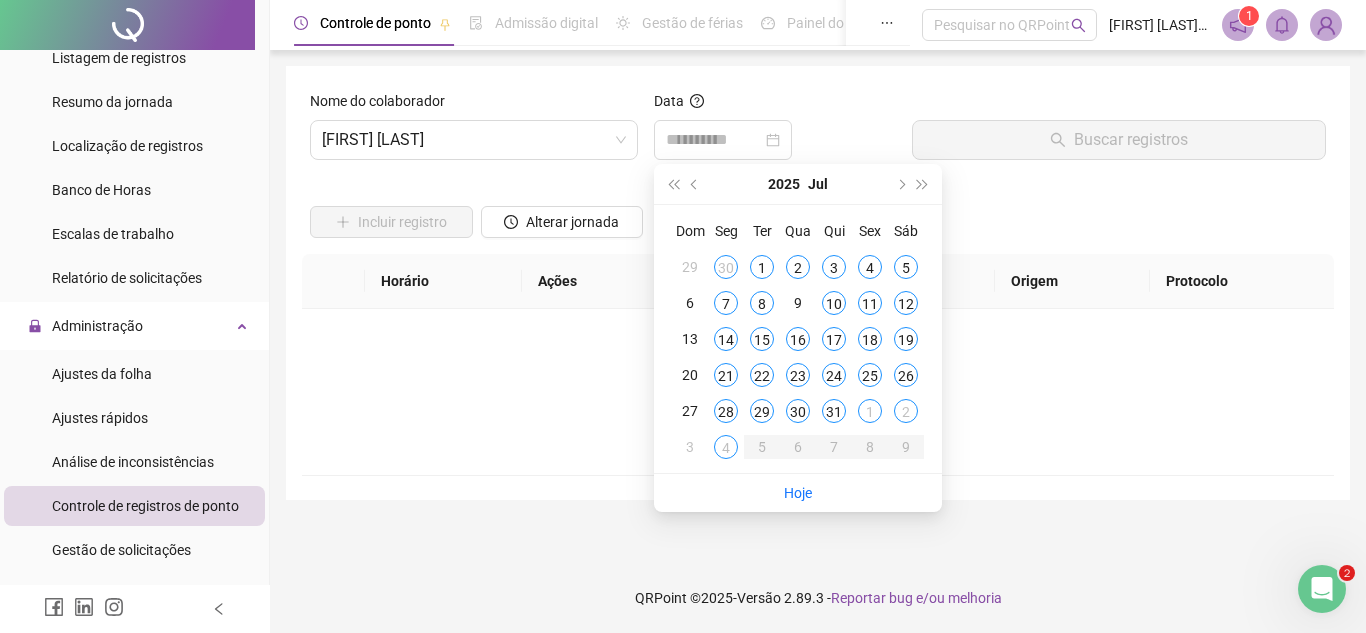 click on "31" at bounding box center [834, 411] 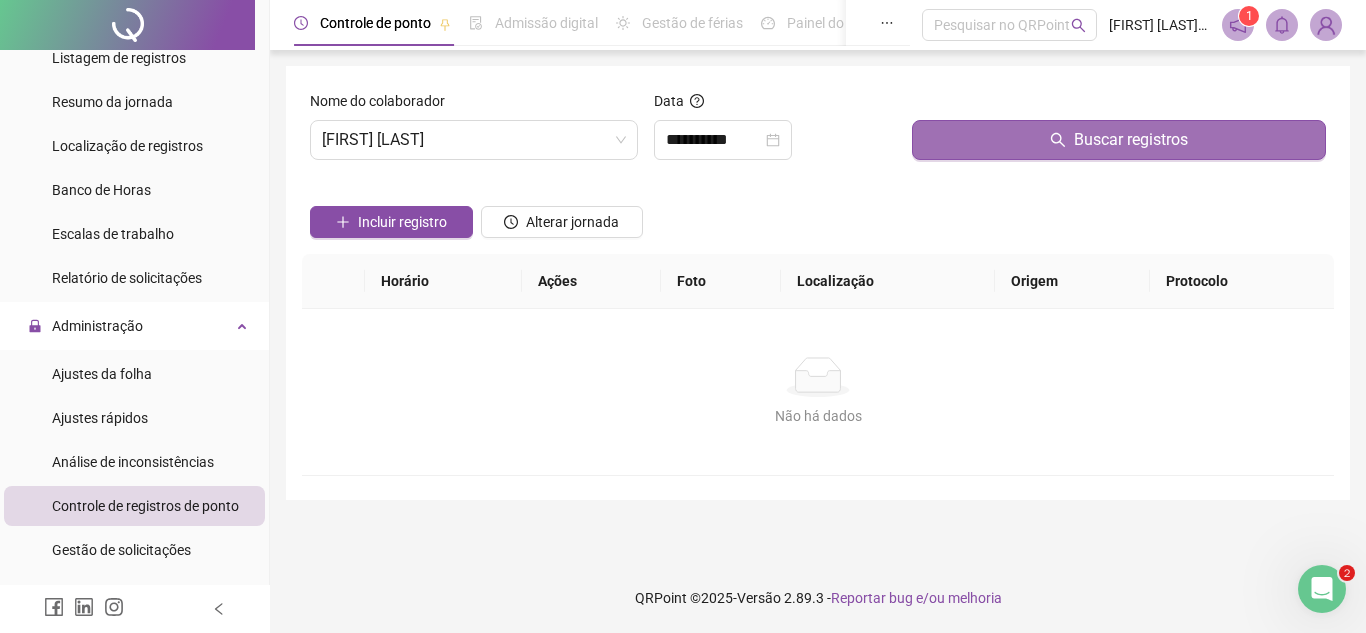 click on "Buscar registros" at bounding box center (1119, 140) 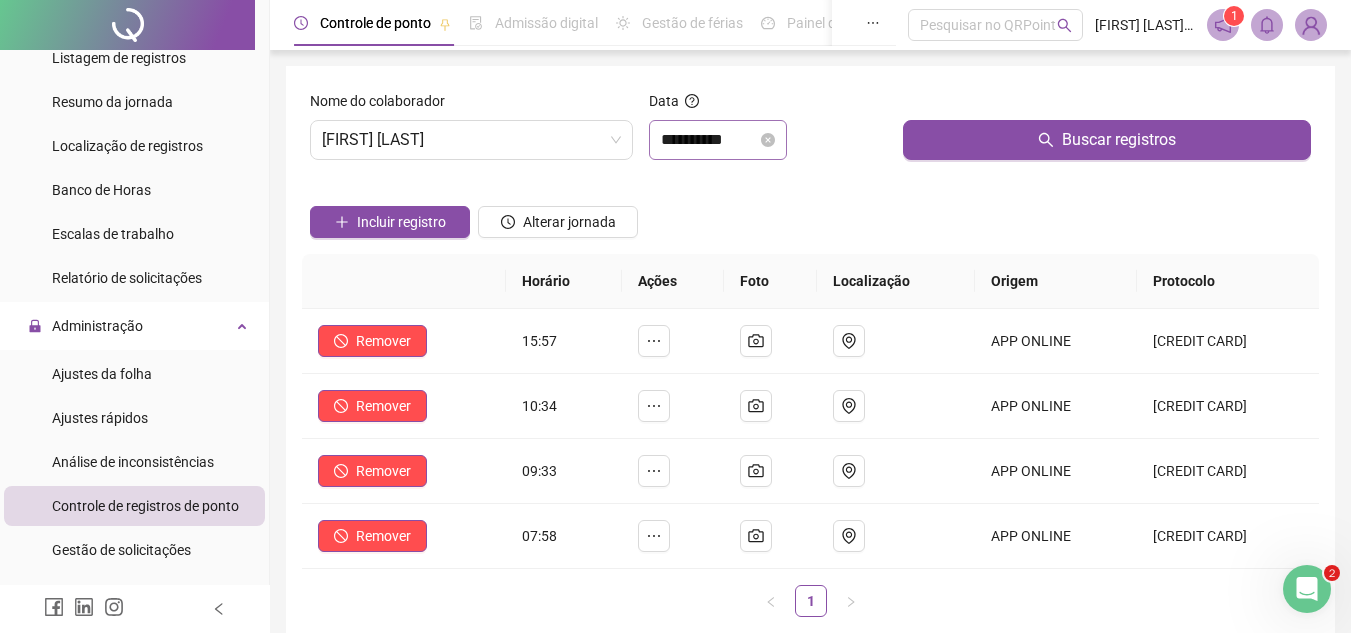 click on "**********" at bounding box center [718, 140] 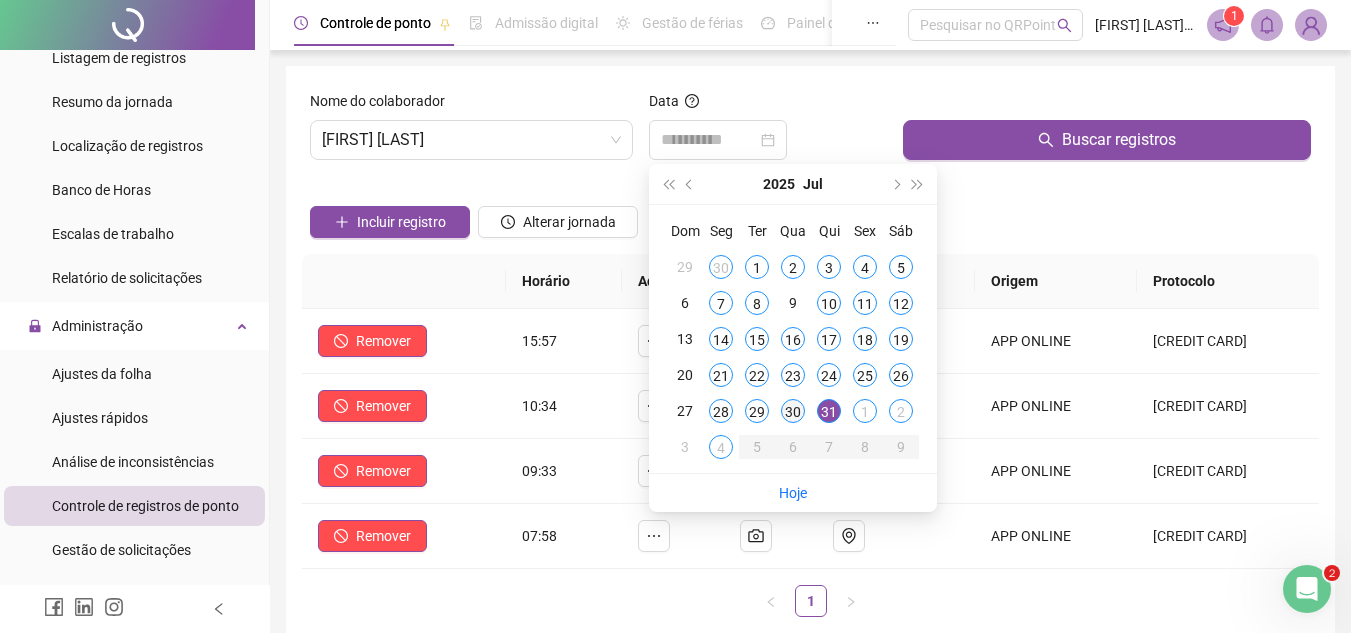 click on "30" at bounding box center (793, 411) 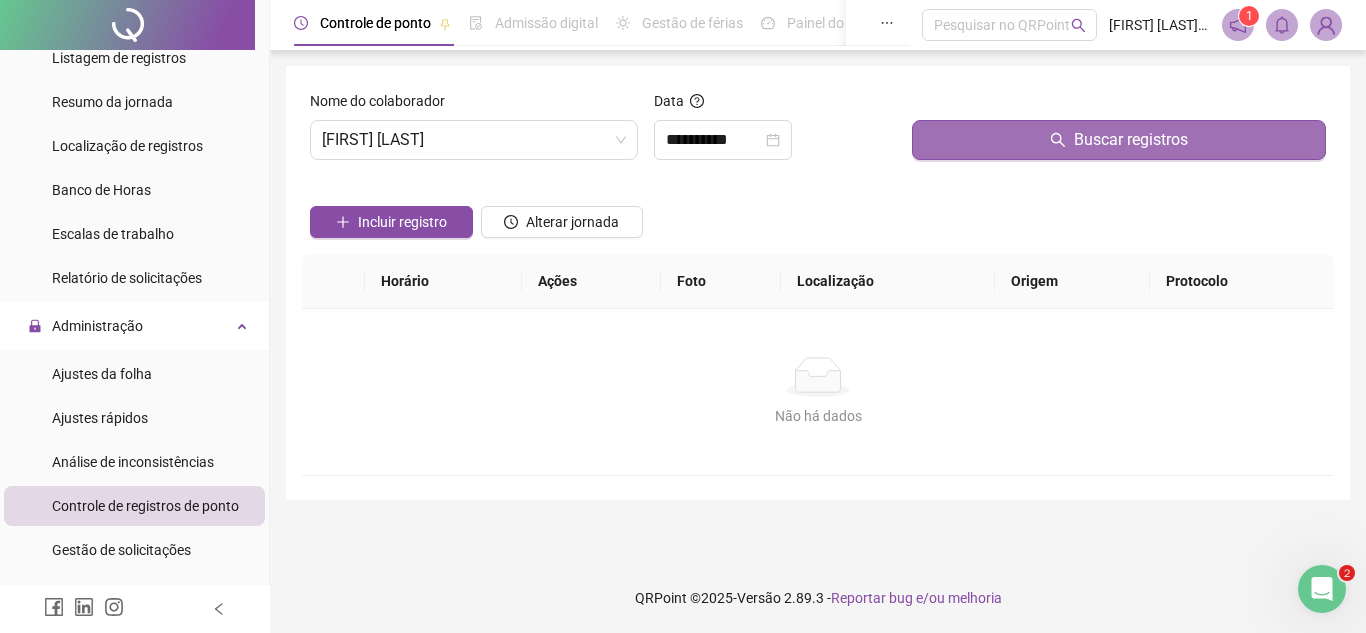 click on "Buscar registros" at bounding box center (1119, 140) 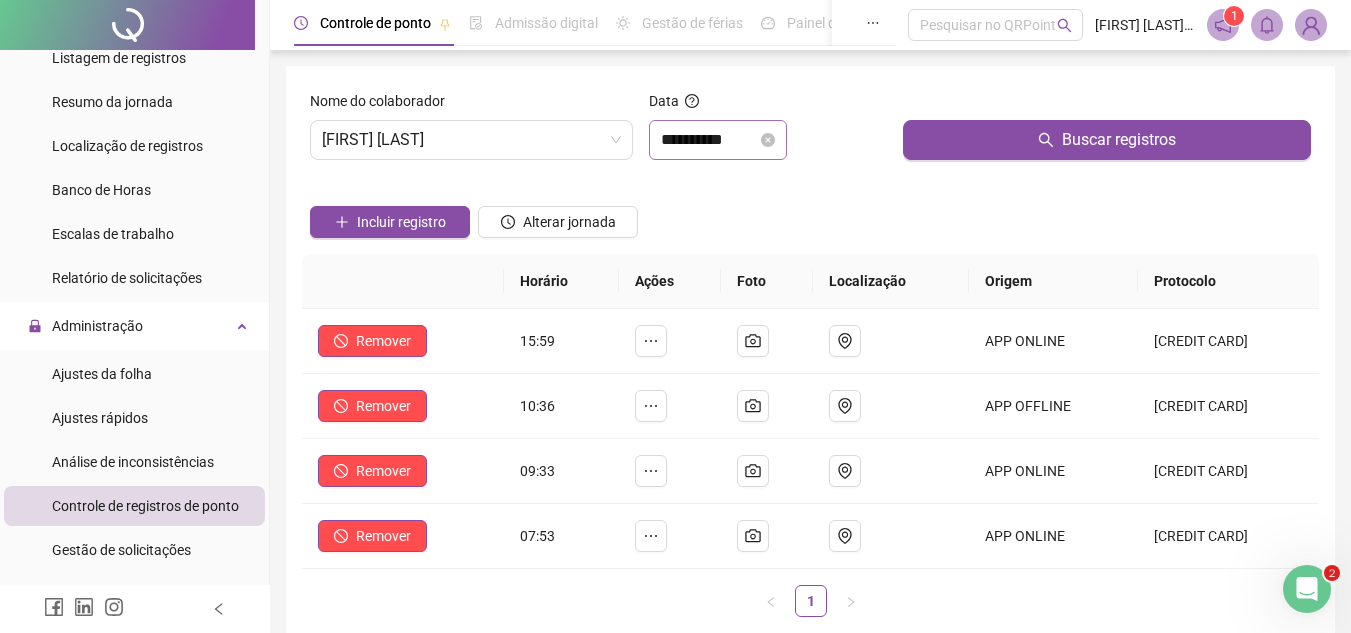 click on "**********" at bounding box center [718, 140] 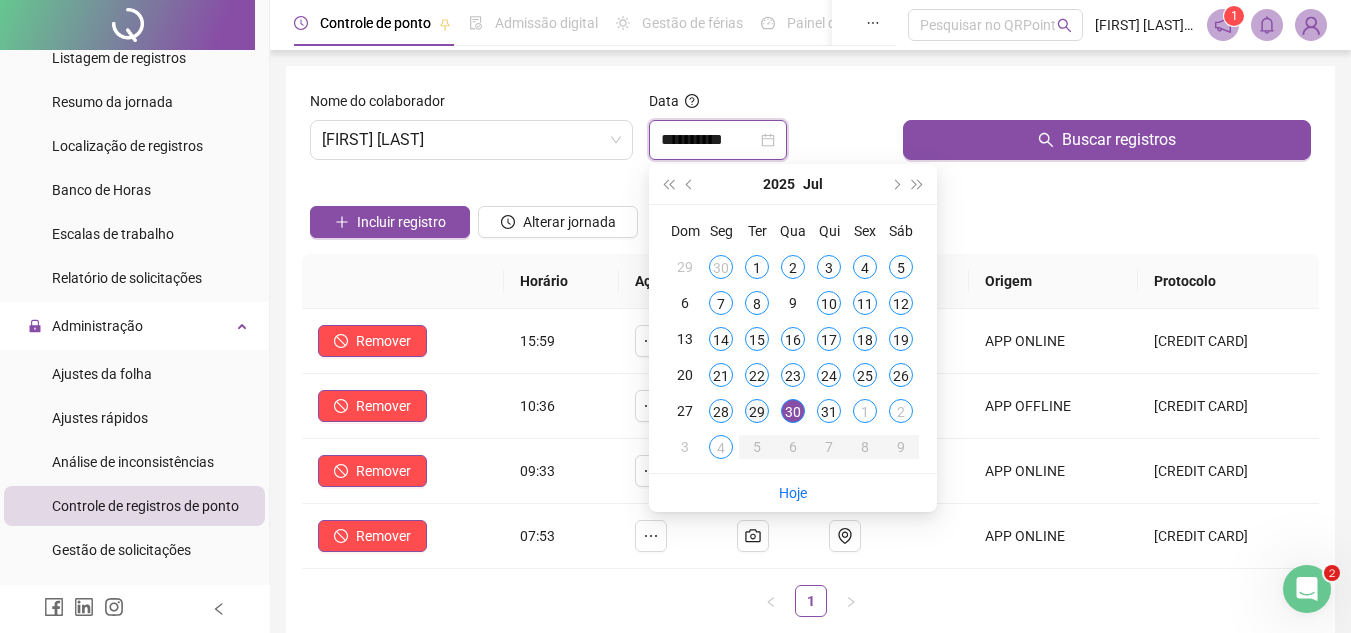 type on "**********" 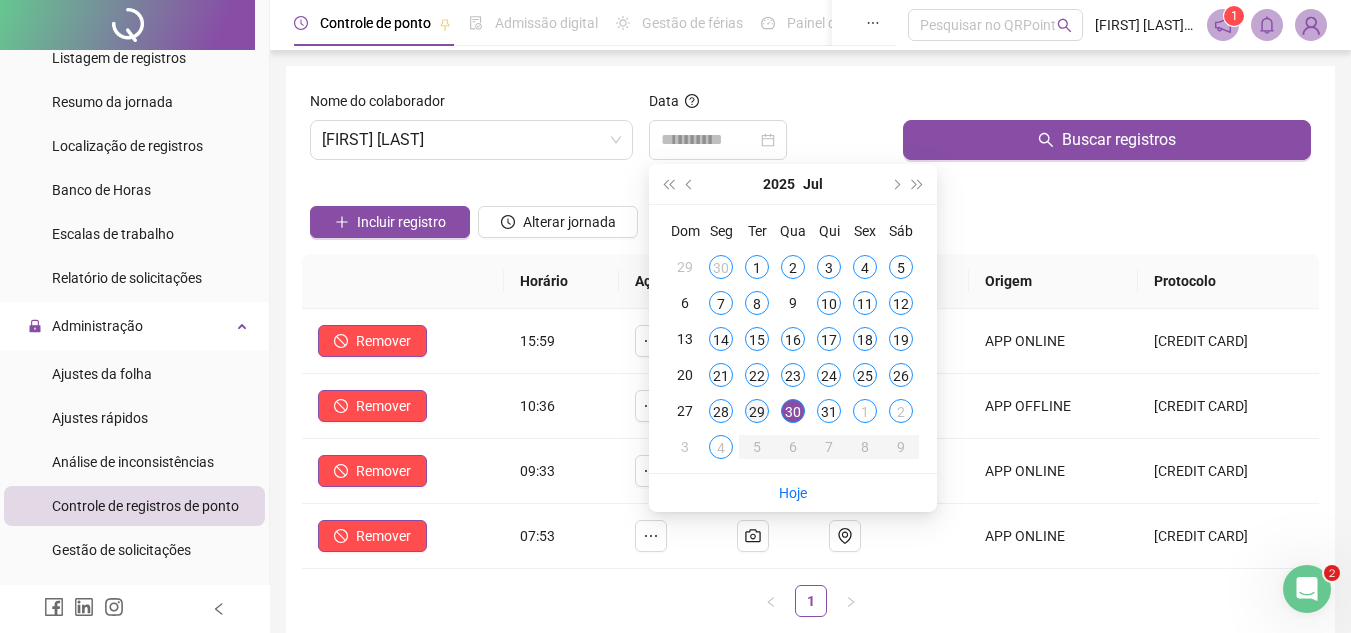click on "29" at bounding box center (757, 411) 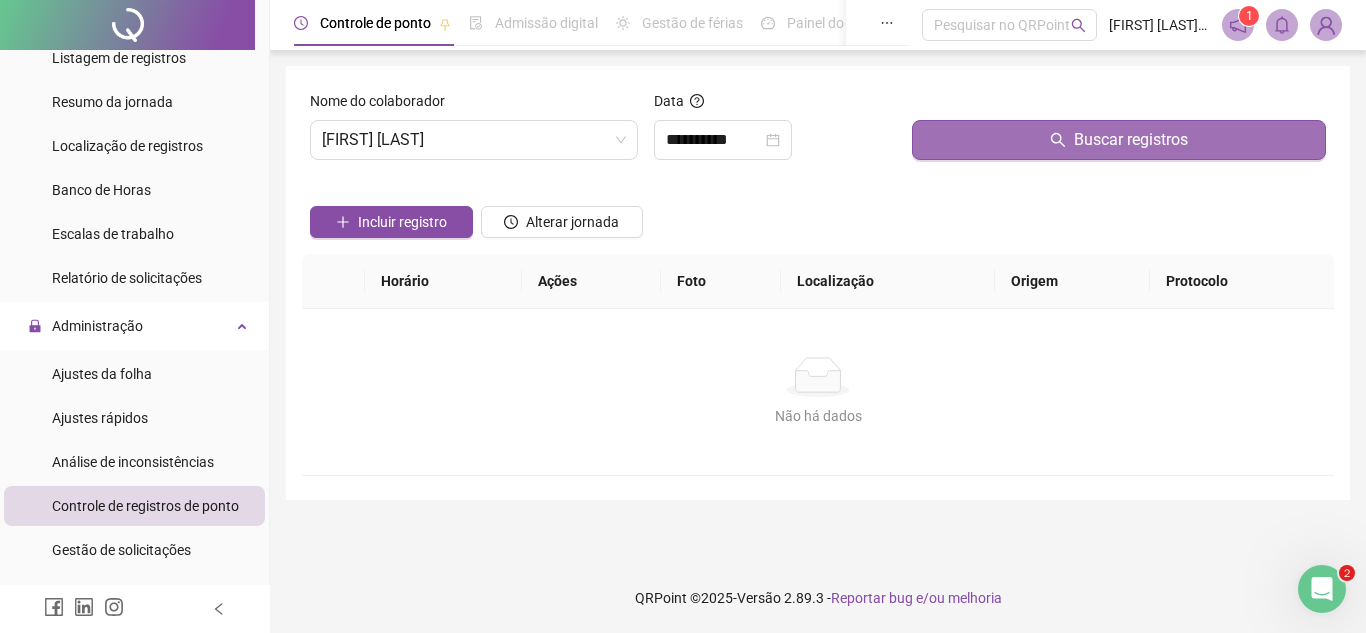 click on "Buscar registros" at bounding box center (1119, 140) 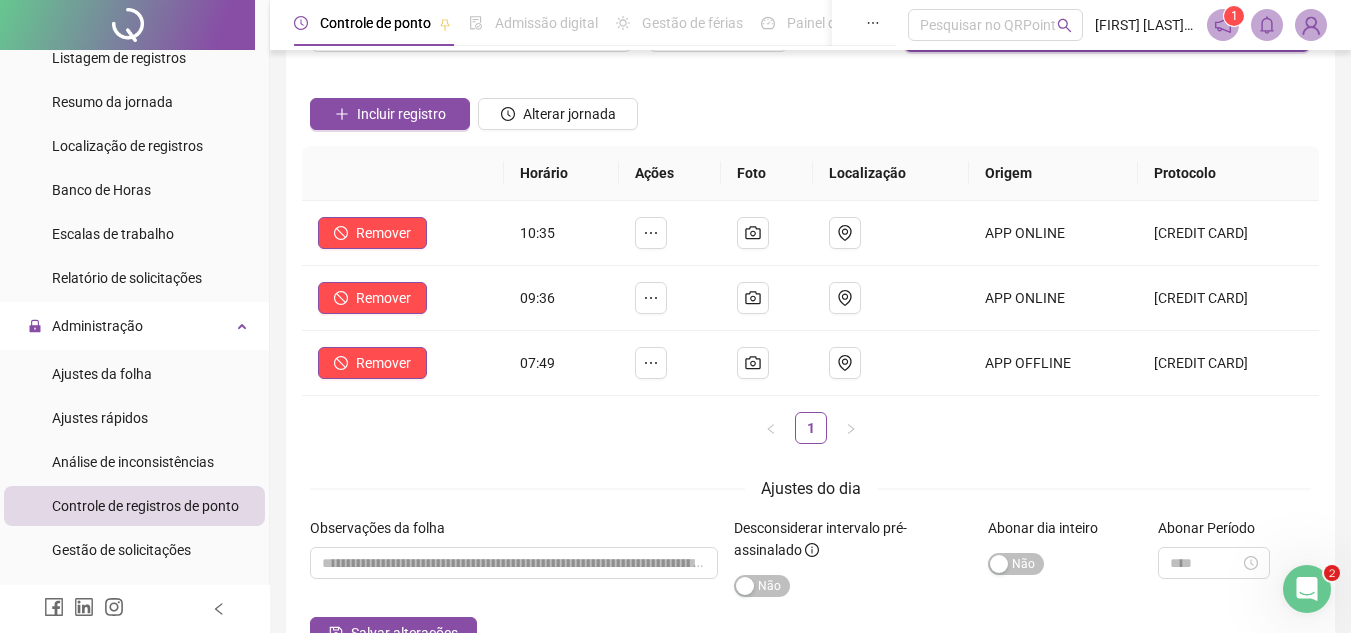 scroll, scrollTop: 0, scrollLeft: 0, axis: both 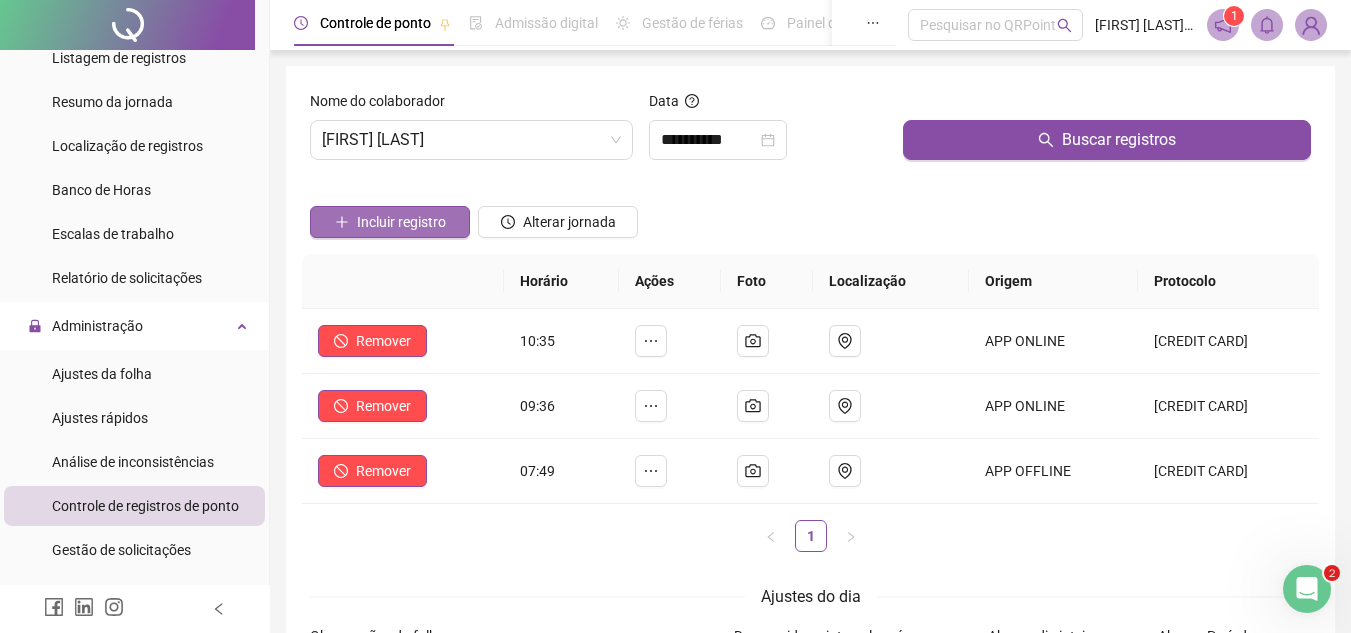 click on "Incluir registro" at bounding box center (401, 222) 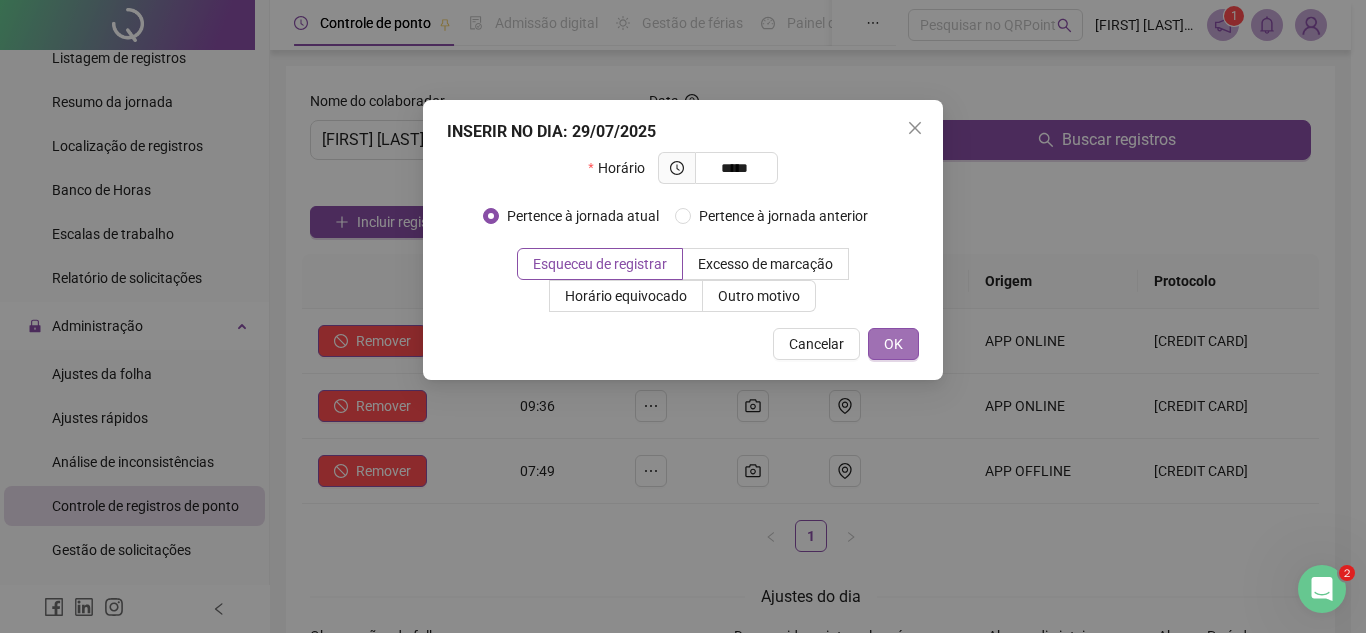 type on "*****" 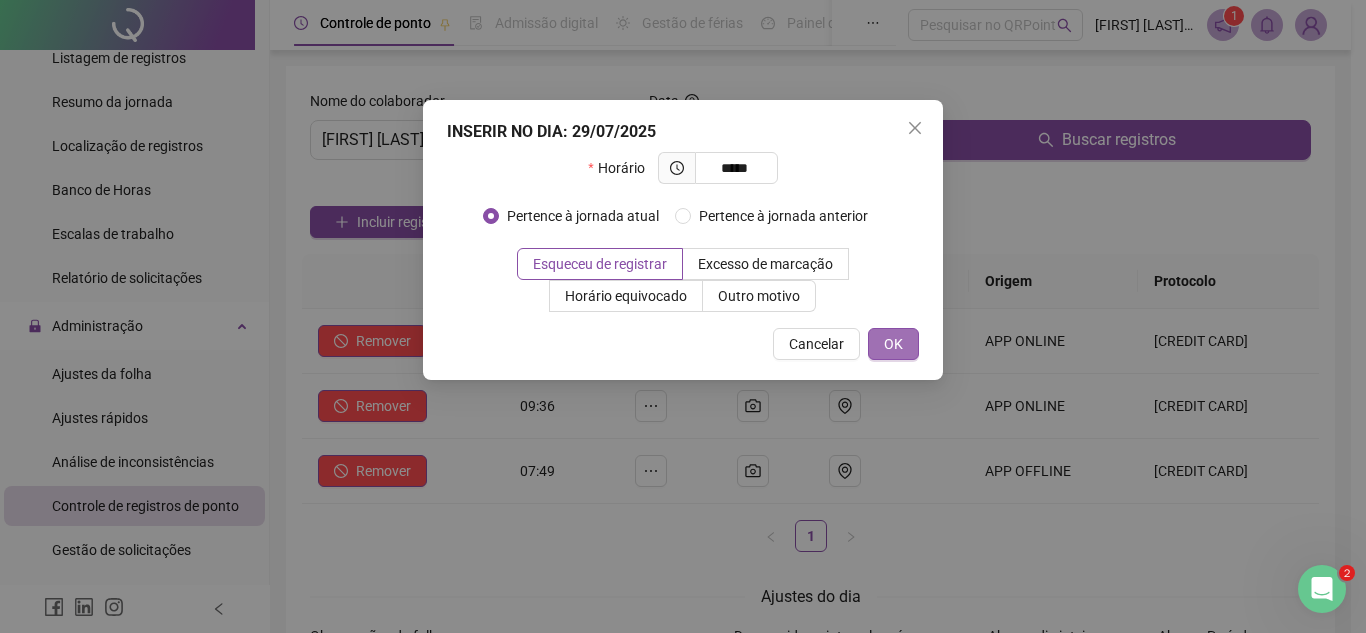 click on "OK" at bounding box center [893, 344] 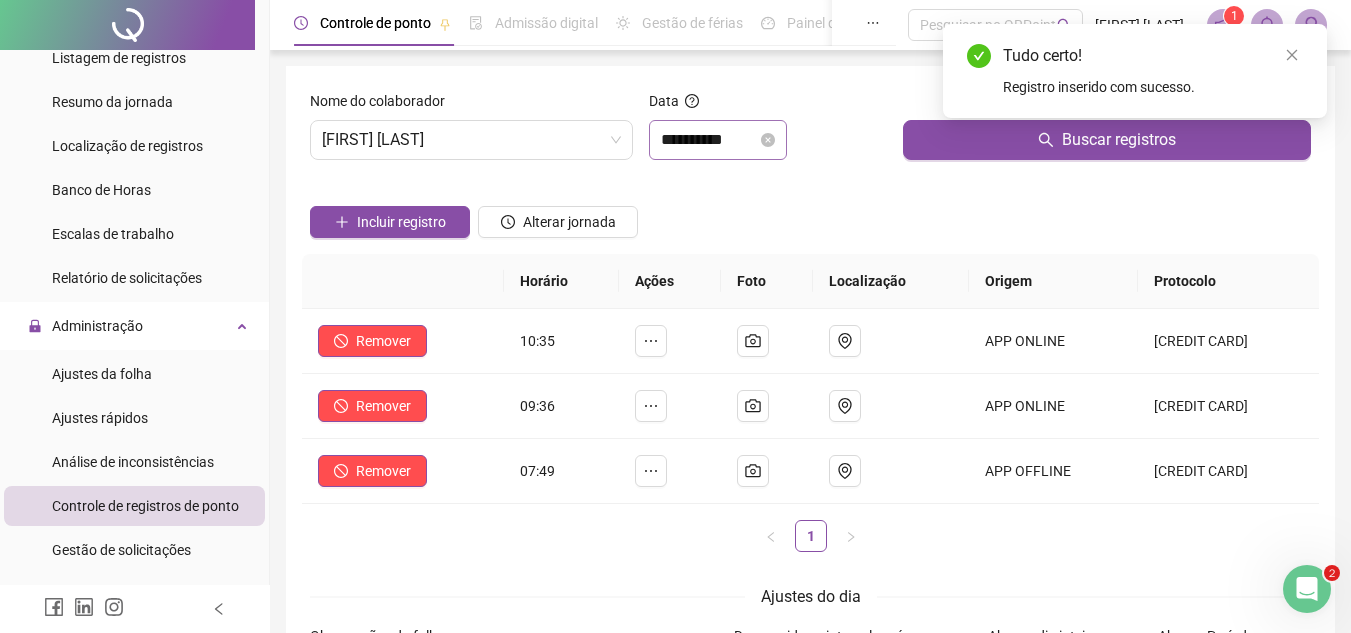 click on "**********" at bounding box center [718, 140] 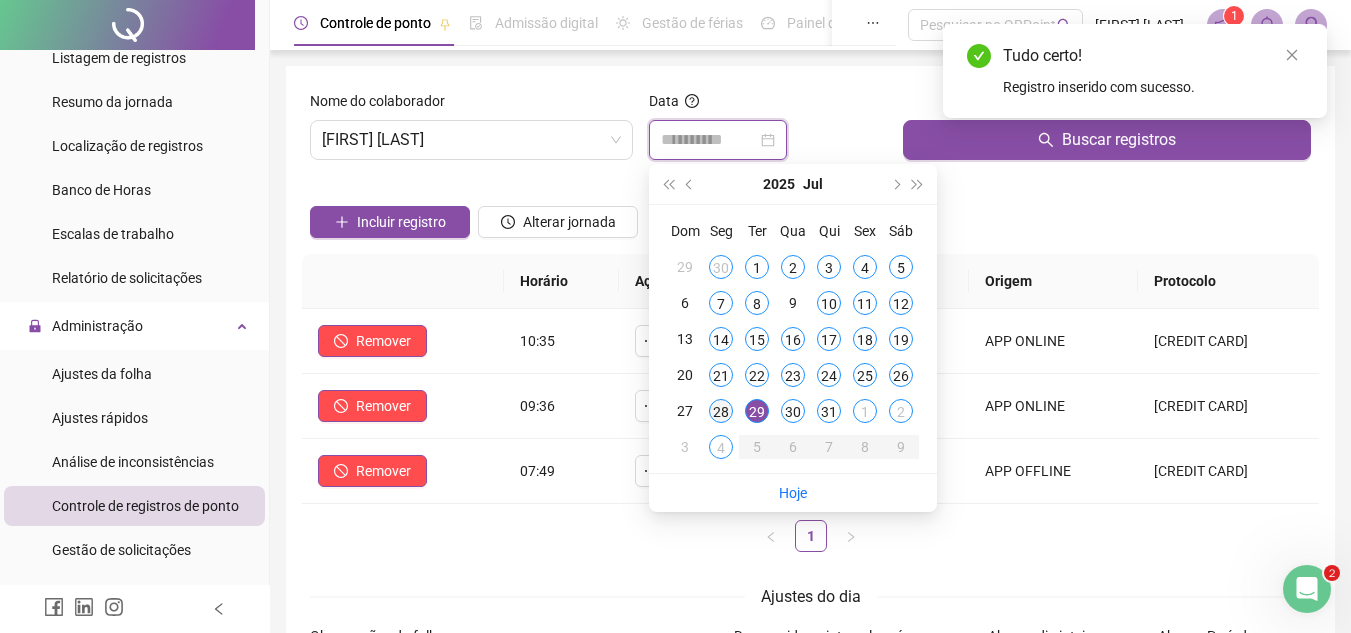 type on "**********" 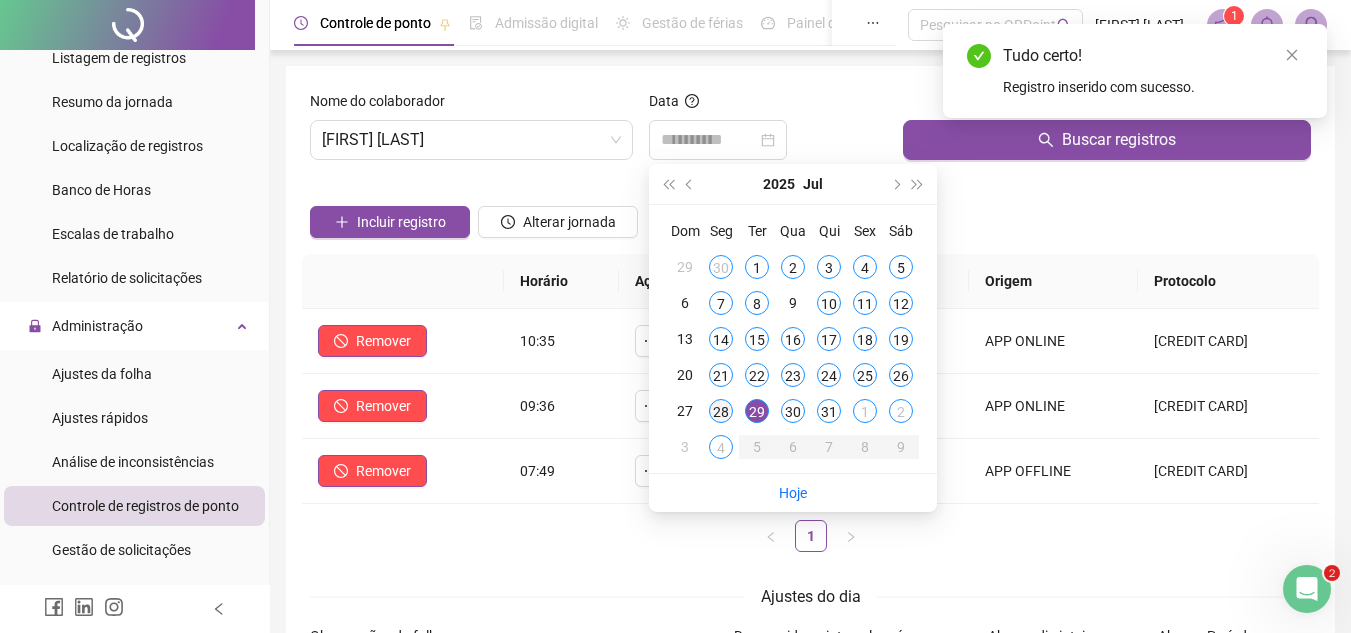 click on "28" at bounding box center [721, 411] 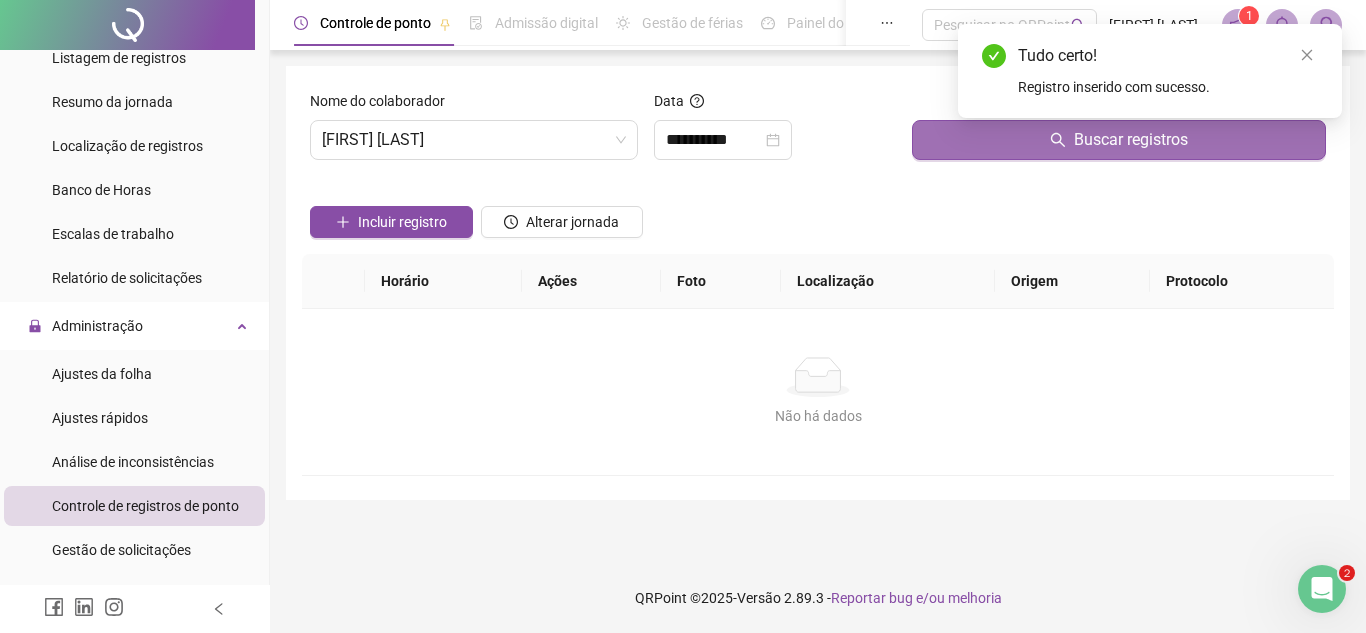 click 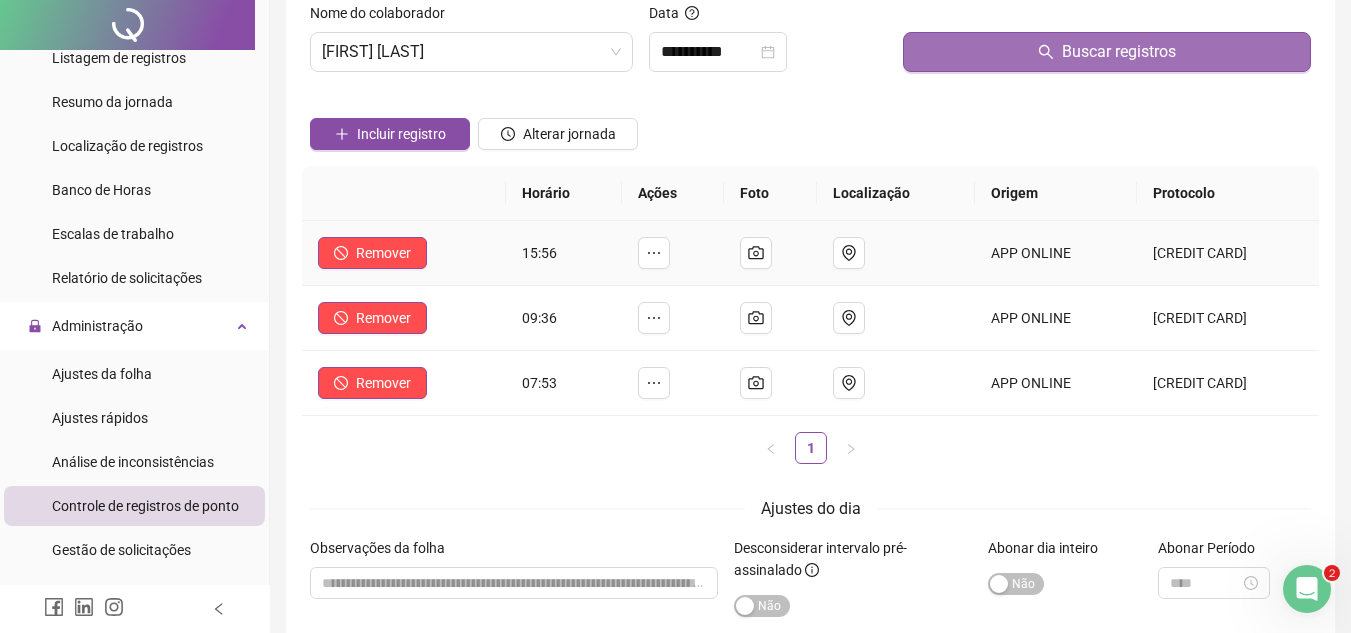 scroll, scrollTop: 0, scrollLeft: 0, axis: both 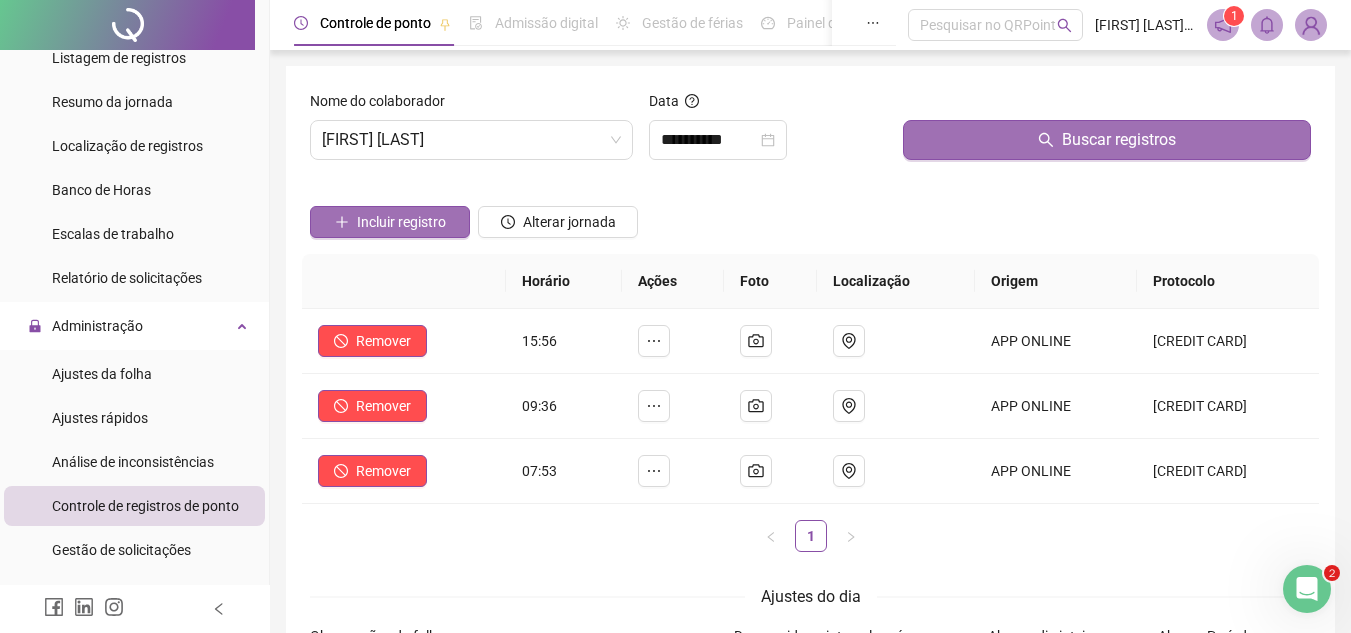 click on "Incluir registro" at bounding box center [401, 222] 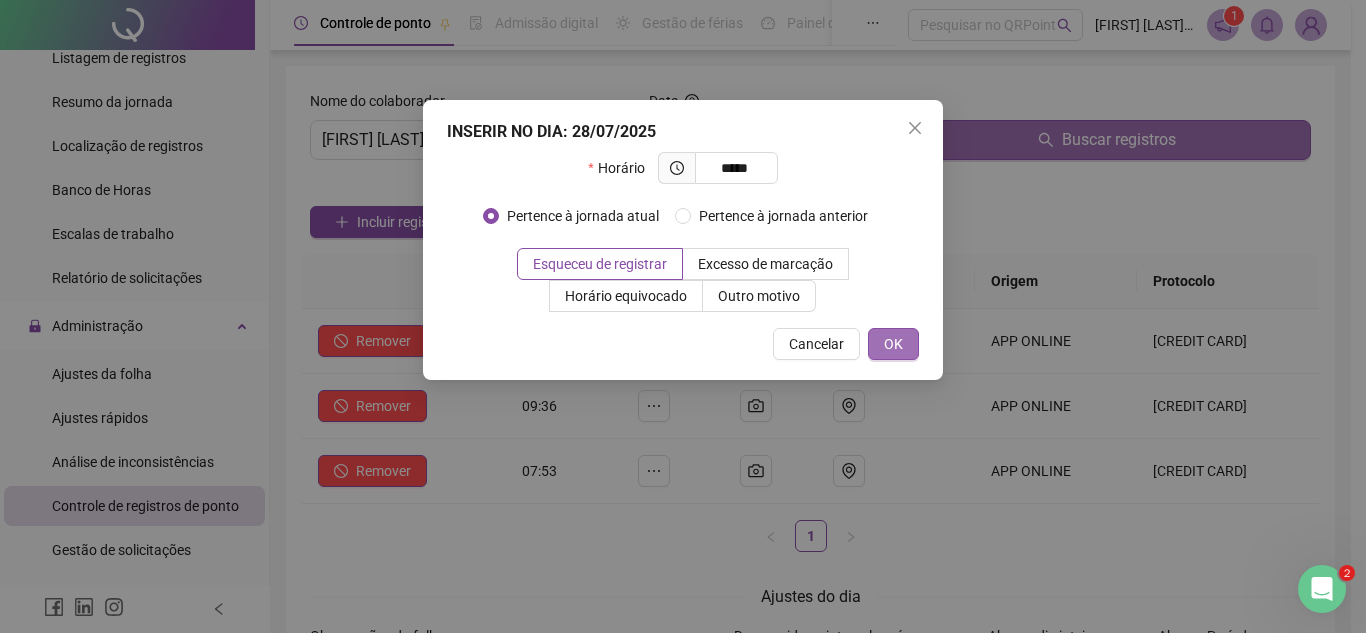 type on "*****" 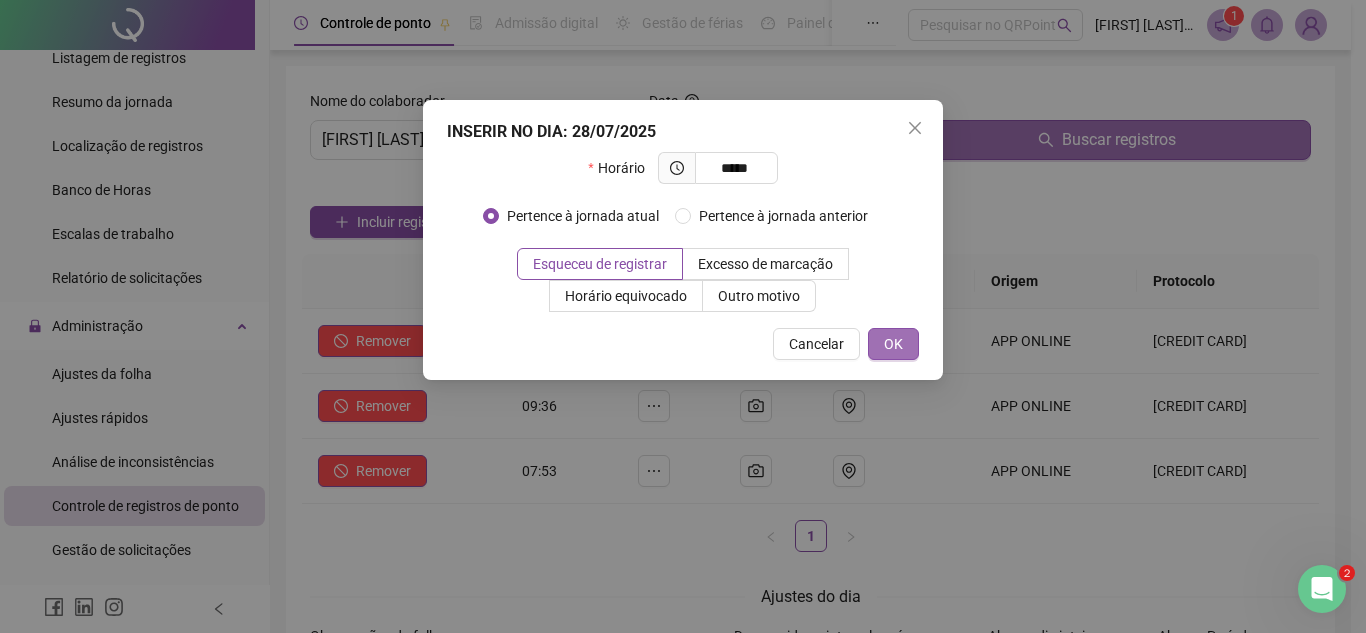 click on "OK" at bounding box center [893, 344] 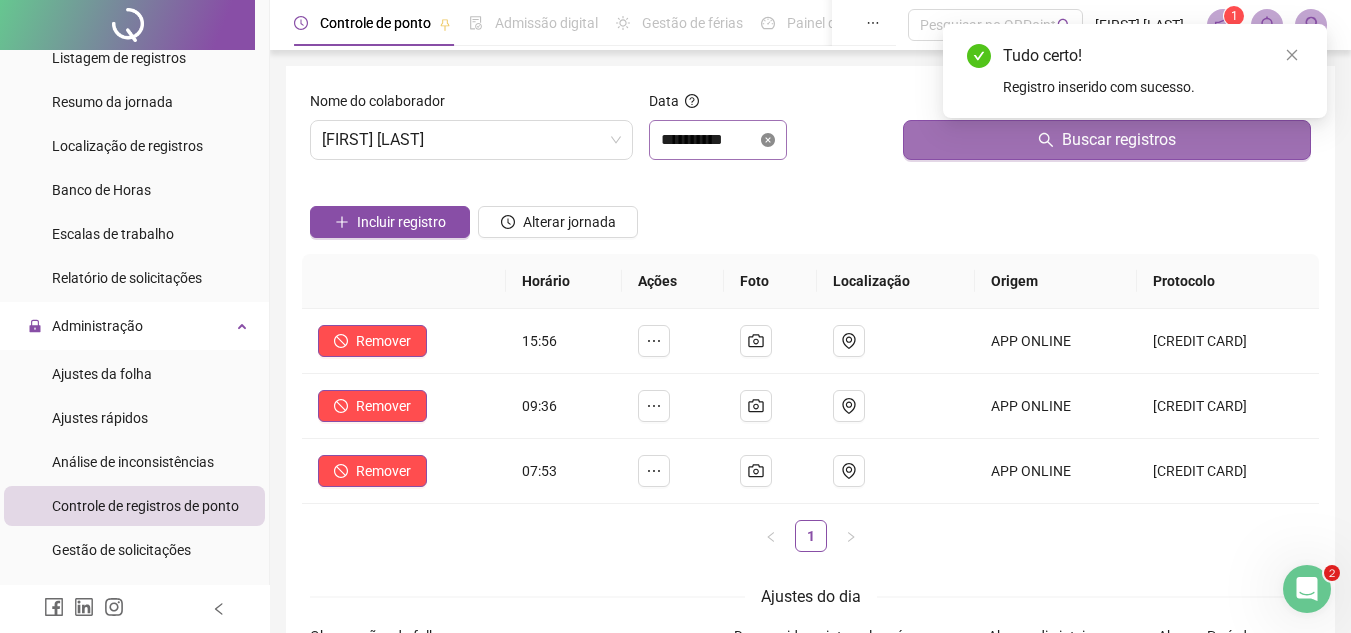 click 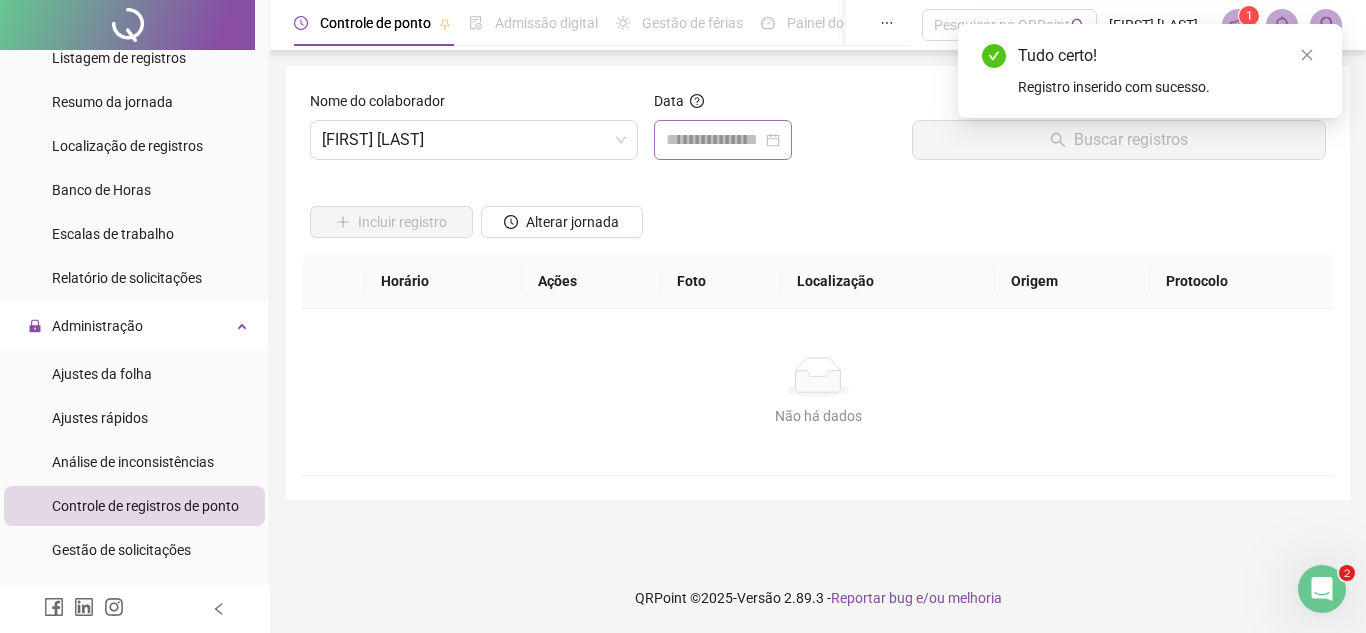 click at bounding box center (723, 140) 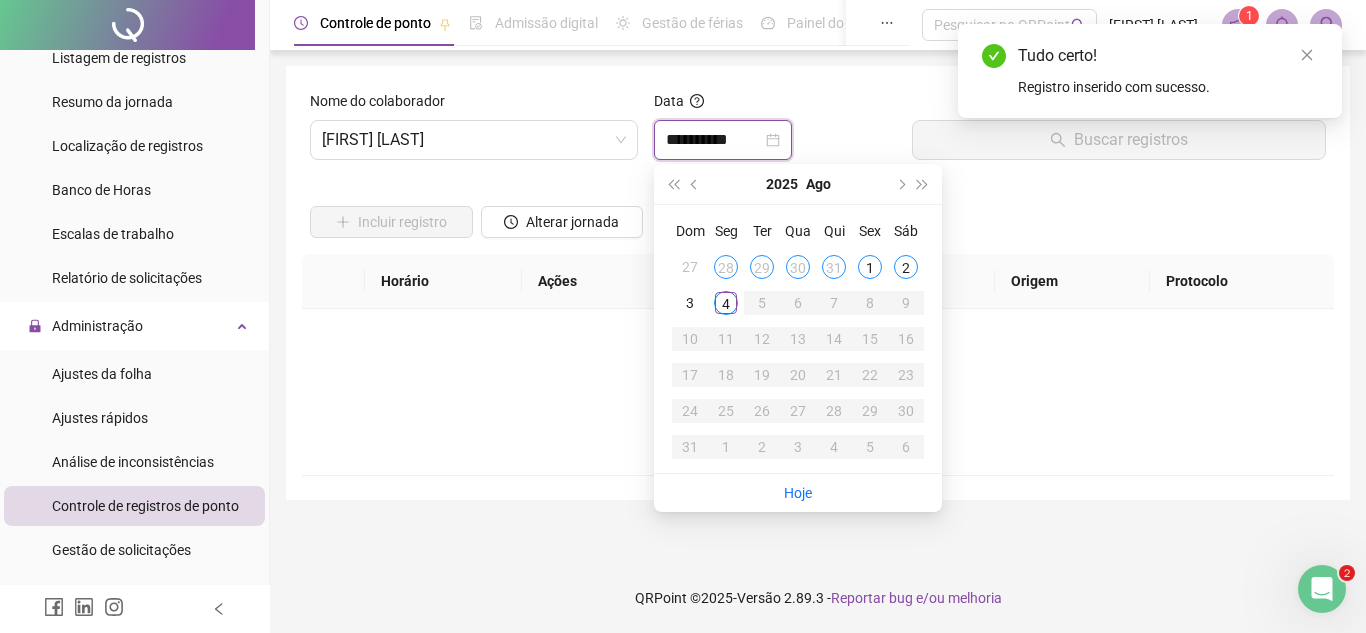 type on "**********" 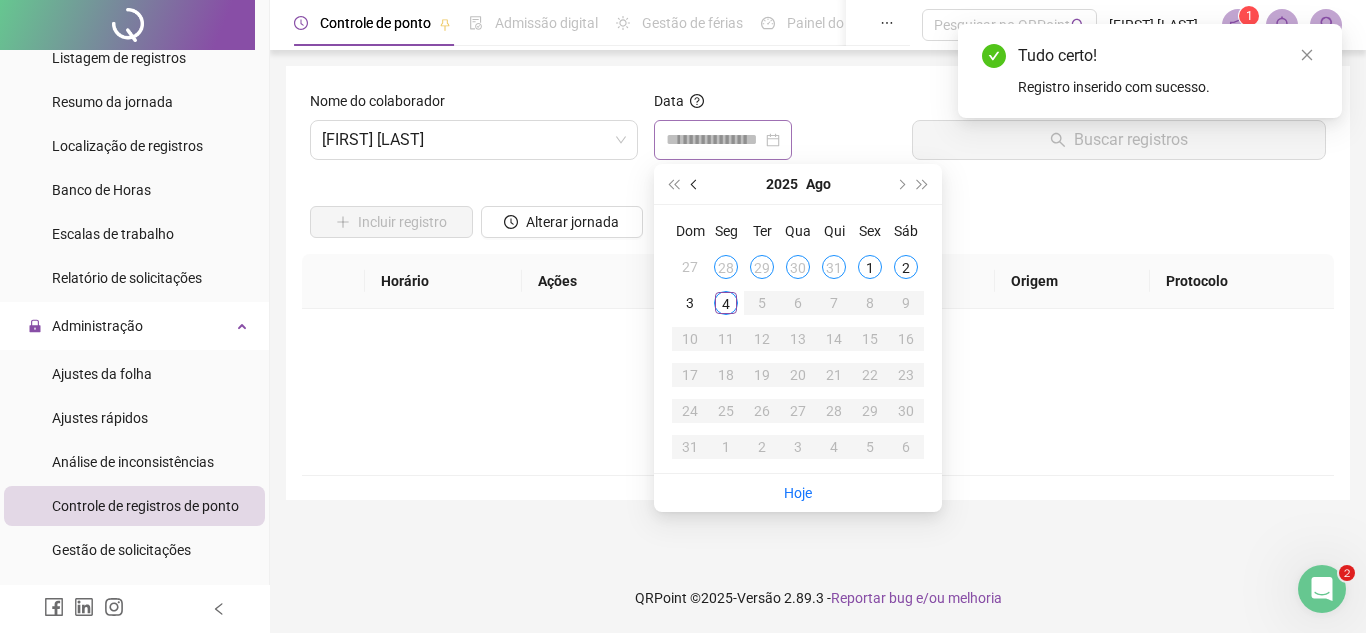 click at bounding box center [695, 184] 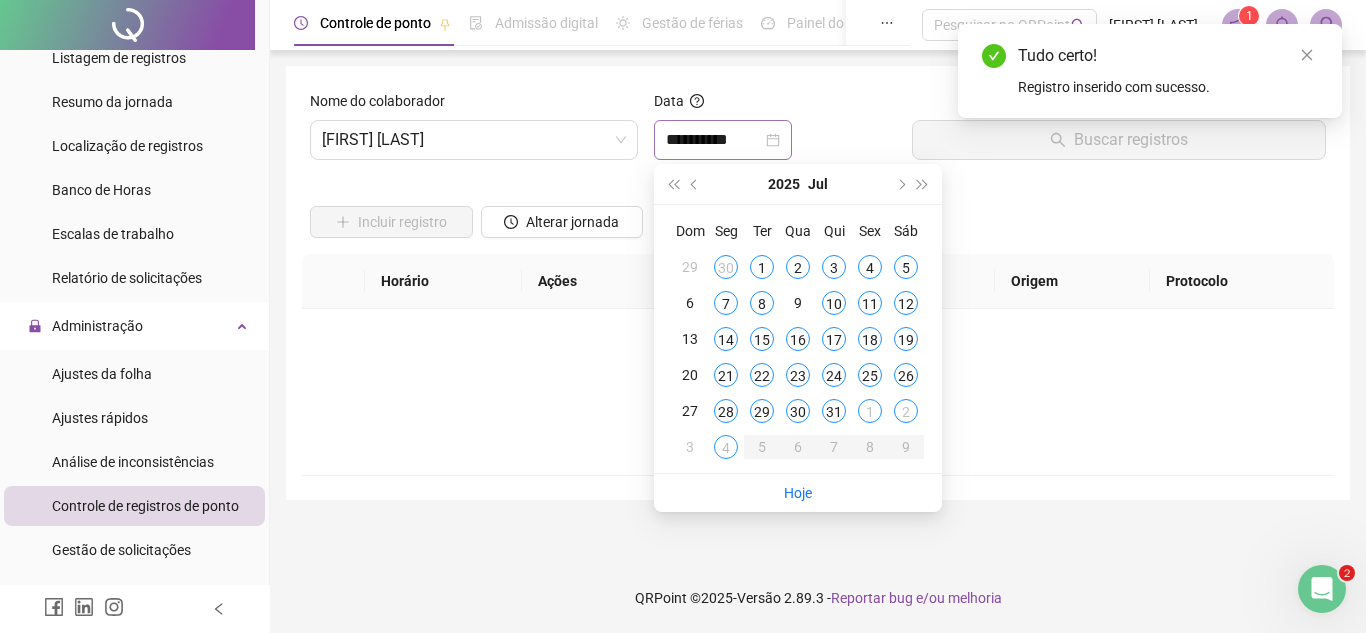 type on "**********" 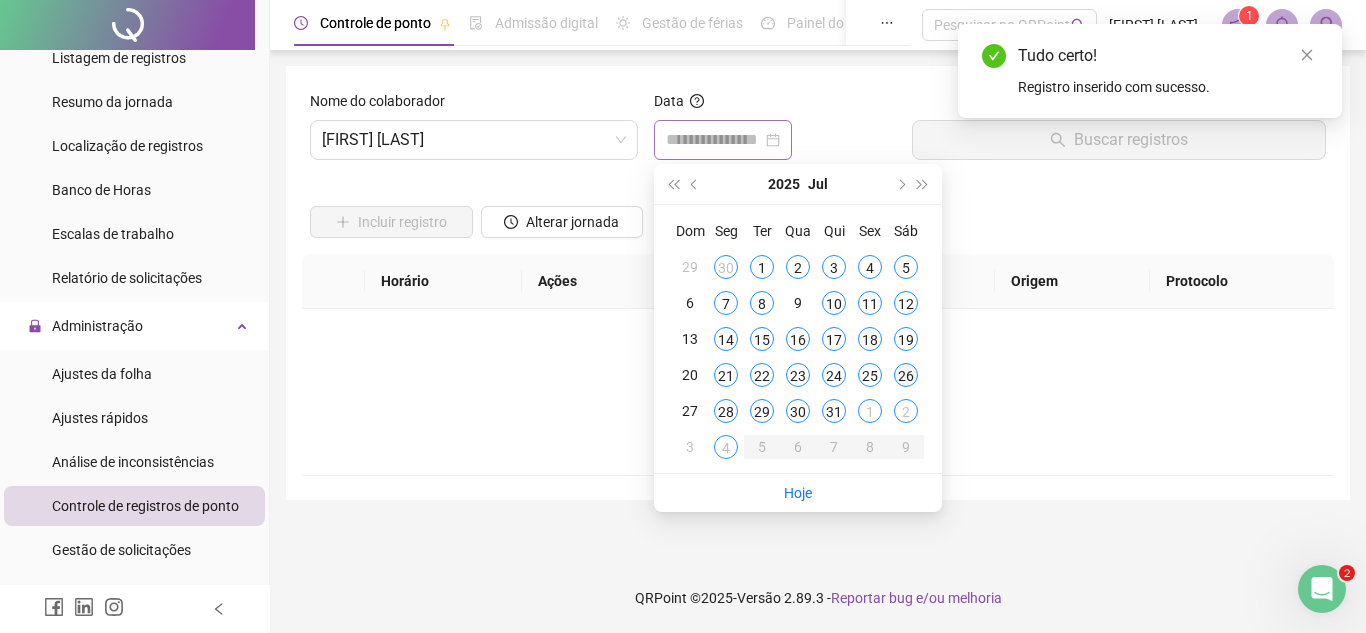 type on "**********" 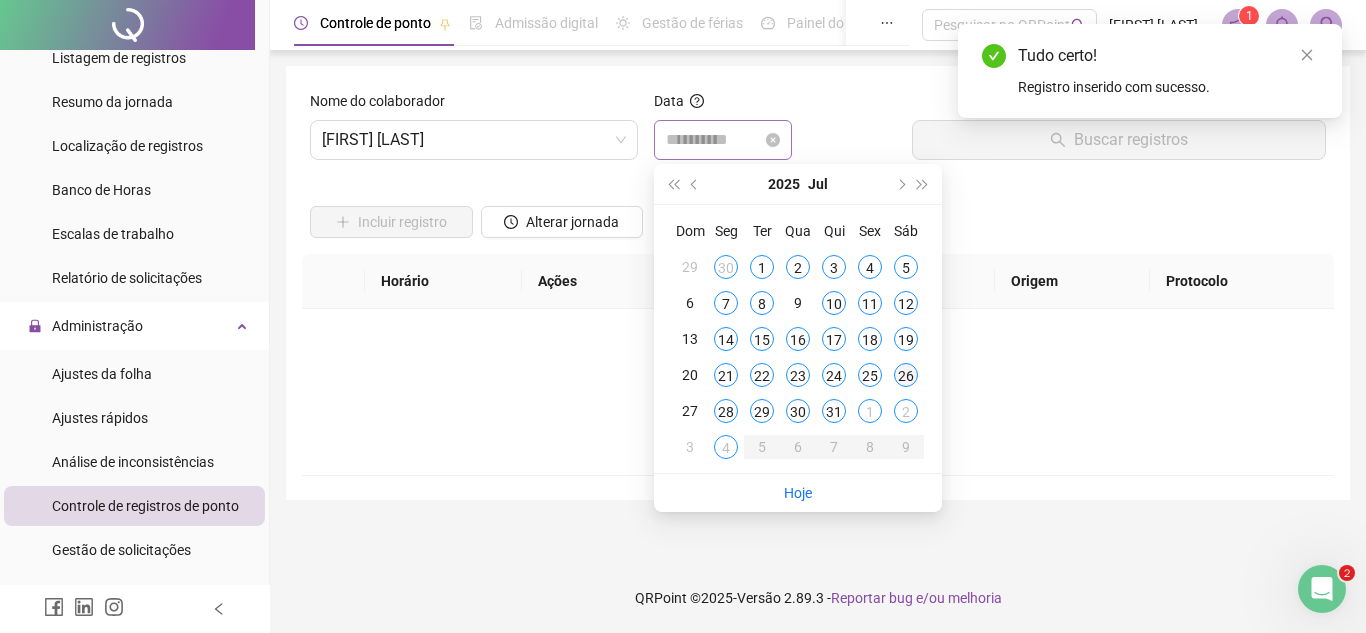 click on "26" at bounding box center (906, 375) 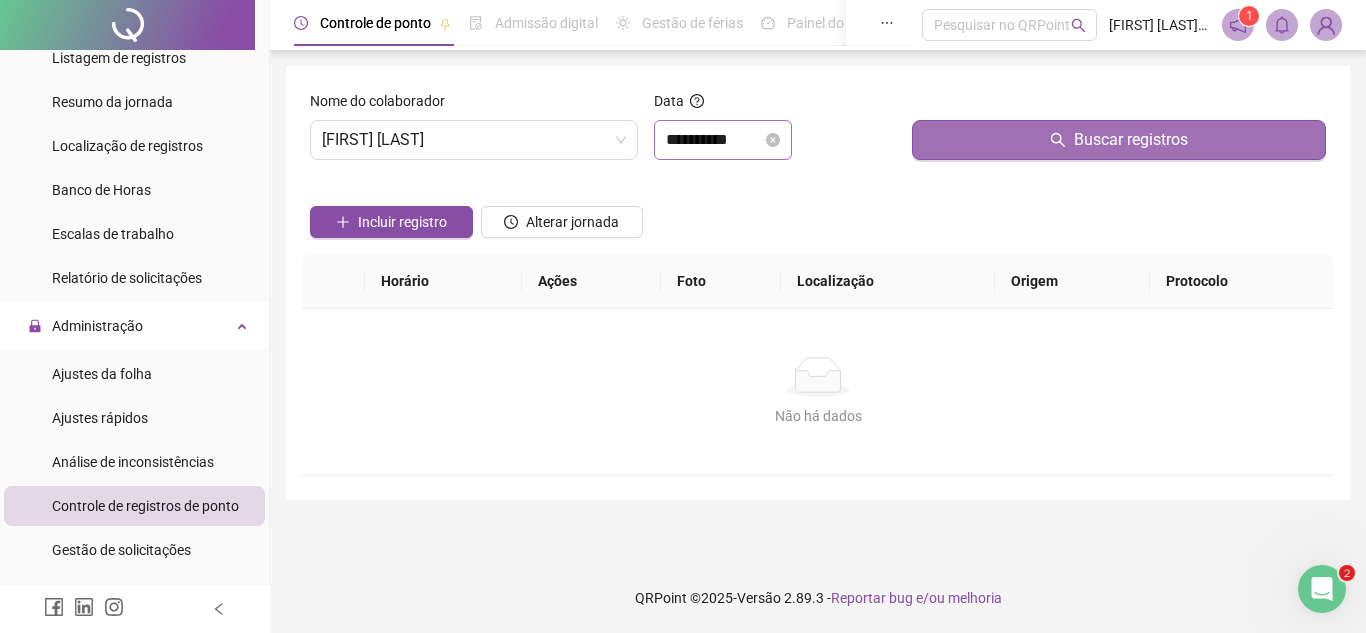 click on "Buscar registros" at bounding box center [1119, 140] 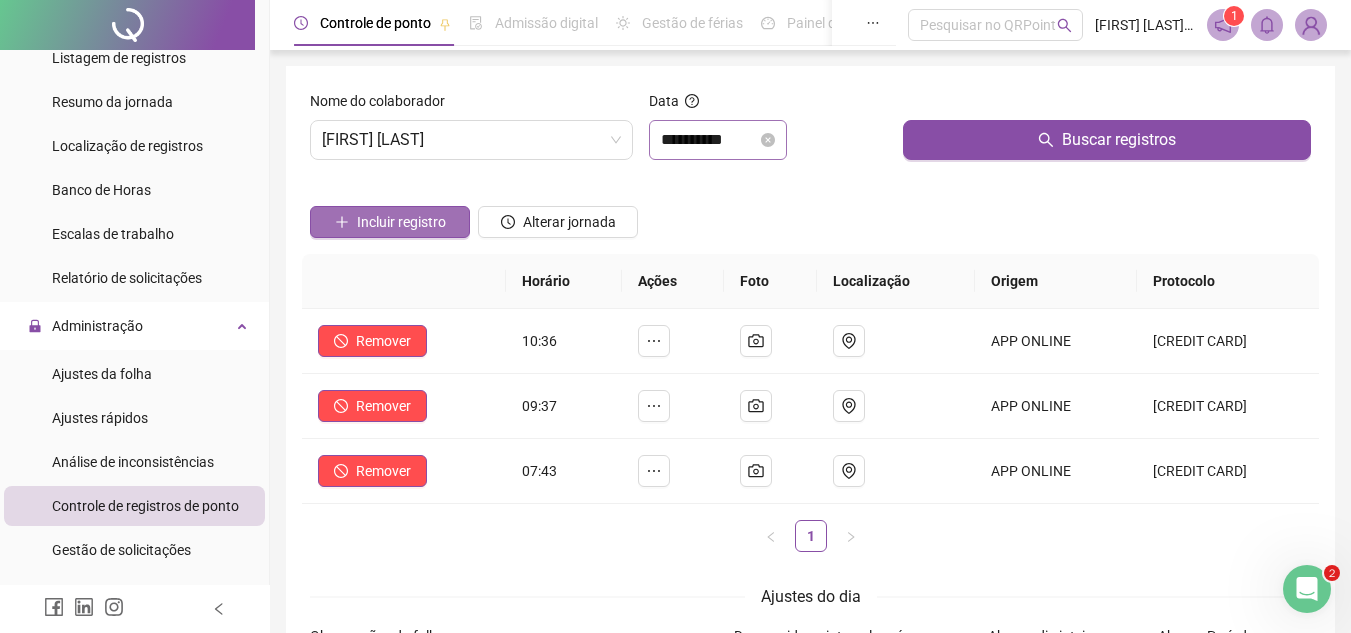 click on "Incluir registro" at bounding box center [401, 222] 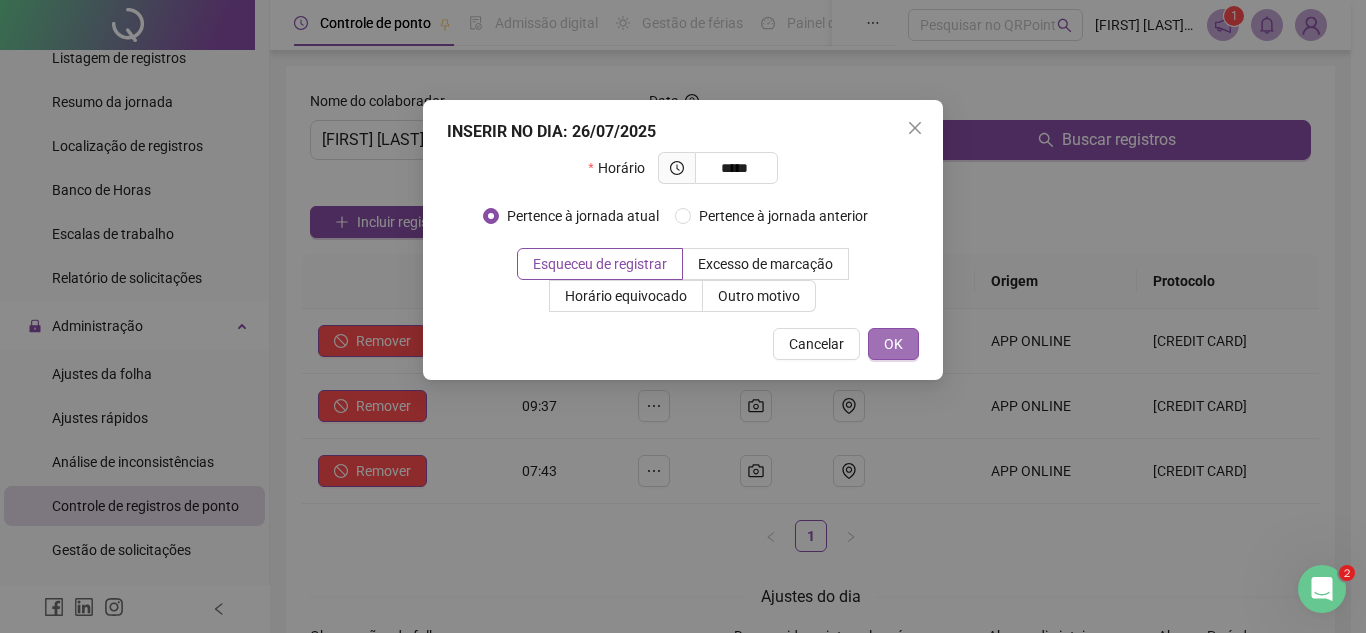 type on "*****" 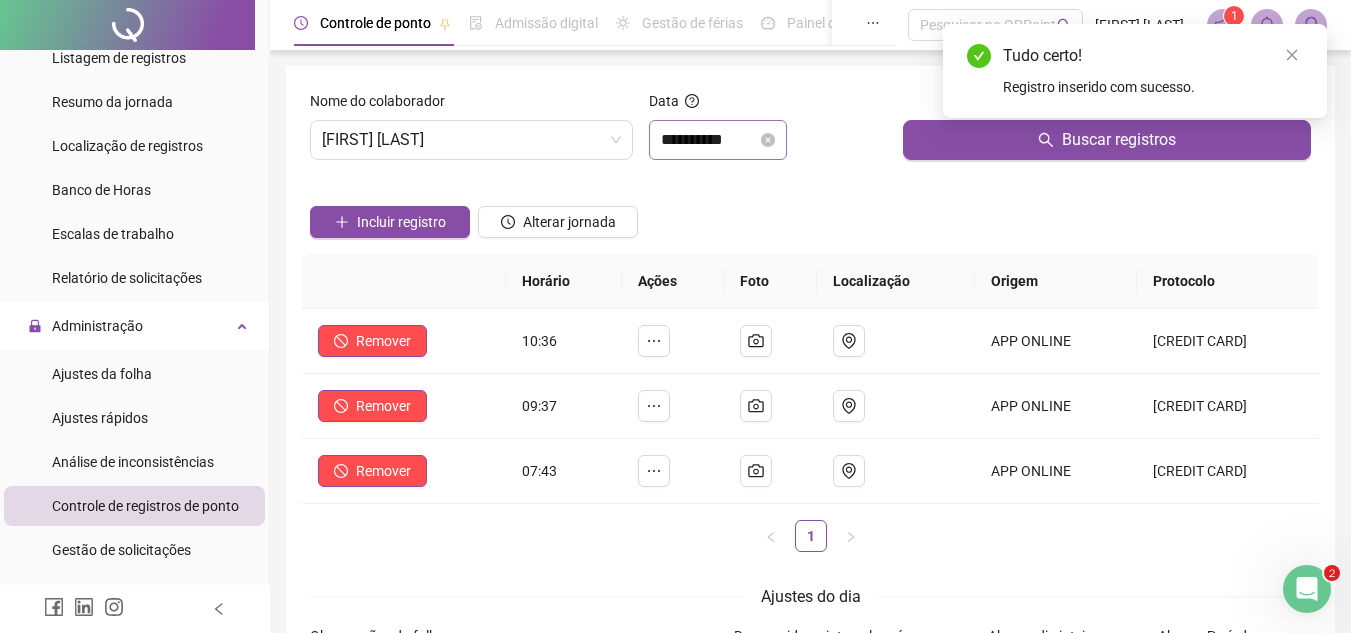 click on "**********" at bounding box center [718, 140] 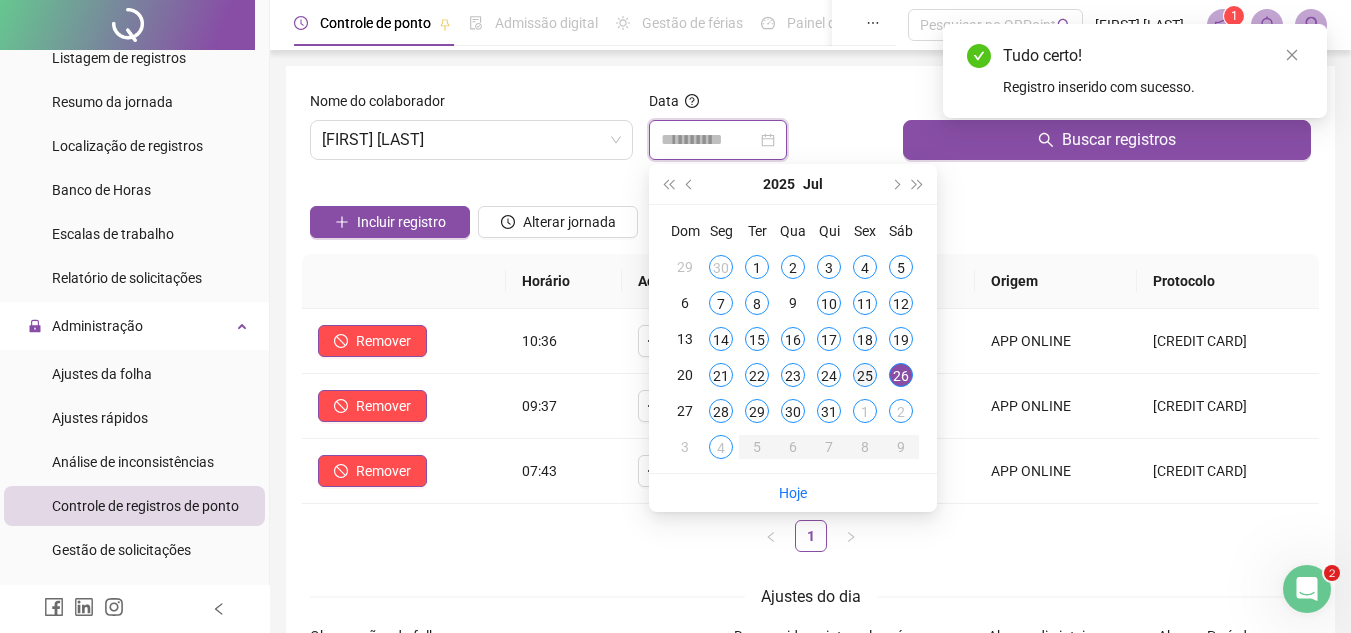 type on "**********" 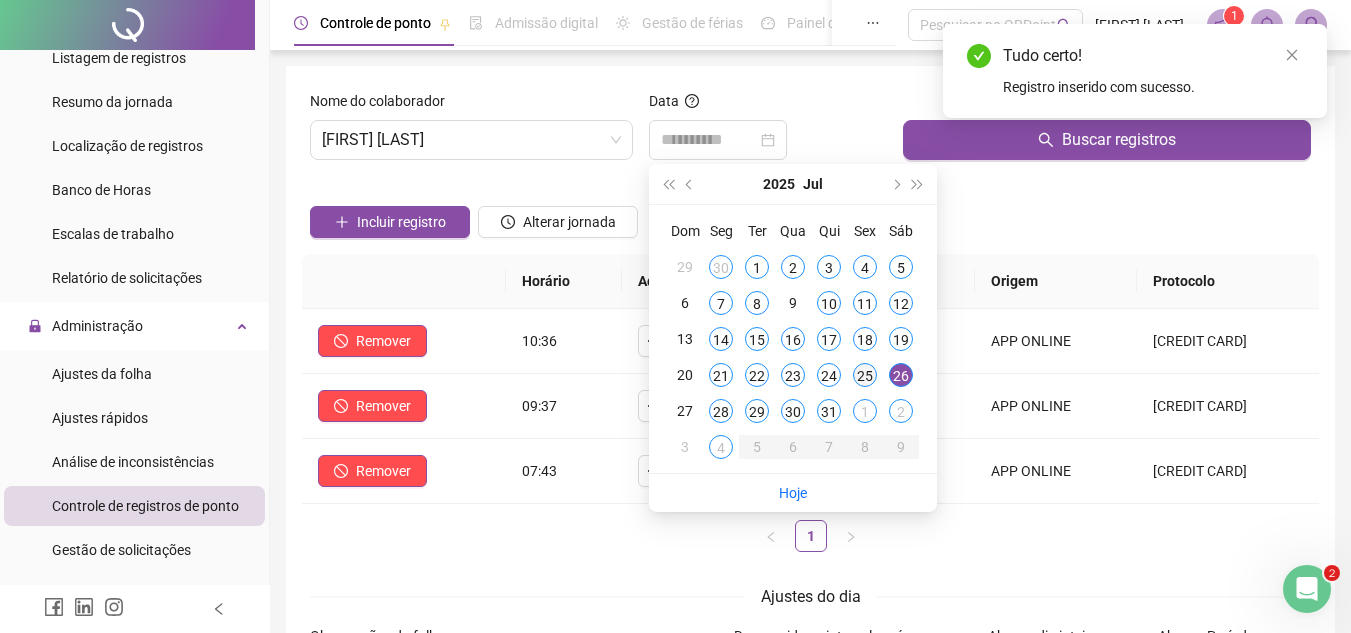click on "25" at bounding box center [865, 375] 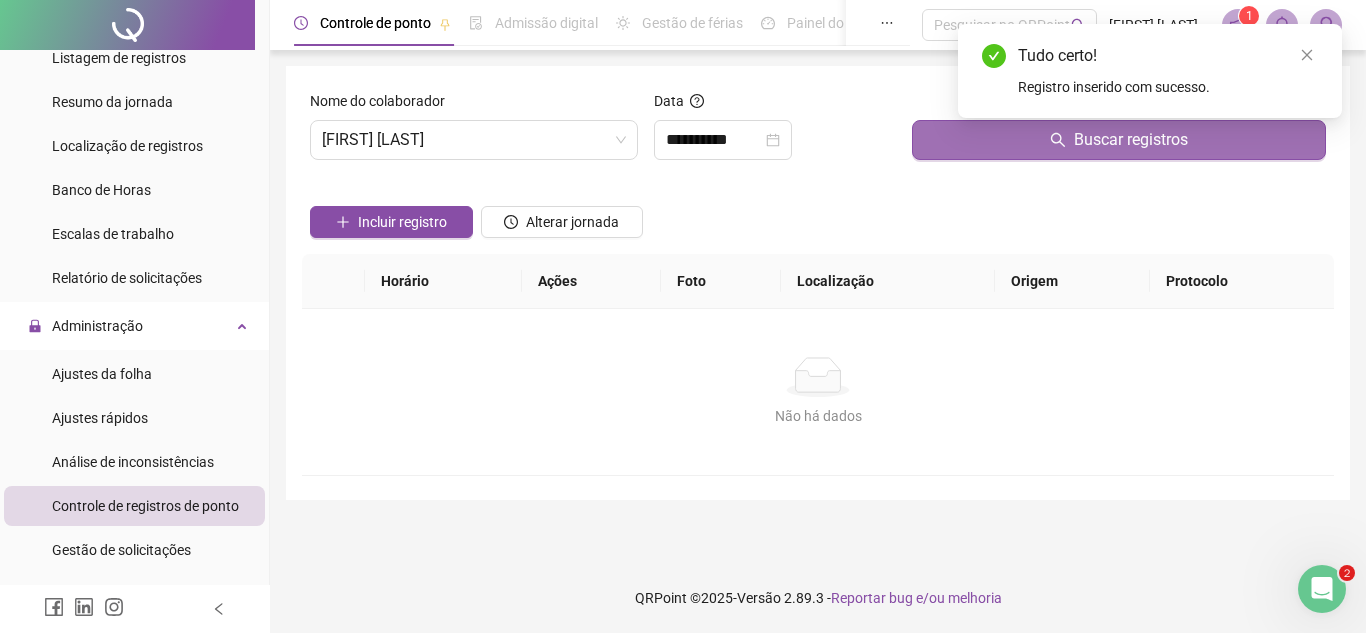 click on "Buscar registros" at bounding box center (1119, 140) 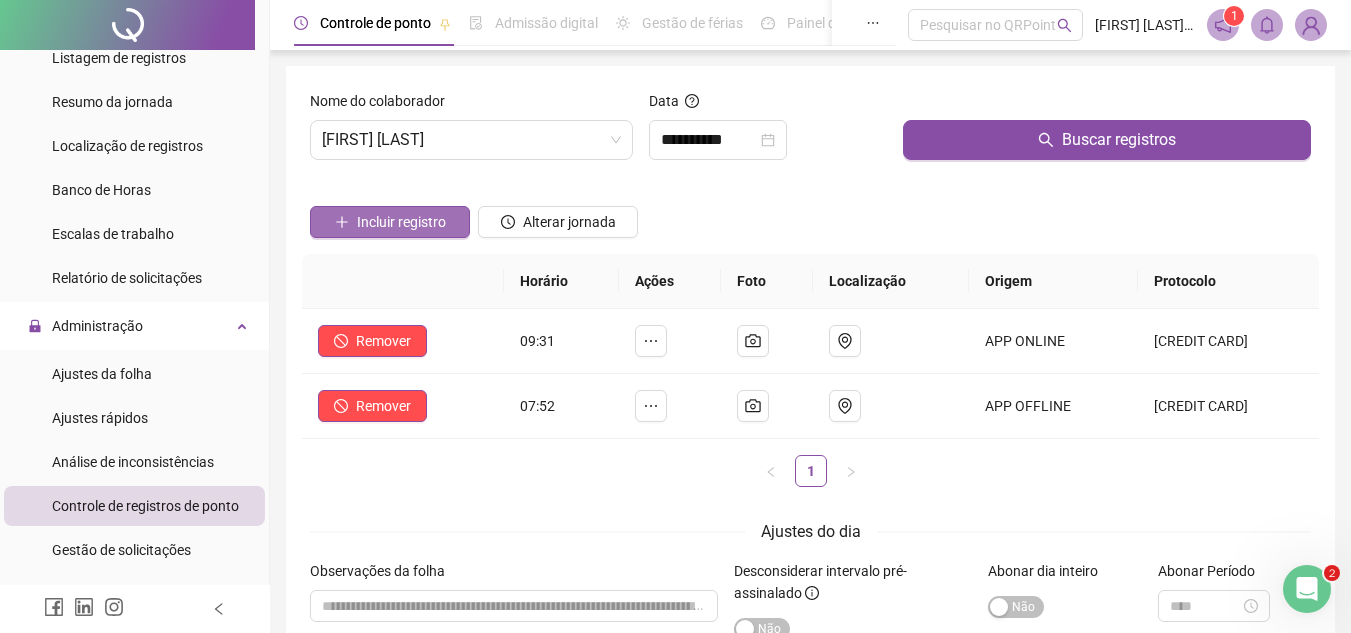 click on "Incluir registro" at bounding box center (401, 222) 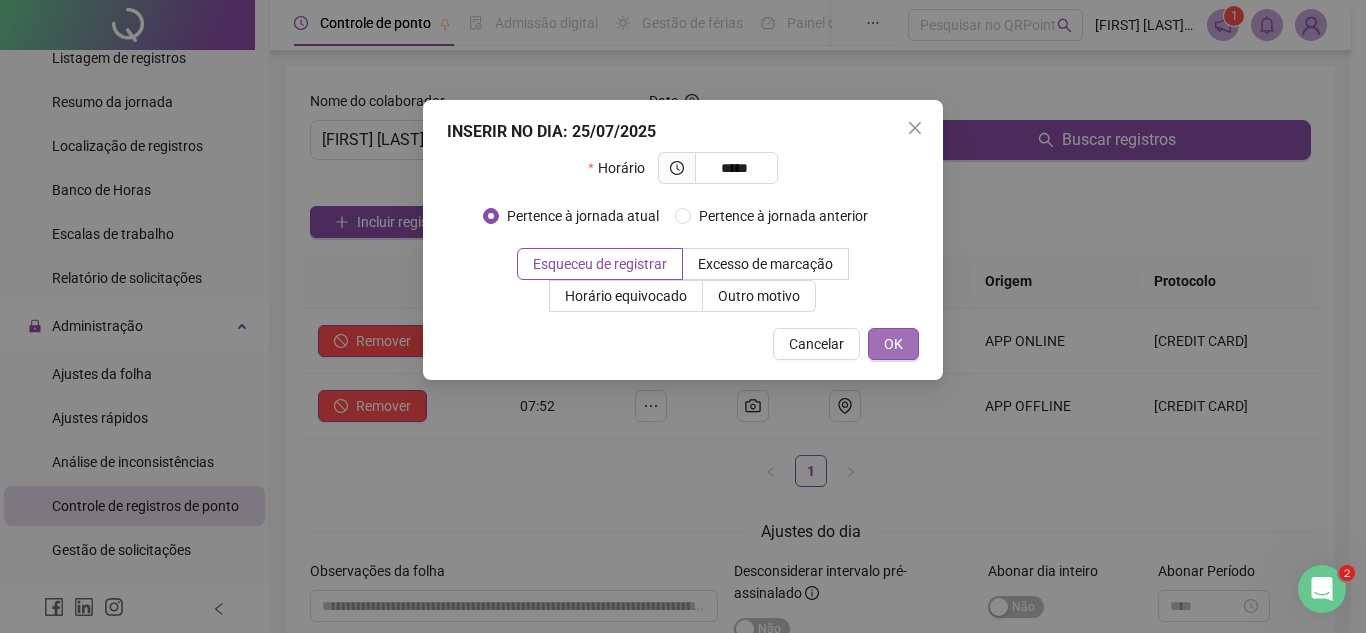 type on "*****" 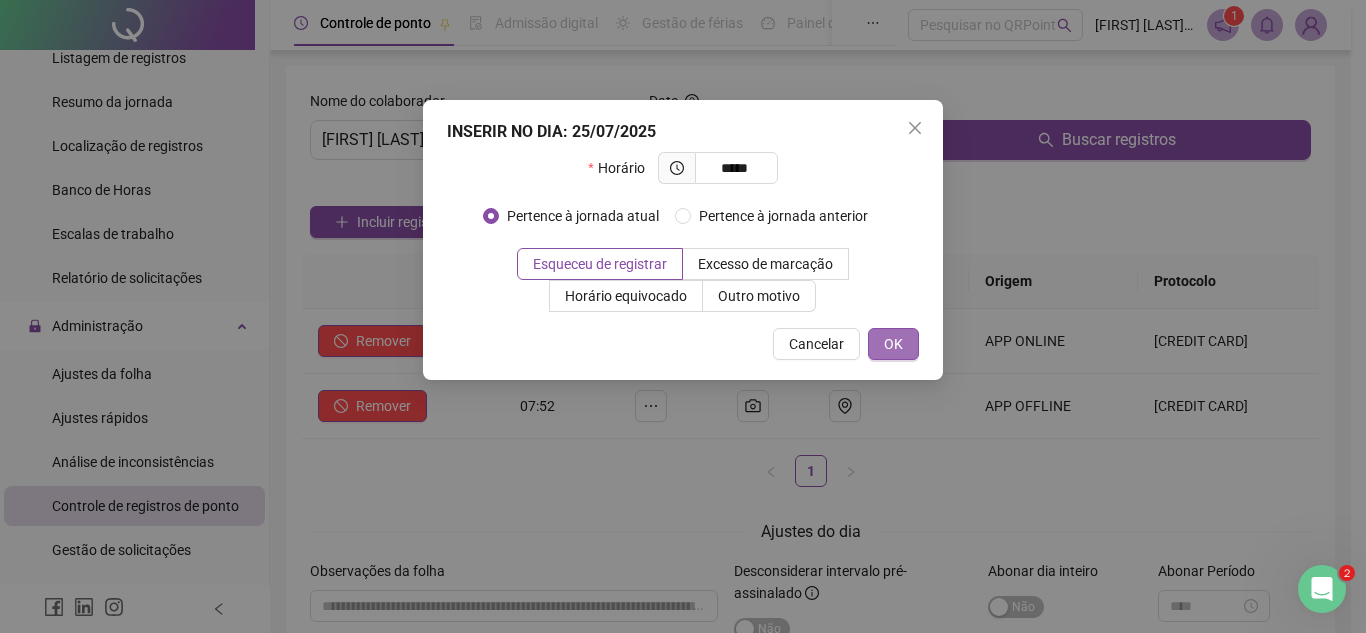 click on "OK" at bounding box center [893, 344] 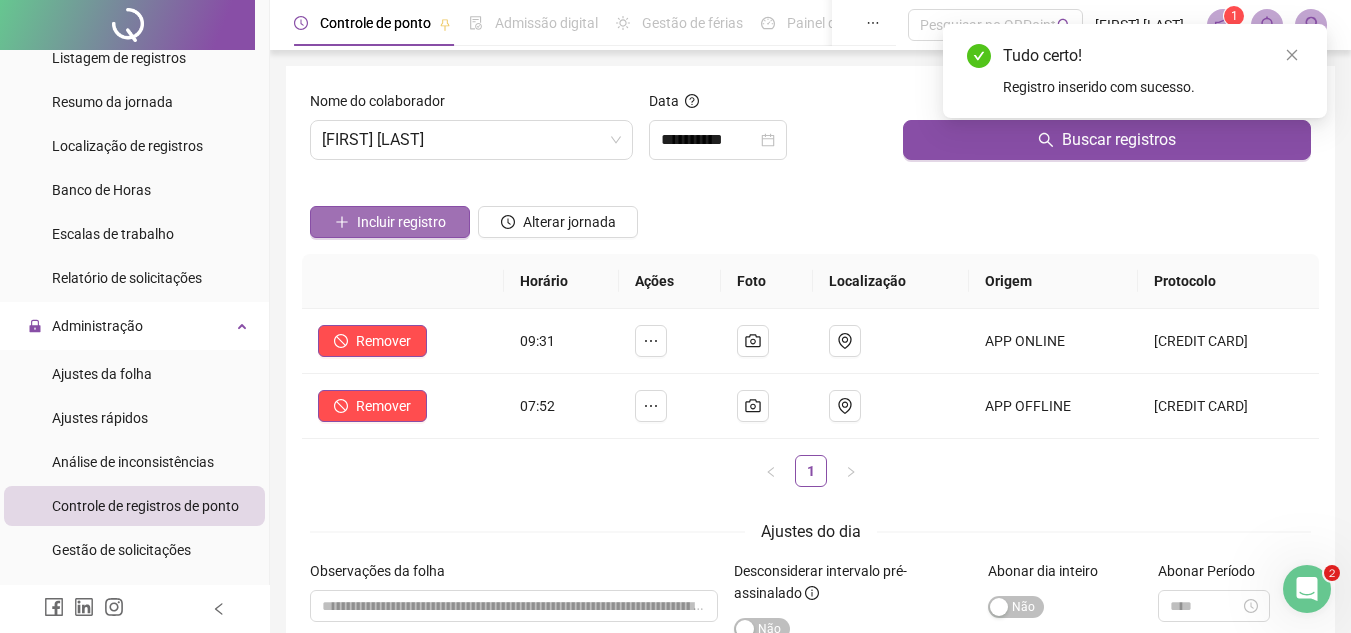 click on "Incluir registro" at bounding box center (401, 222) 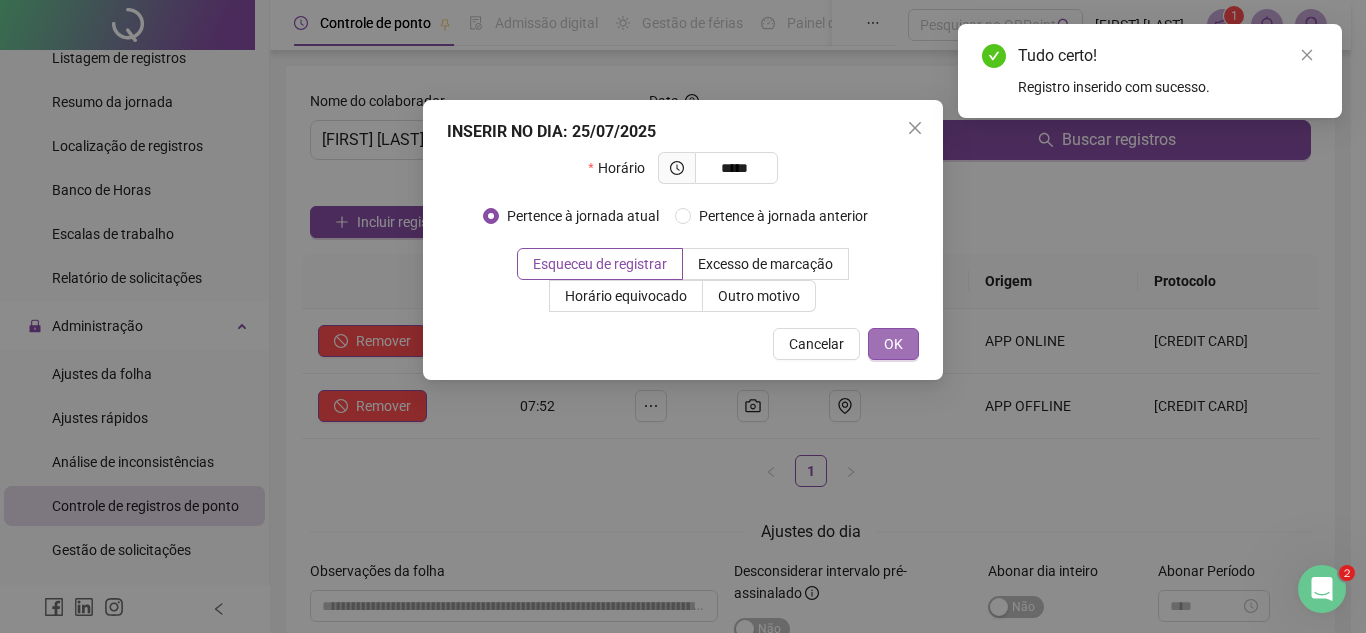 type on "*****" 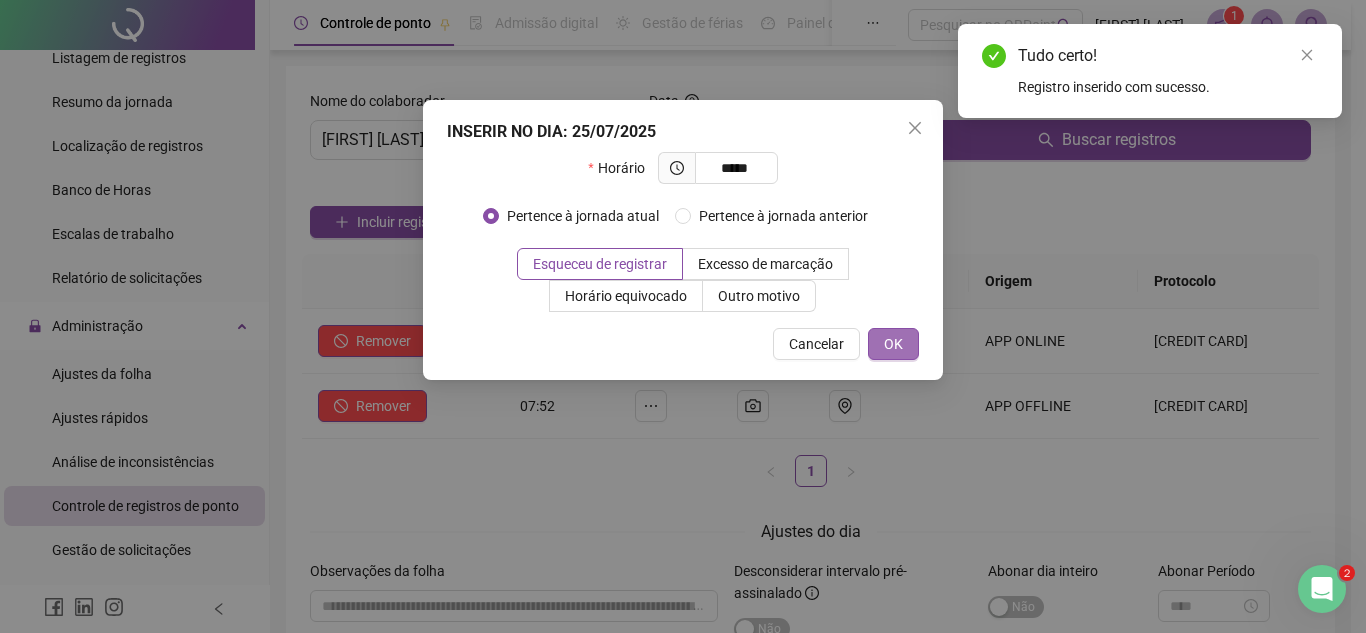 click on "OK" at bounding box center [893, 344] 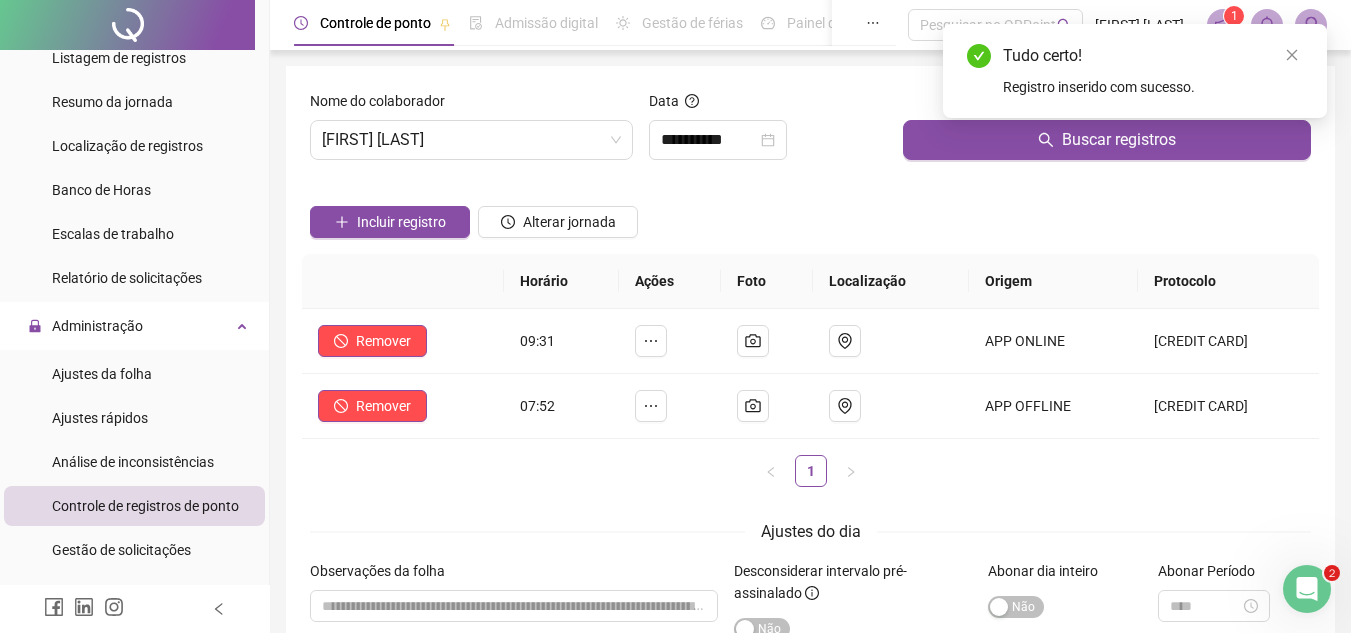 click 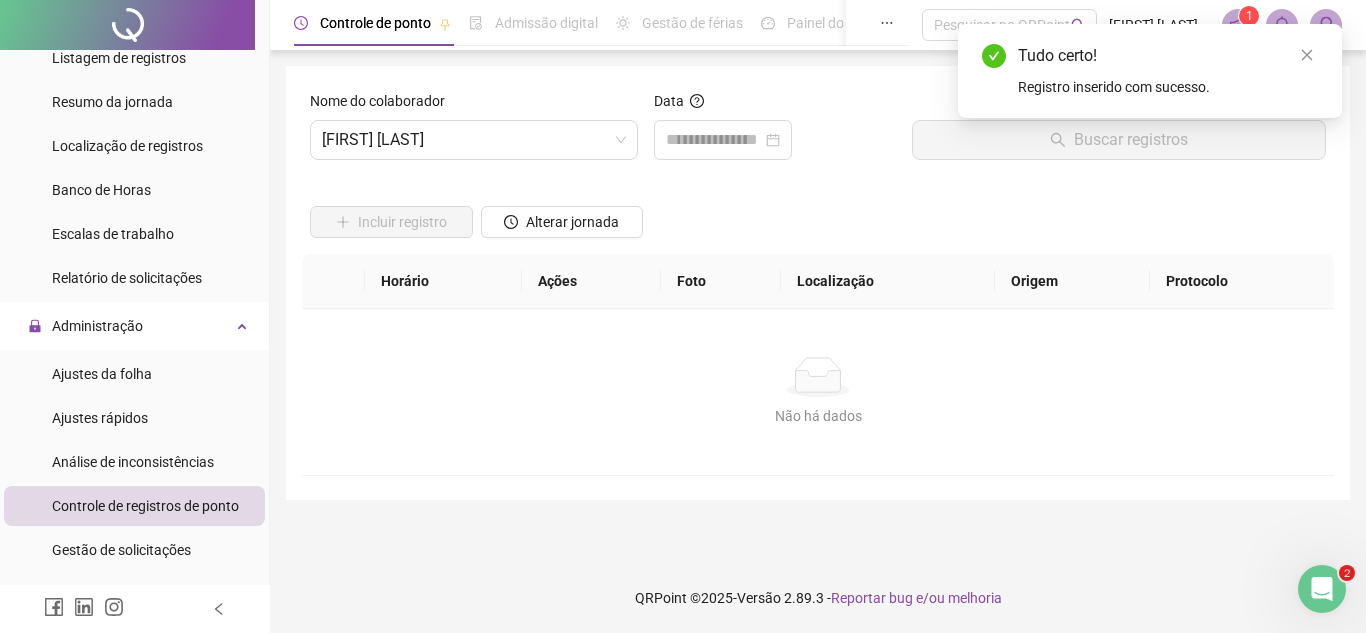 click at bounding box center [723, 140] 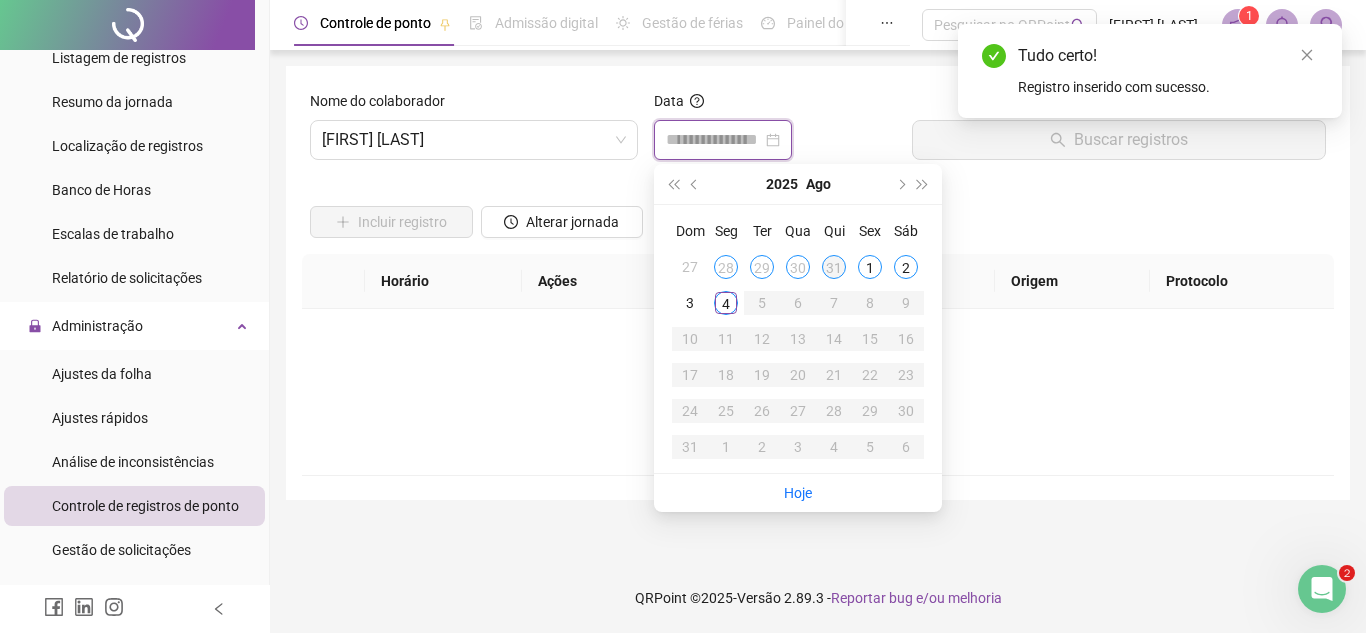 type on "**********" 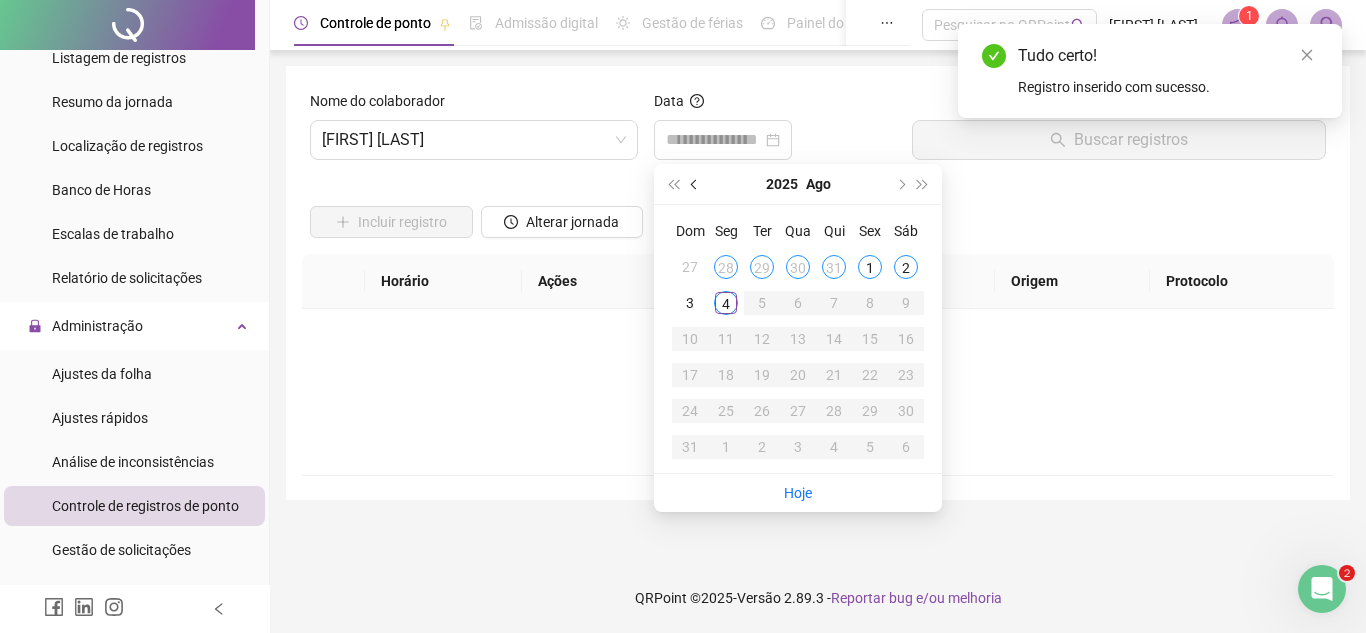 click at bounding box center [695, 184] 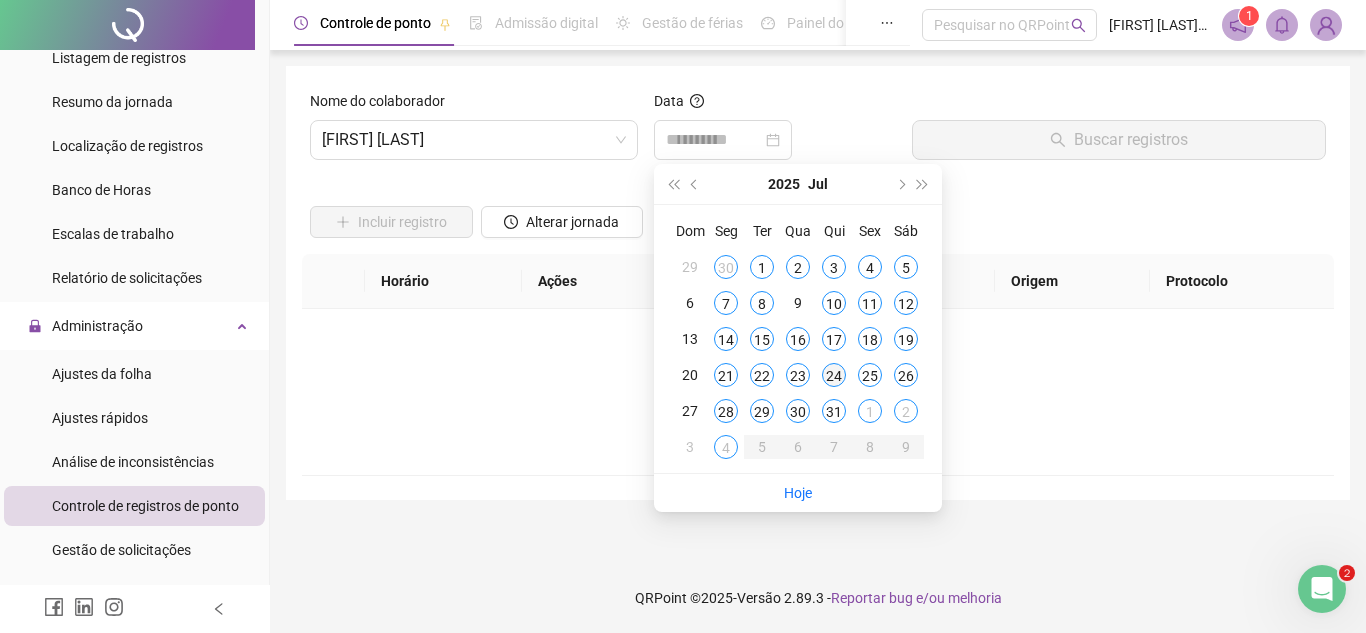 click on "24" at bounding box center (834, 375) 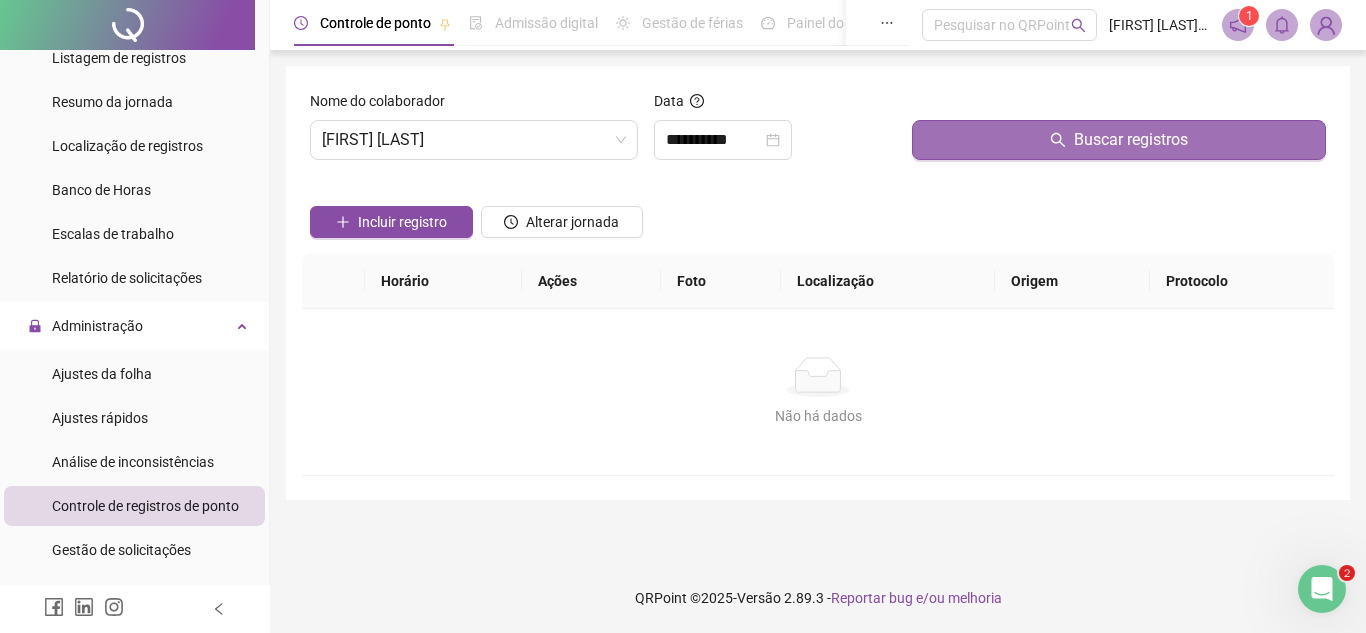 click on "Buscar registros" at bounding box center (1119, 140) 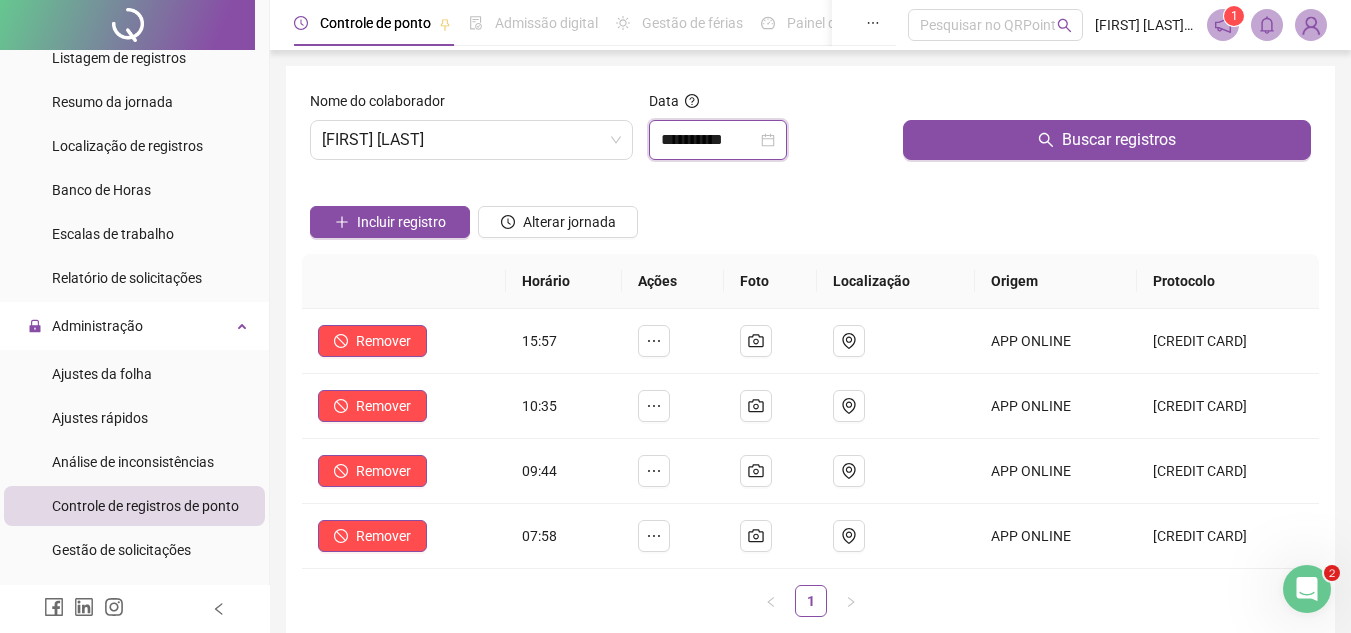 click on "**********" at bounding box center (709, 140) 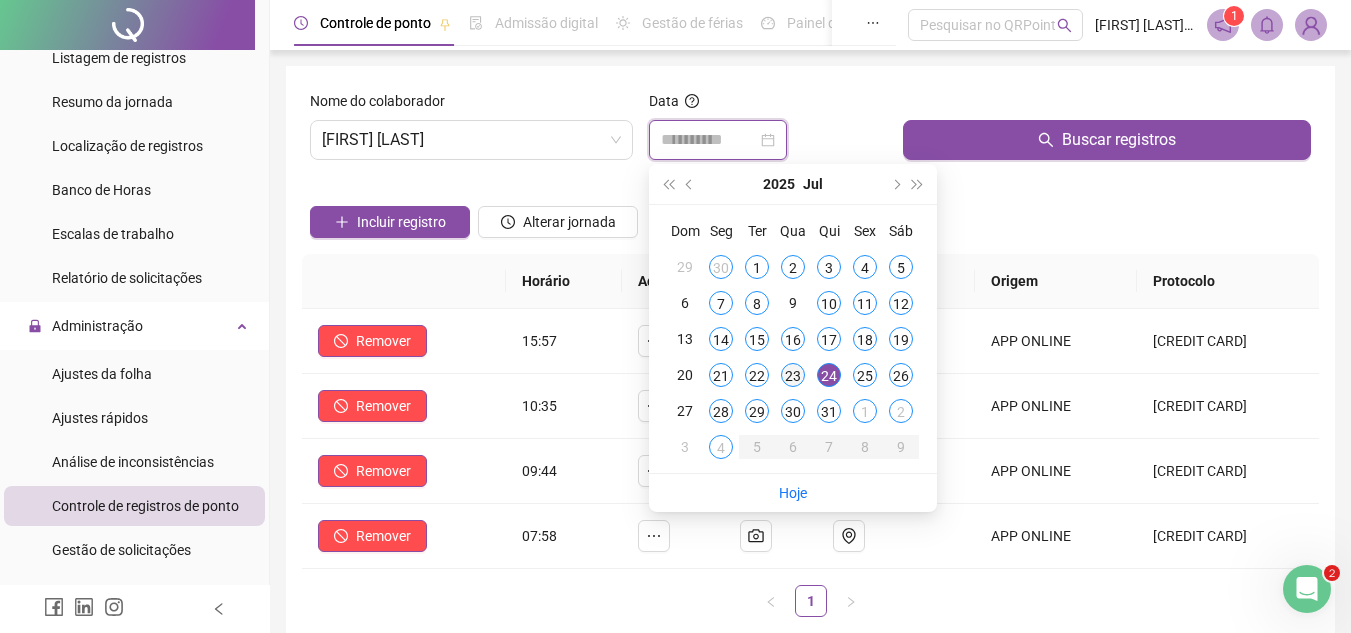 type on "**********" 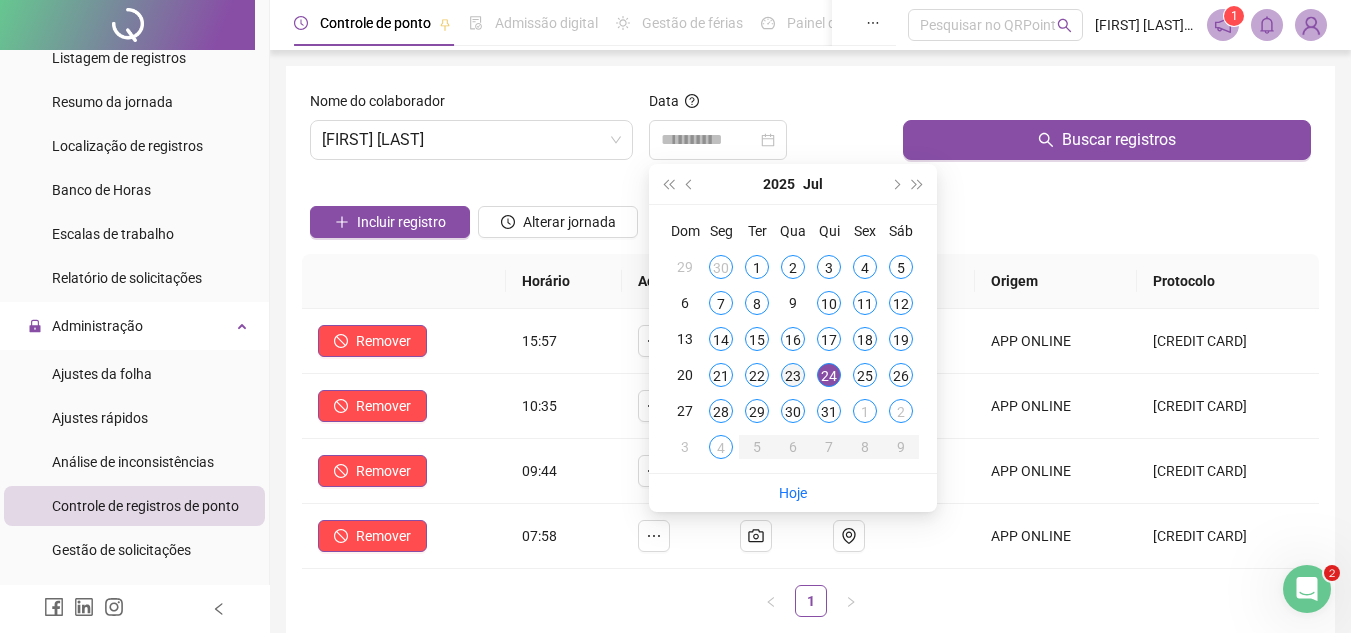 click on "23" at bounding box center (793, 375) 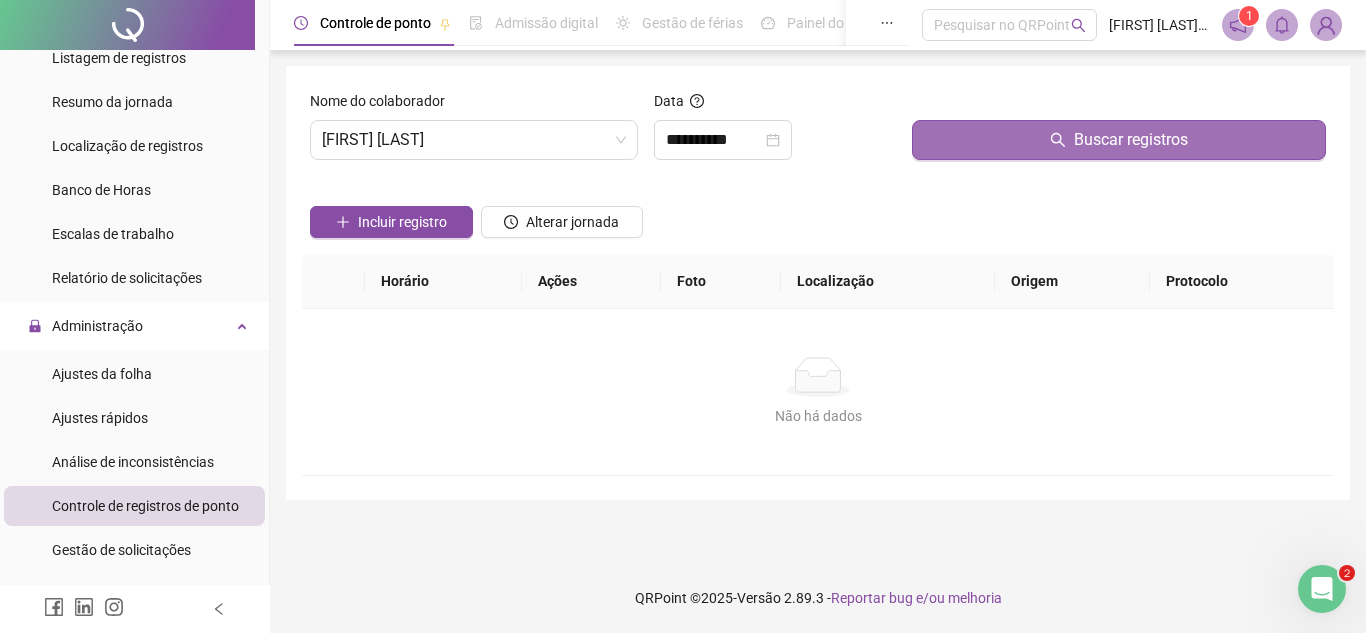 click on "Buscar registros" at bounding box center [1119, 140] 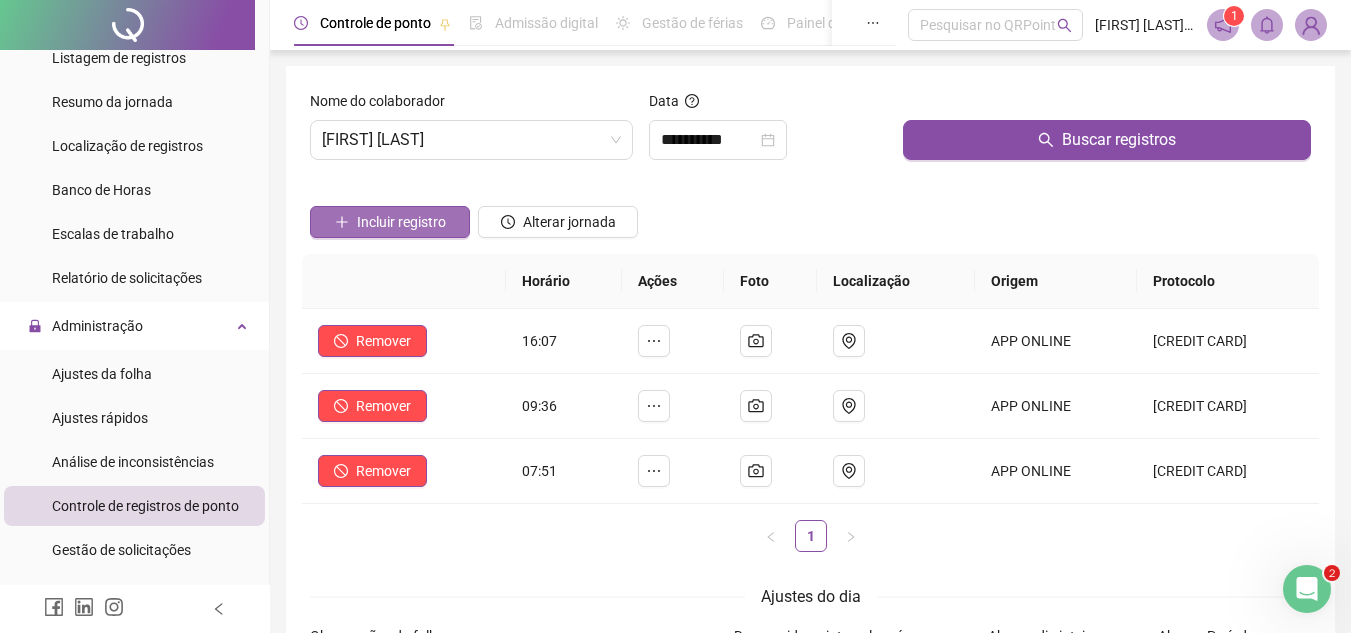 click on "Incluir registro" at bounding box center (401, 222) 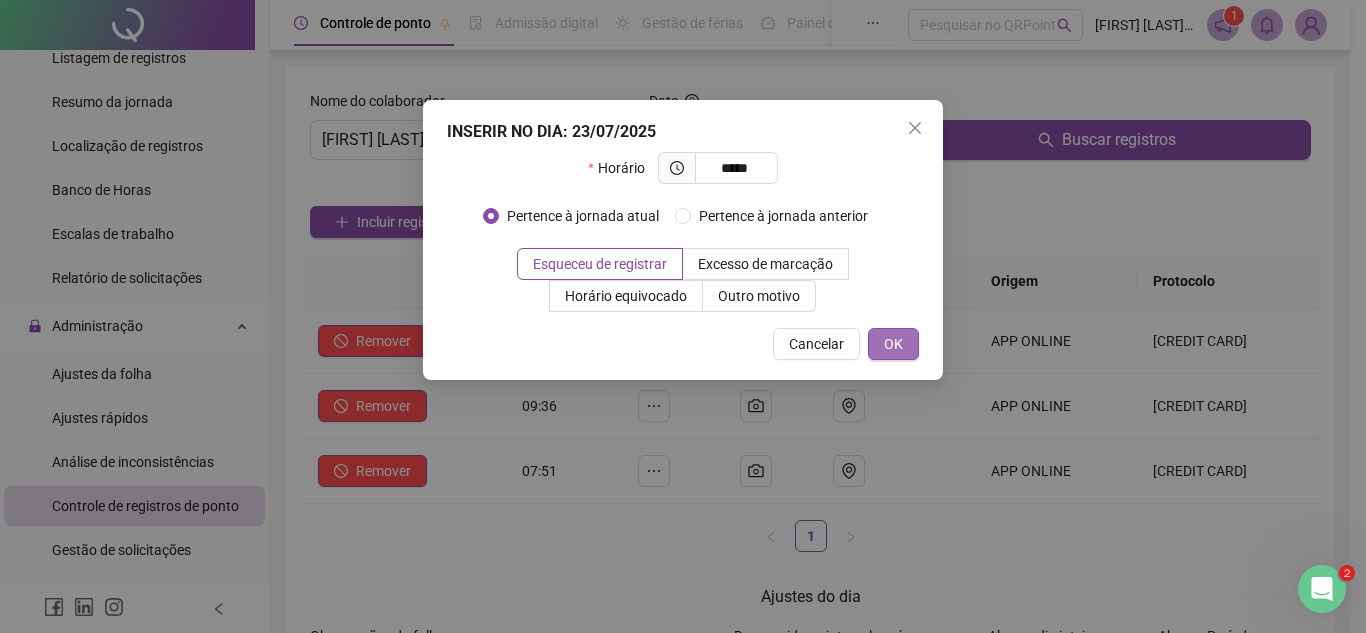type on "*****" 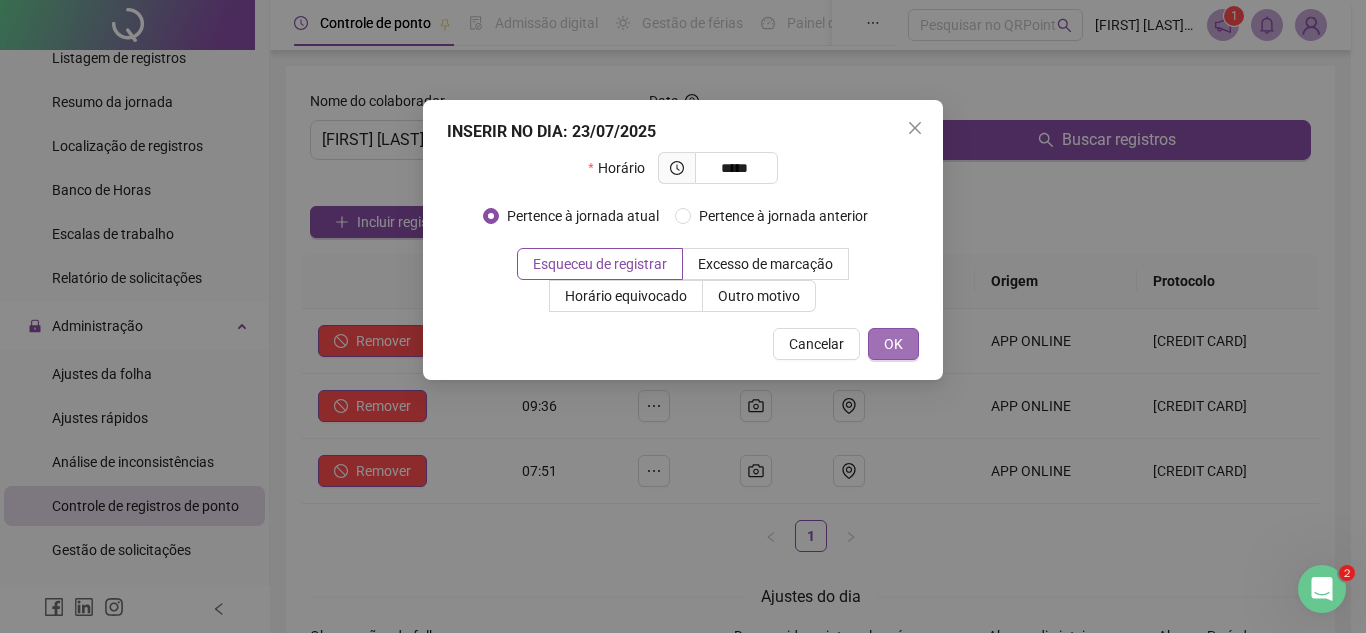 click on "OK" at bounding box center (893, 344) 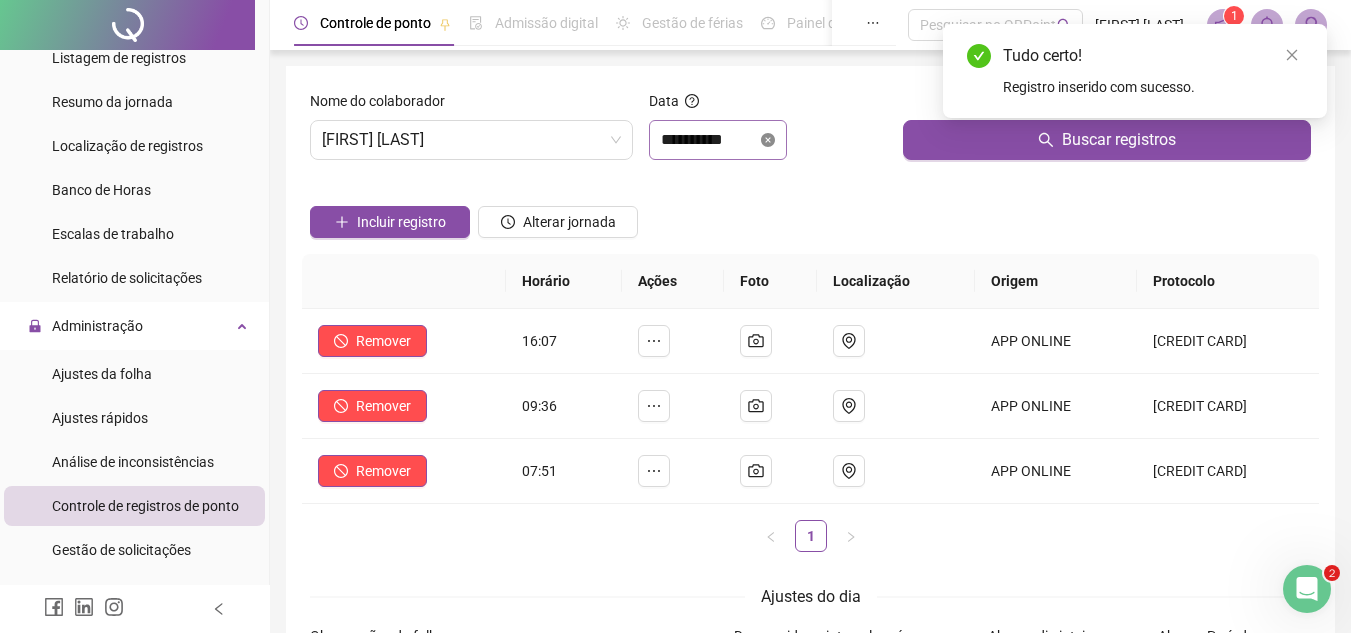 click 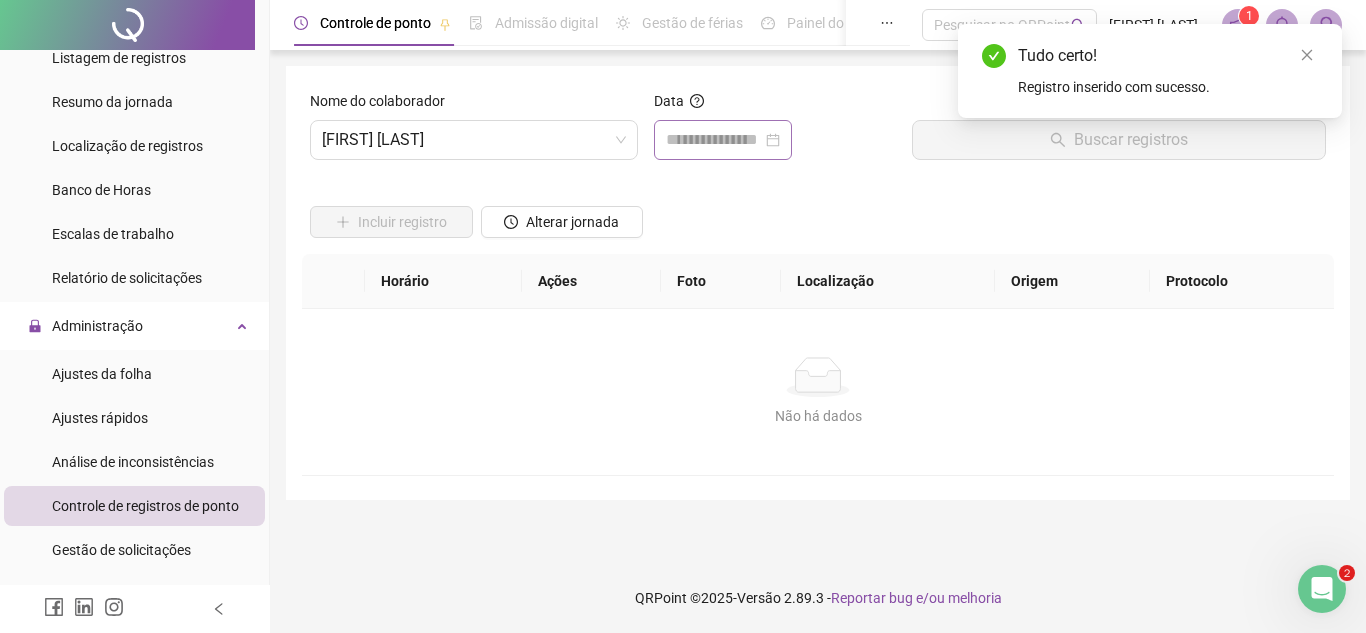 click at bounding box center [723, 140] 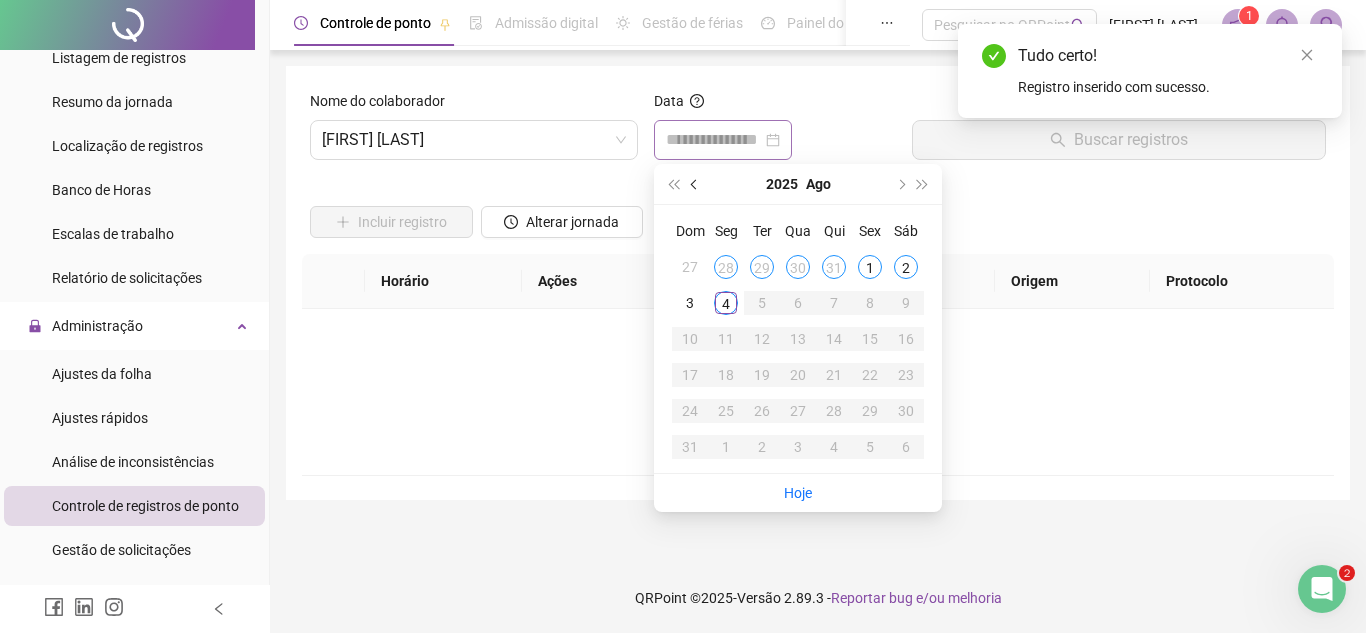 click at bounding box center [695, 184] 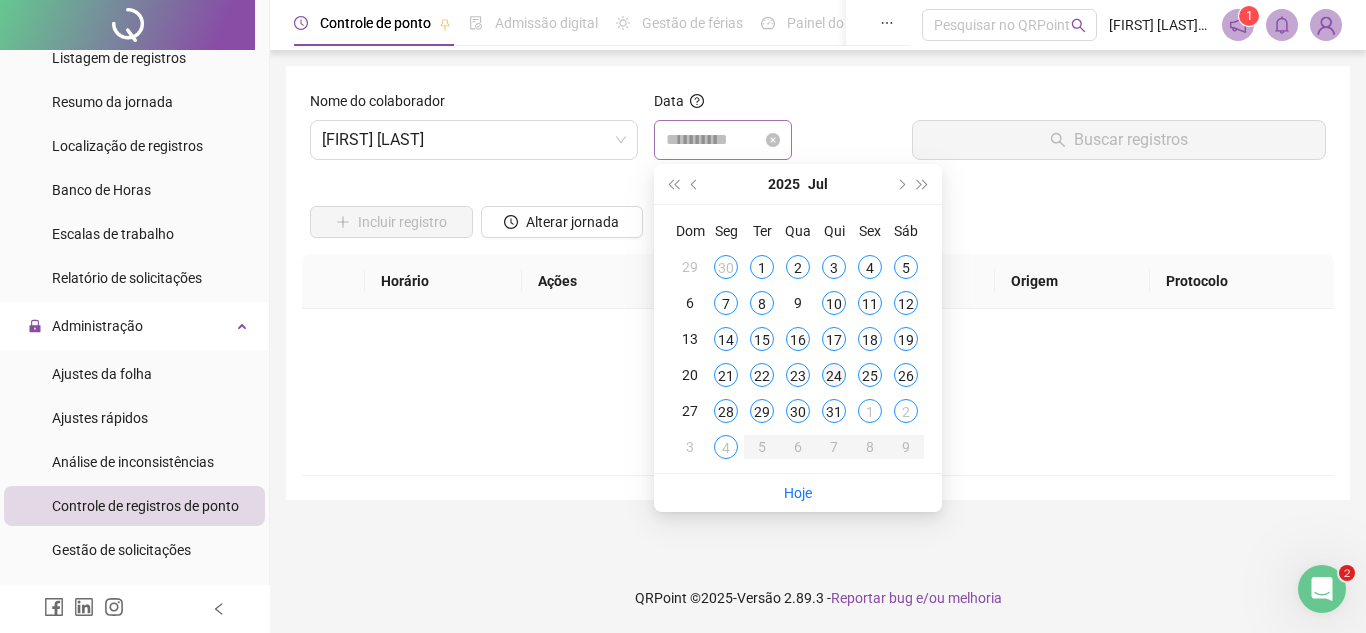 type on "**********" 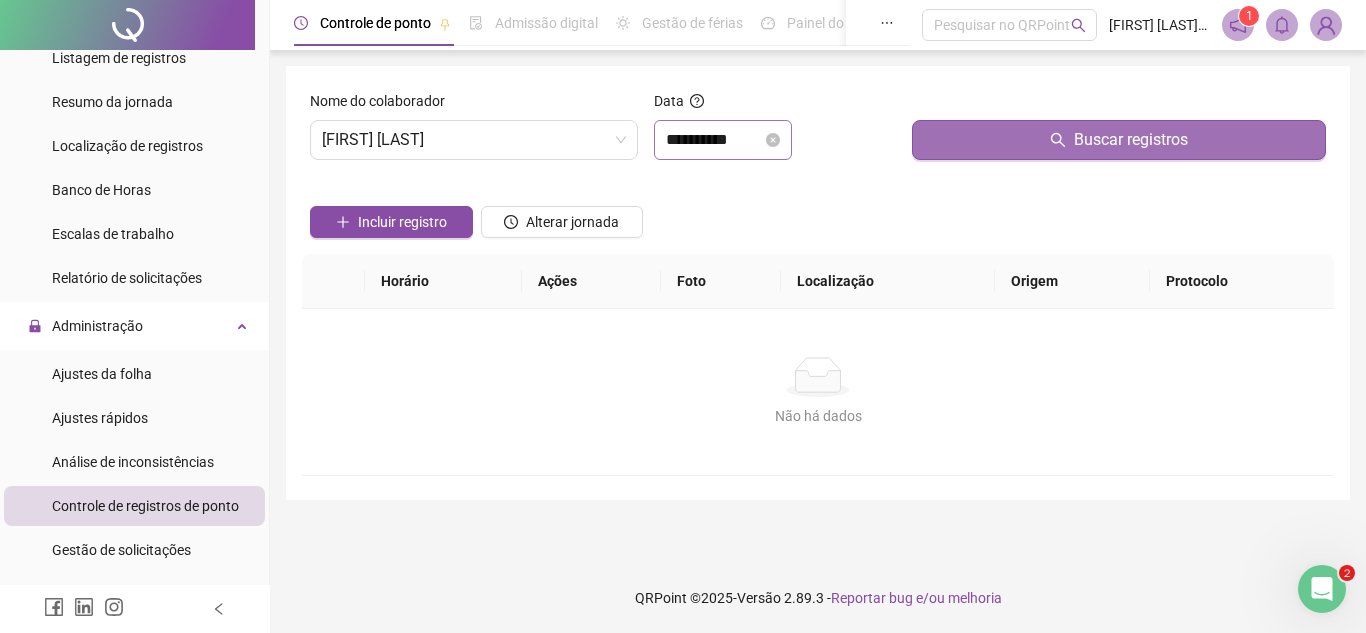 click on "Buscar registros" at bounding box center (1119, 140) 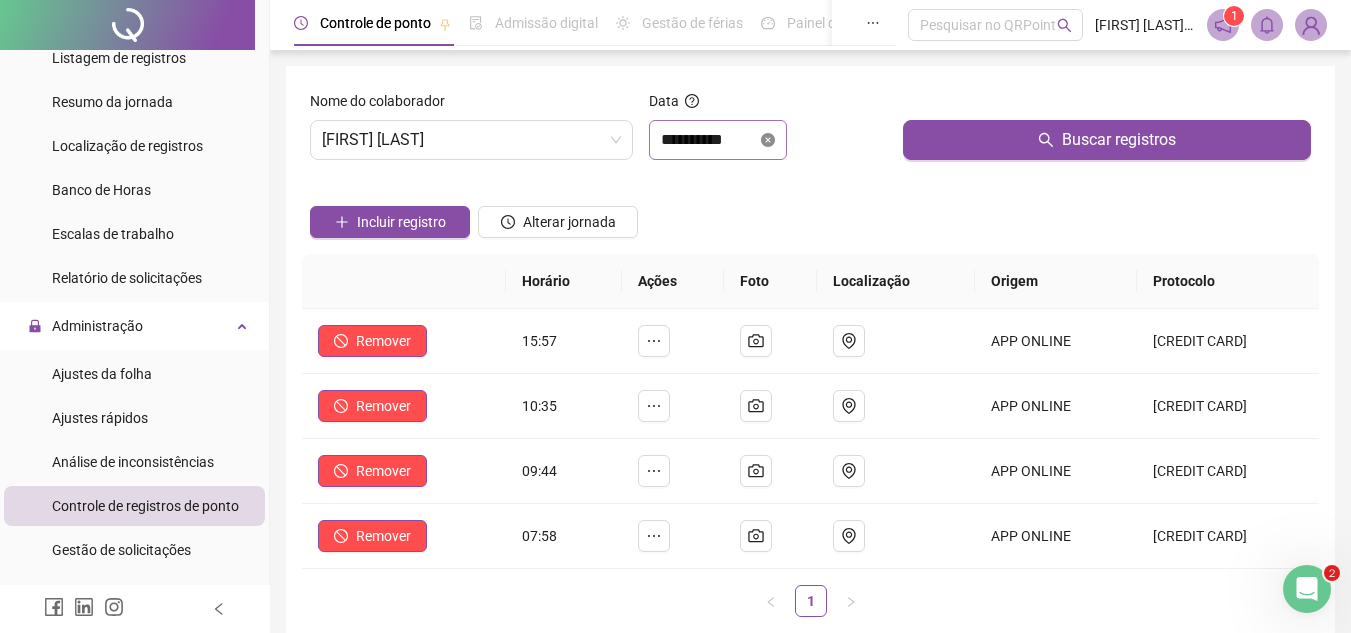 click 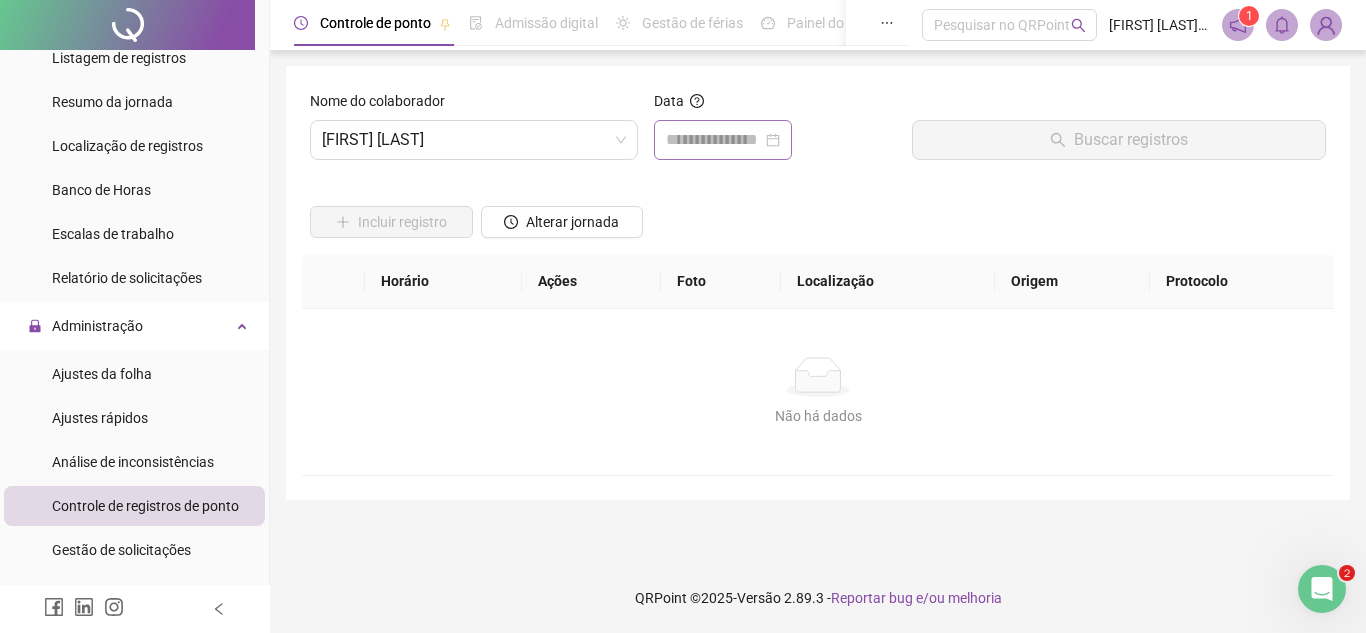 click at bounding box center (723, 140) 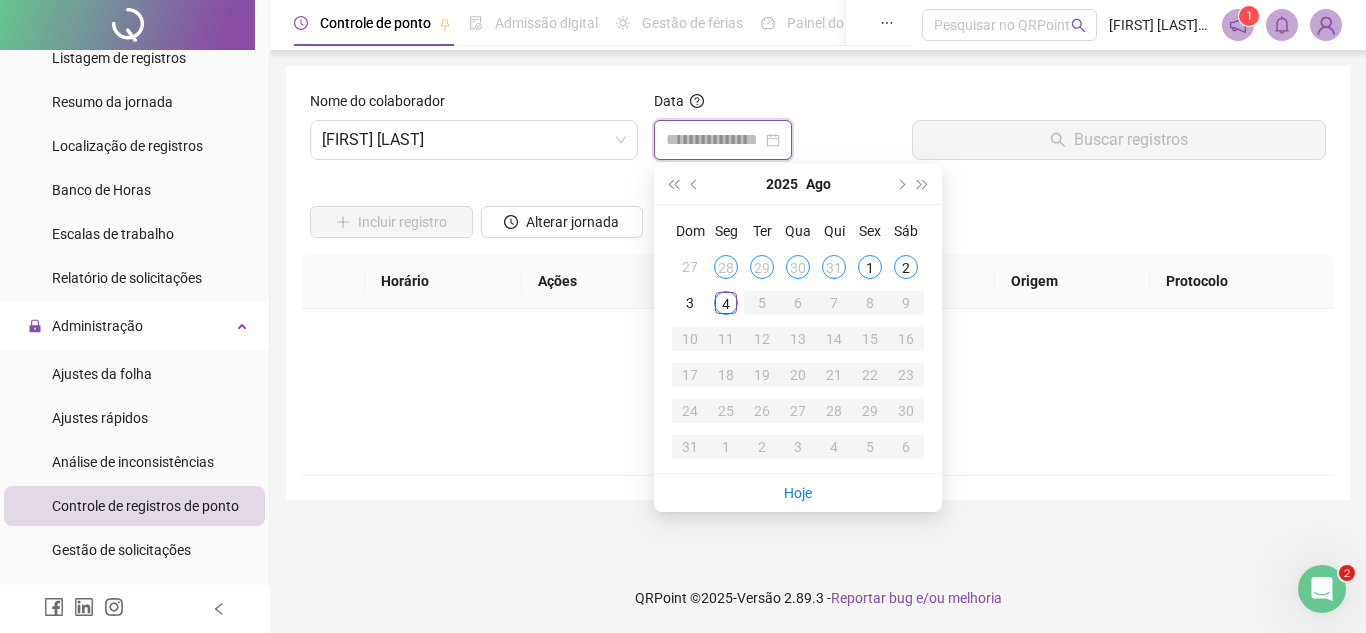 type on "**********" 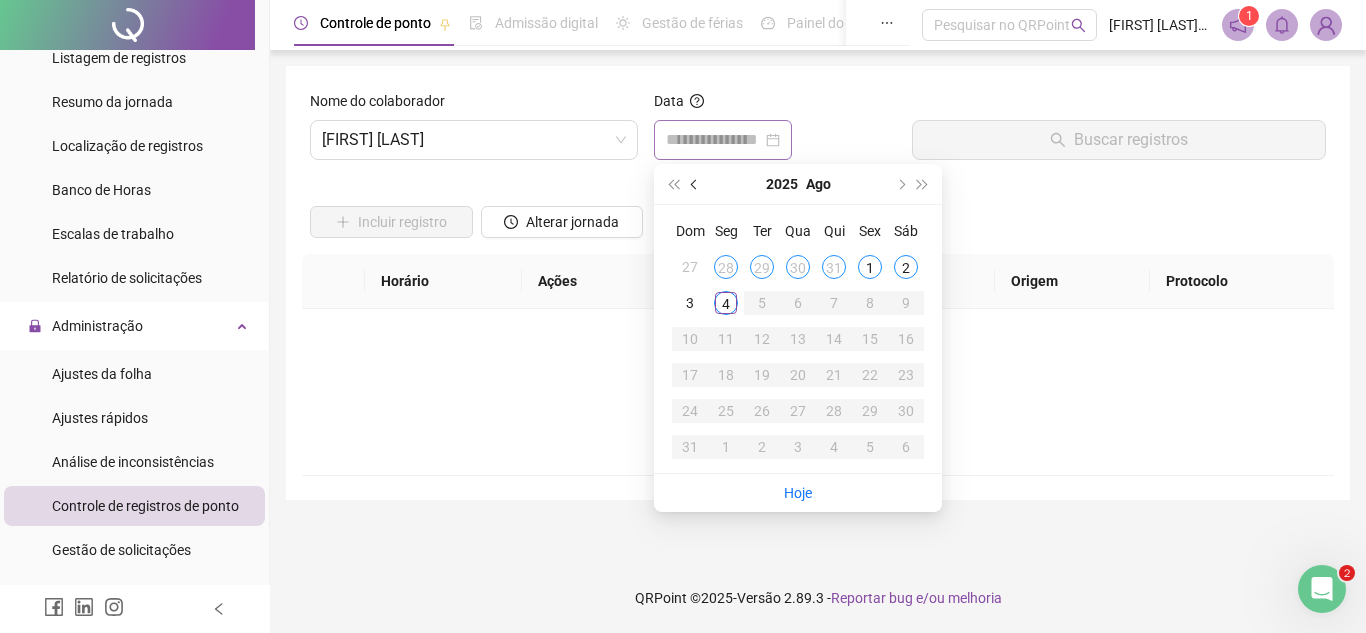 click at bounding box center (696, 184) 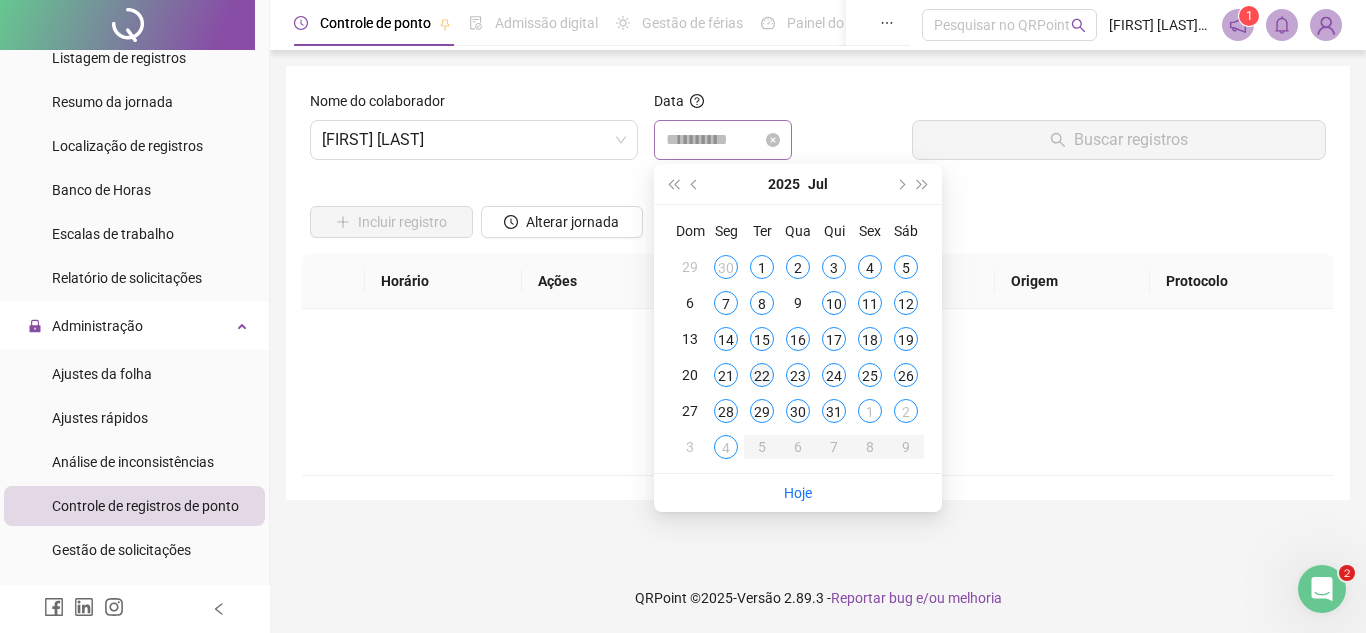 type on "**********" 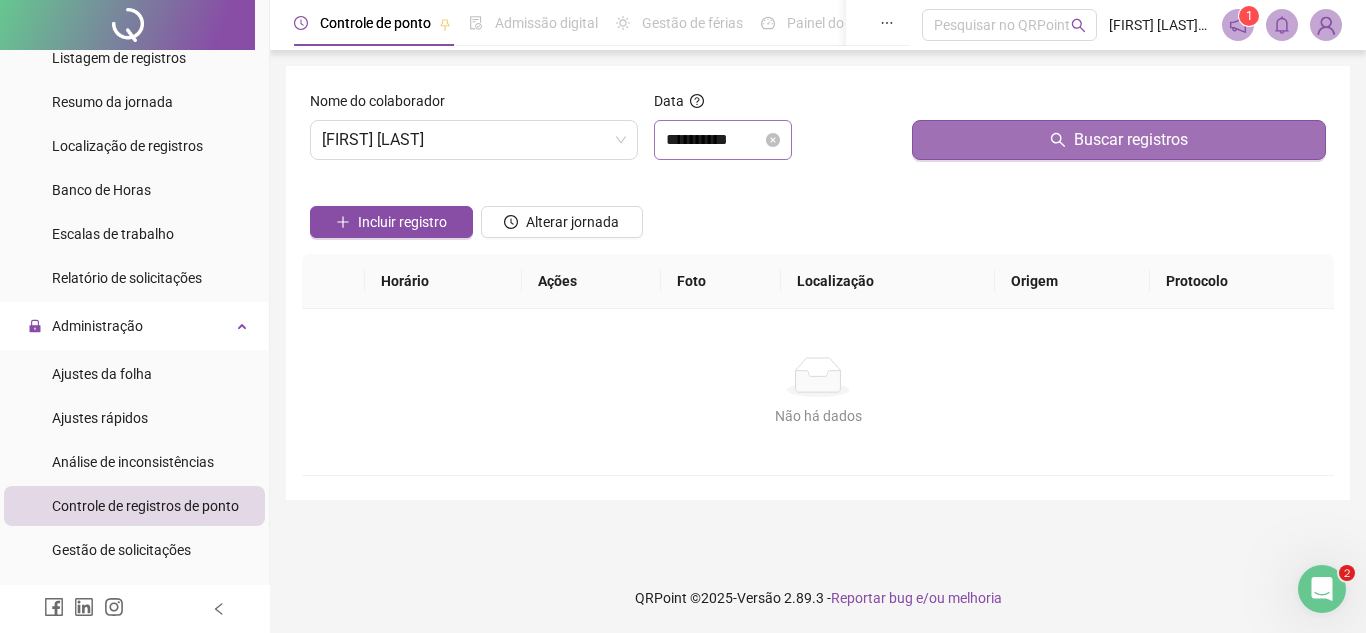 click on "Buscar registros" at bounding box center (1119, 140) 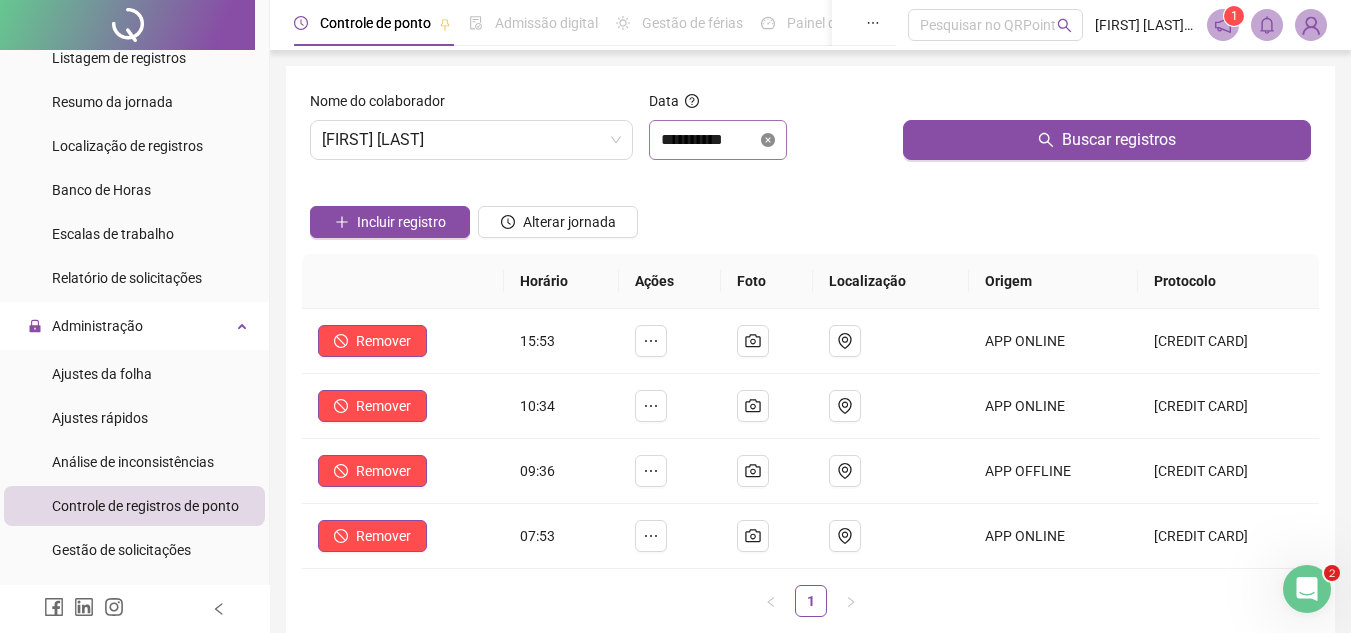 click 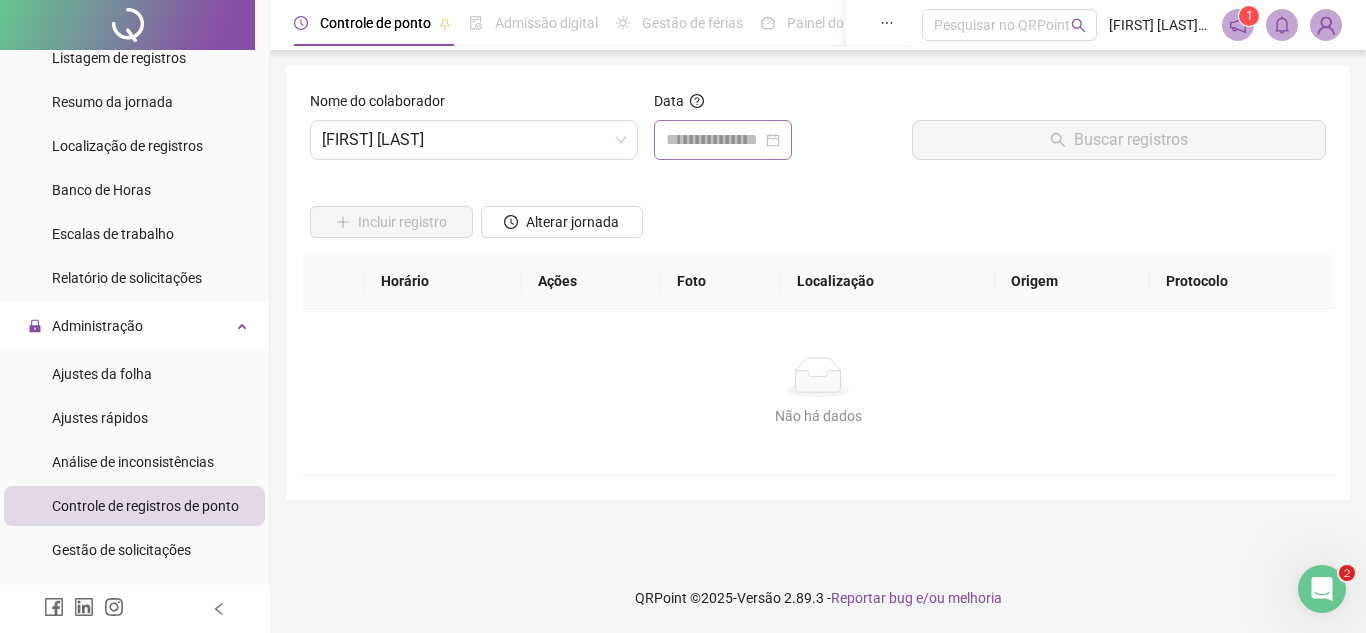 click at bounding box center [723, 140] 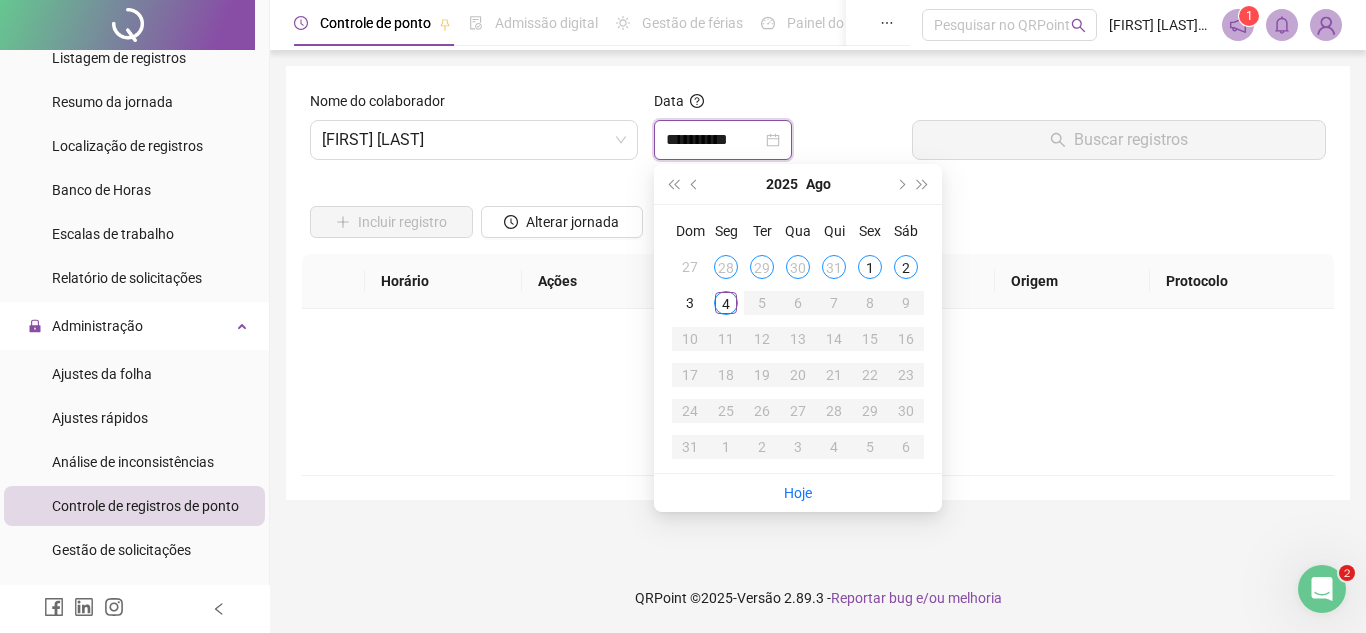type on "**********" 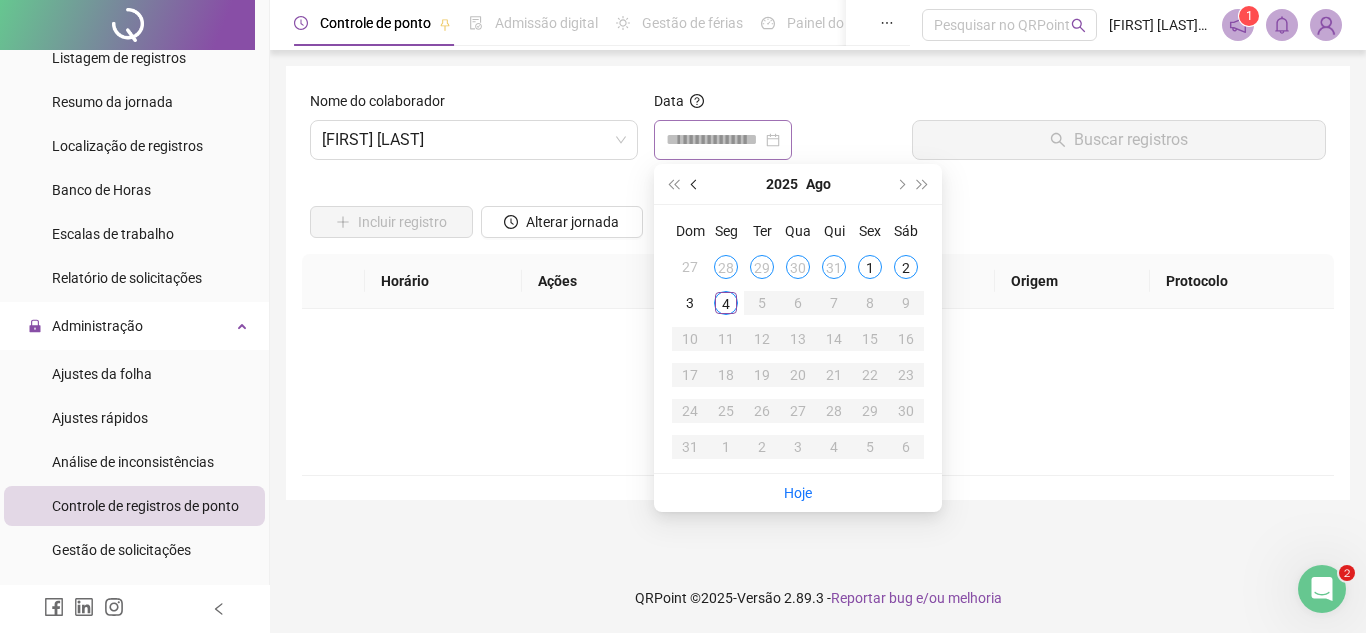 click at bounding box center [696, 184] 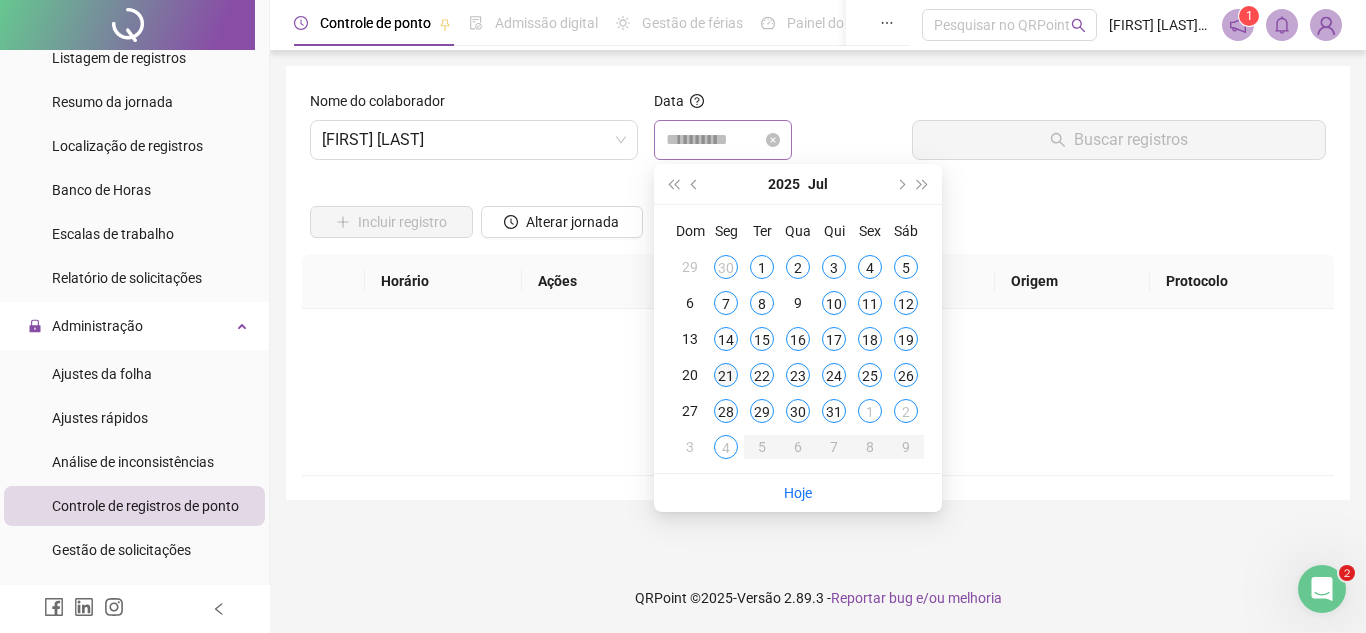 type on "**********" 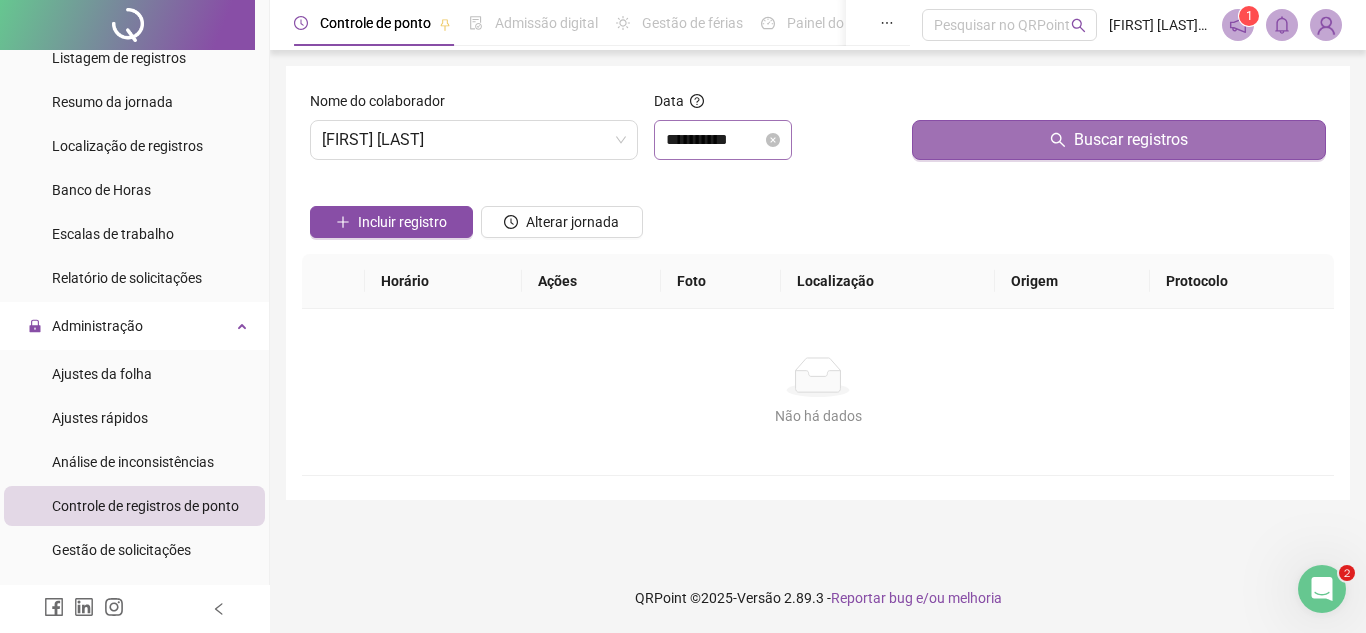 click on "Buscar registros" at bounding box center (1119, 140) 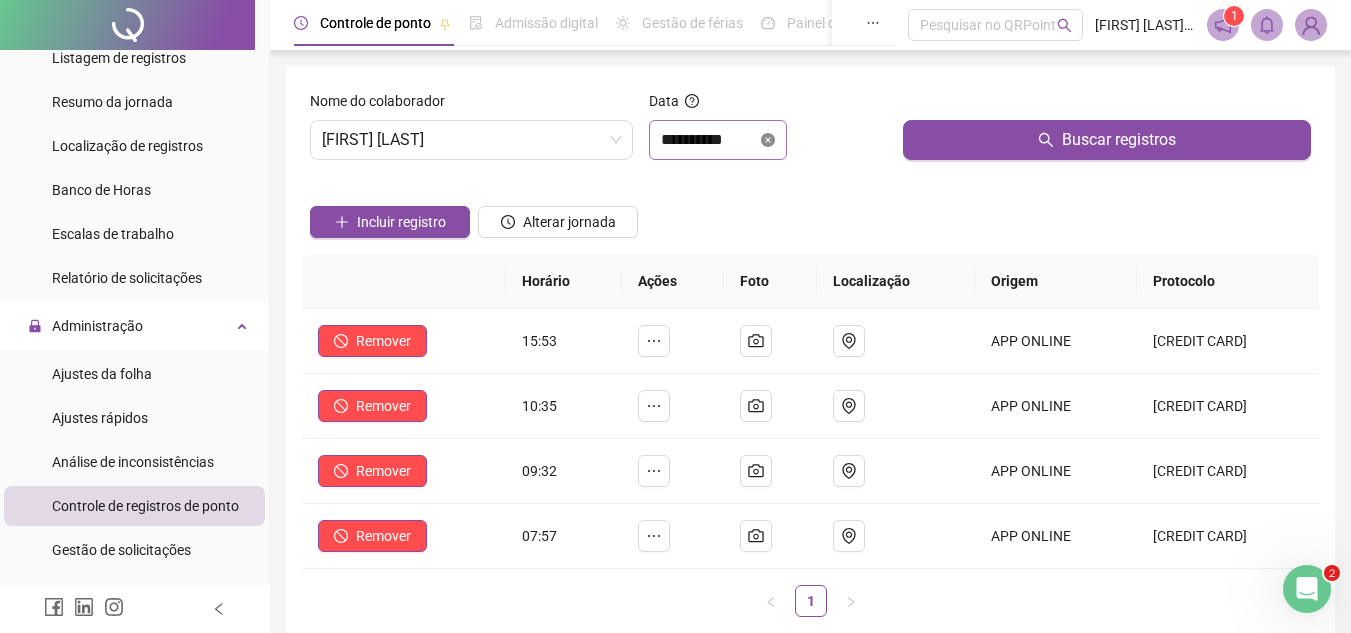 click 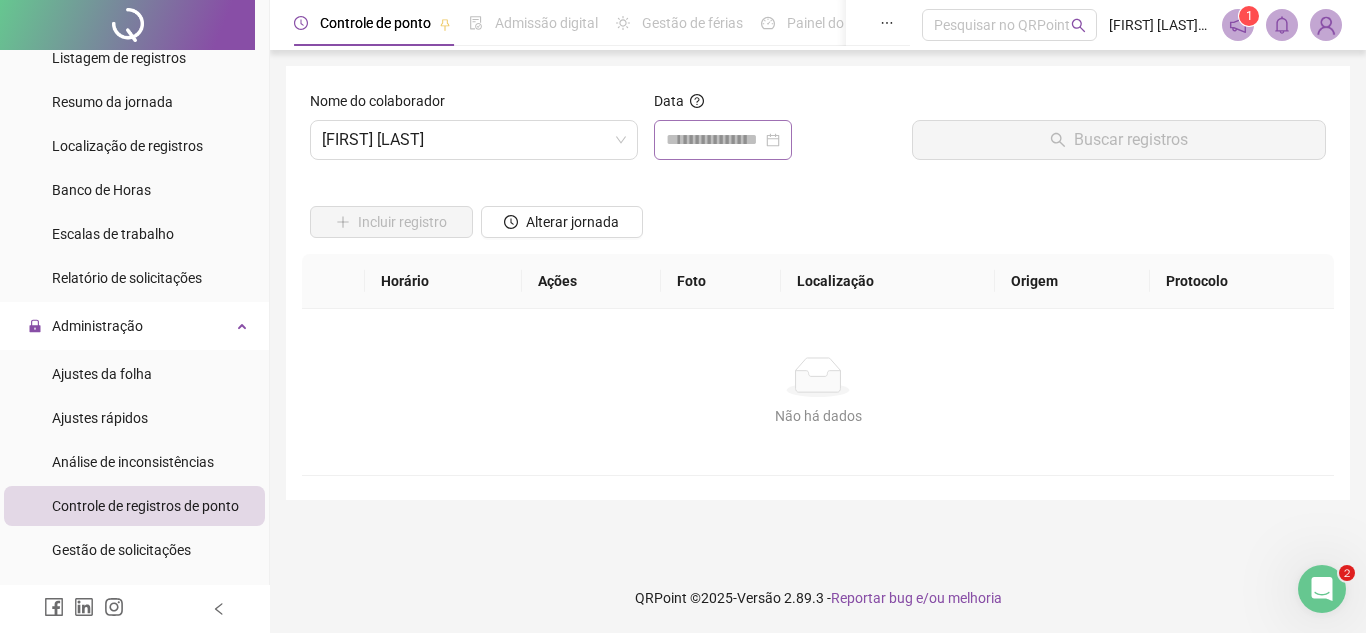 click at bounding box center (723, 140) 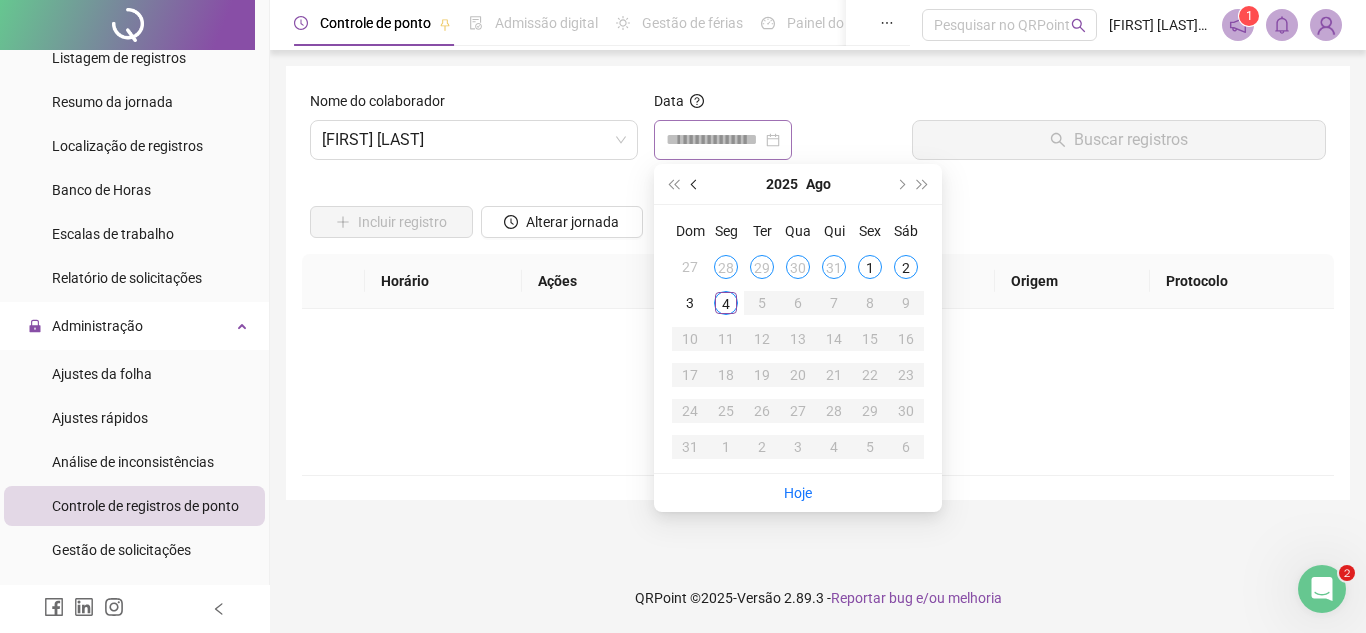 click at bounding box center [695, 184] 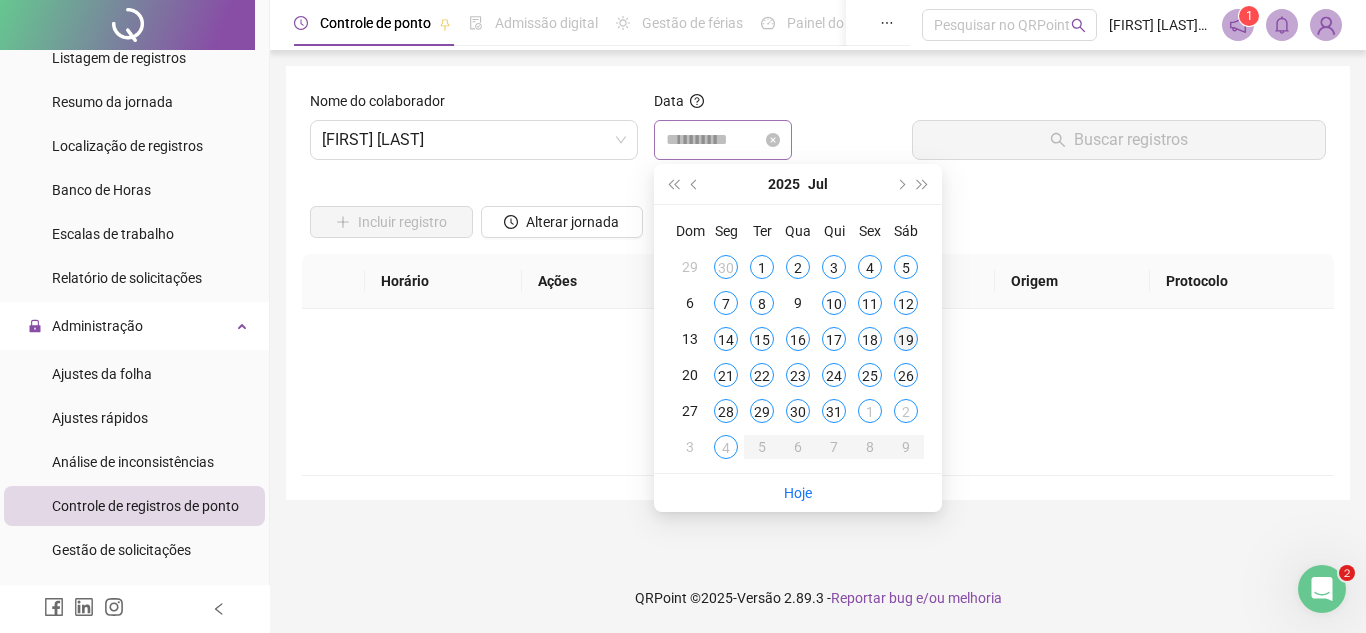 type on "**********" 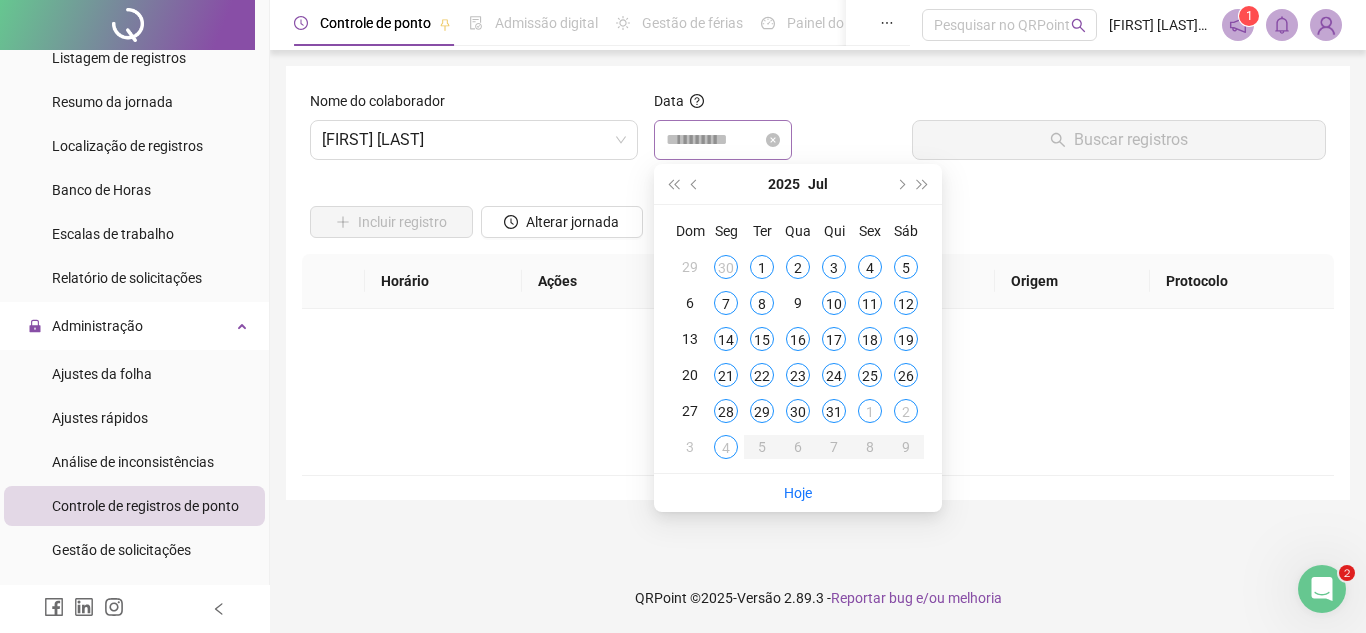 drag, startPoint x: 906, startPoint y: 336, endPoint x: 925, endPoint y: 293, distance: 47.010635 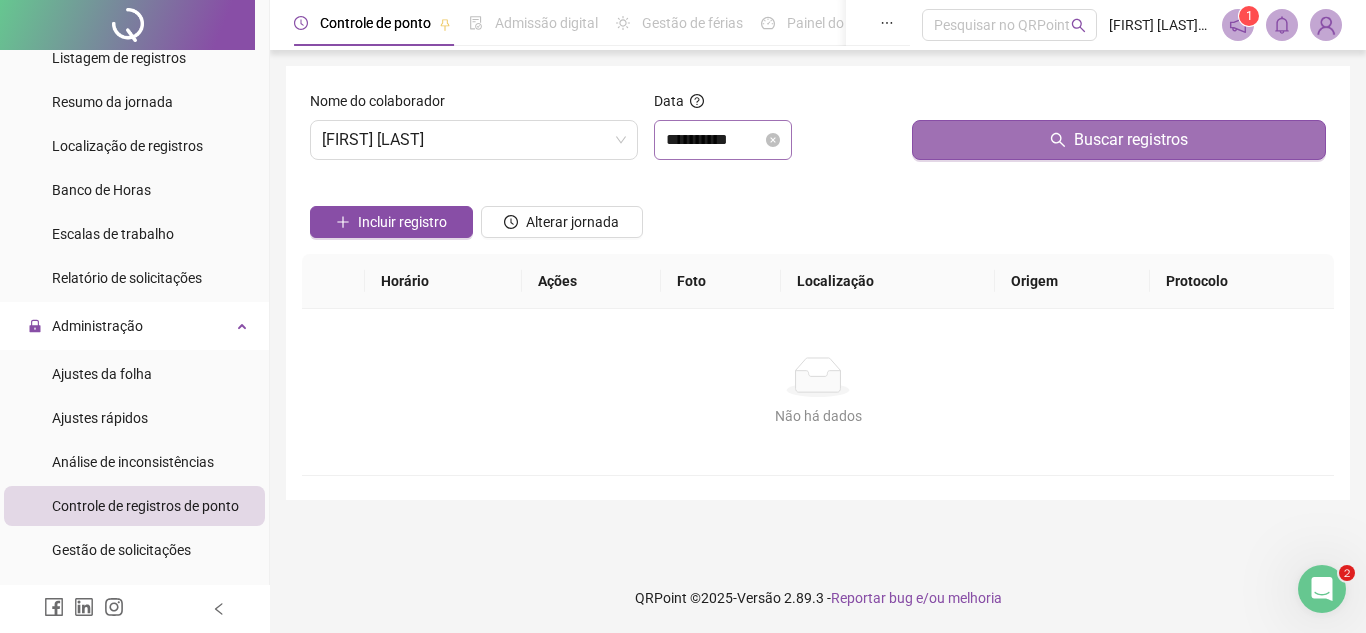 click on "Buscar registros" at bounding box center [1119, 140] 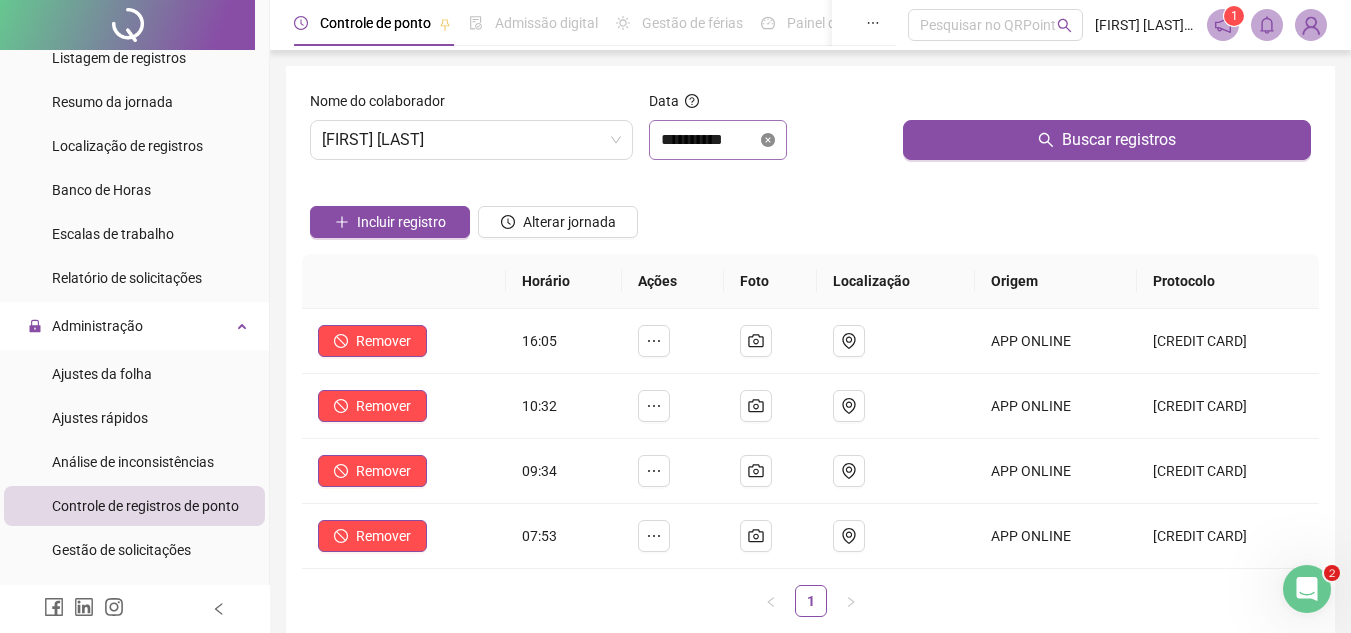 click 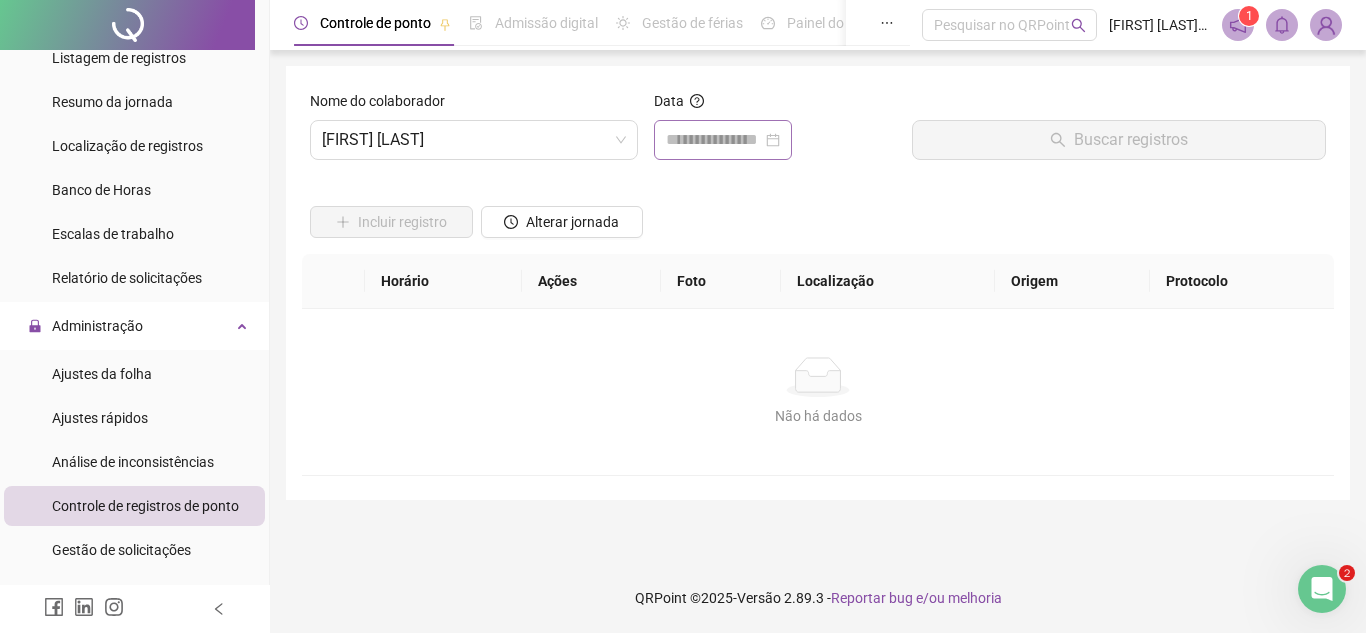 click at bounding box center [723, 140] 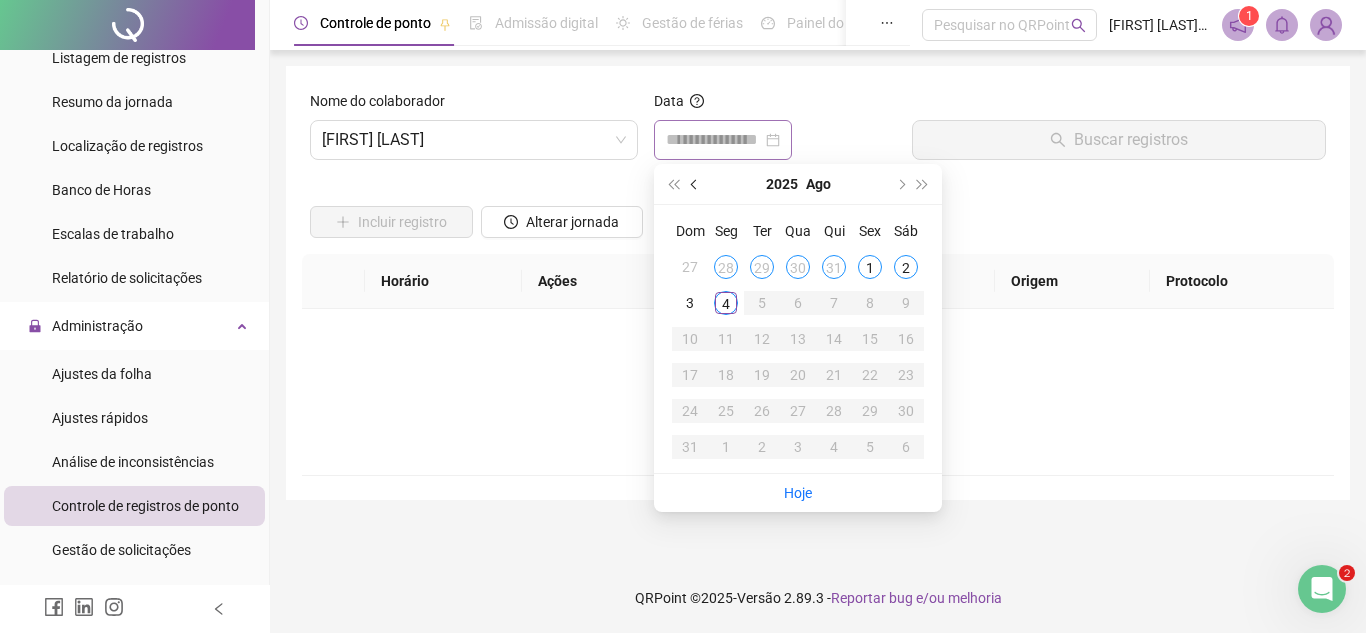 click at bounding box center [695, 184] 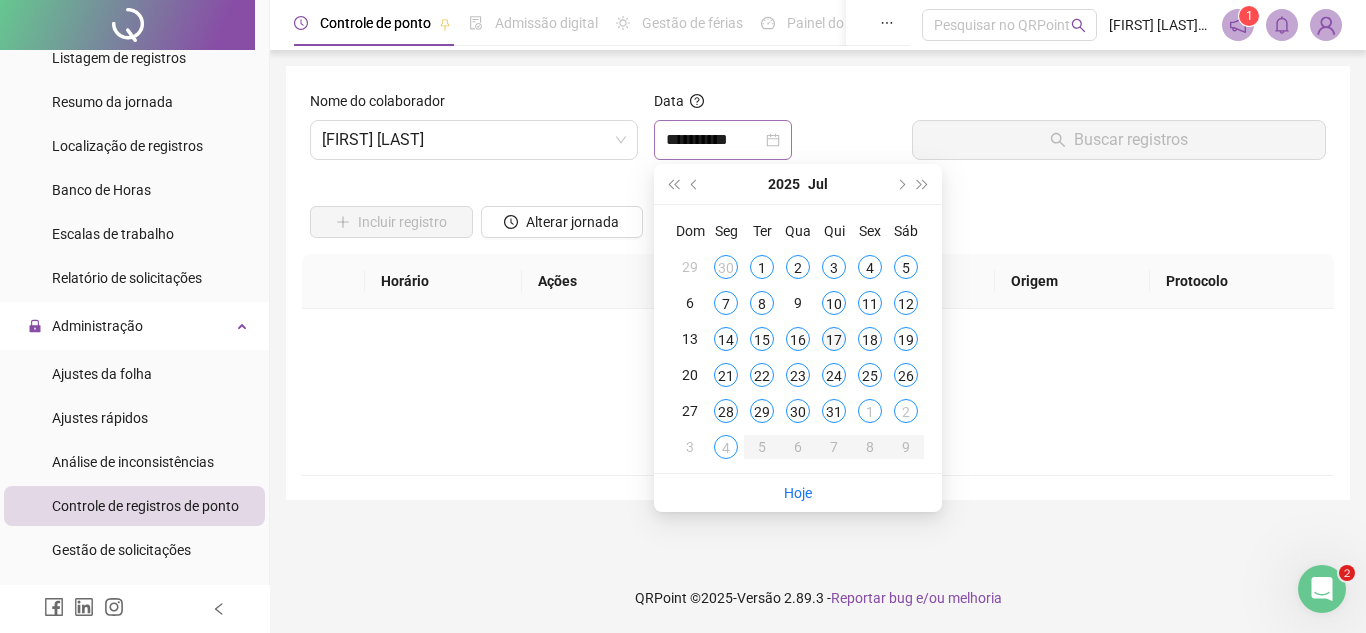type on "**********" 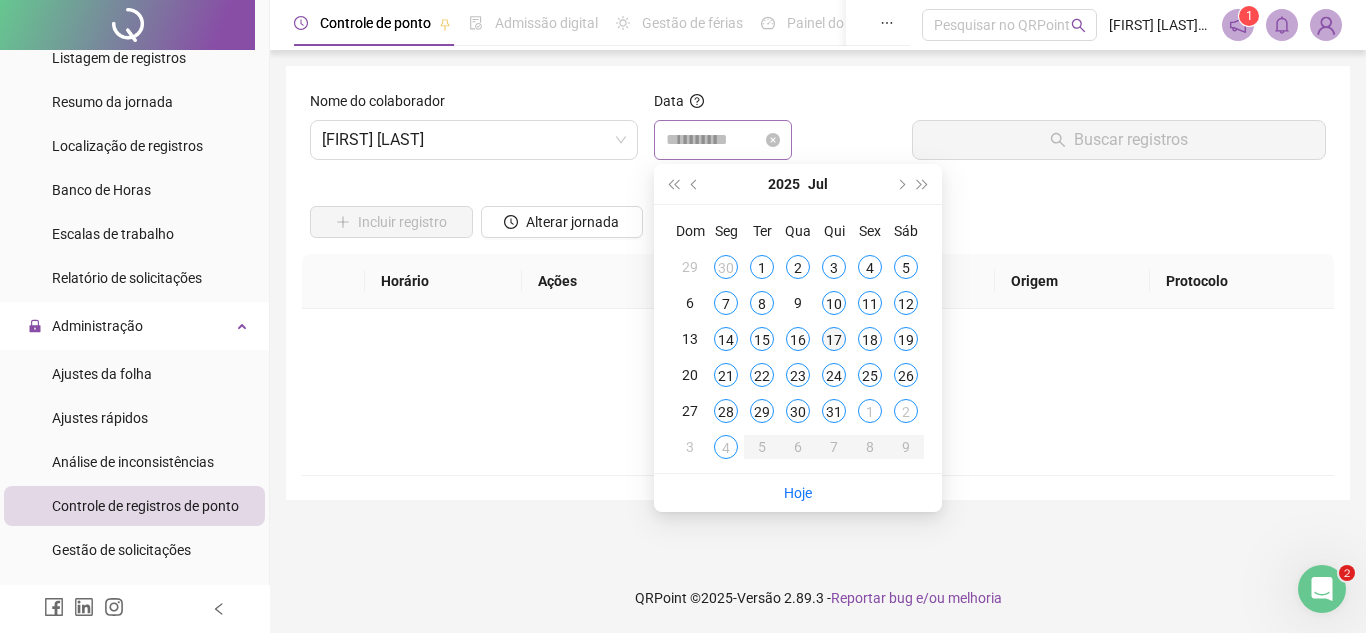 drag, startPoint x: 830, startPoint y: 338, endPoint x: 930, endPoint y: 247, distance: 135.20724 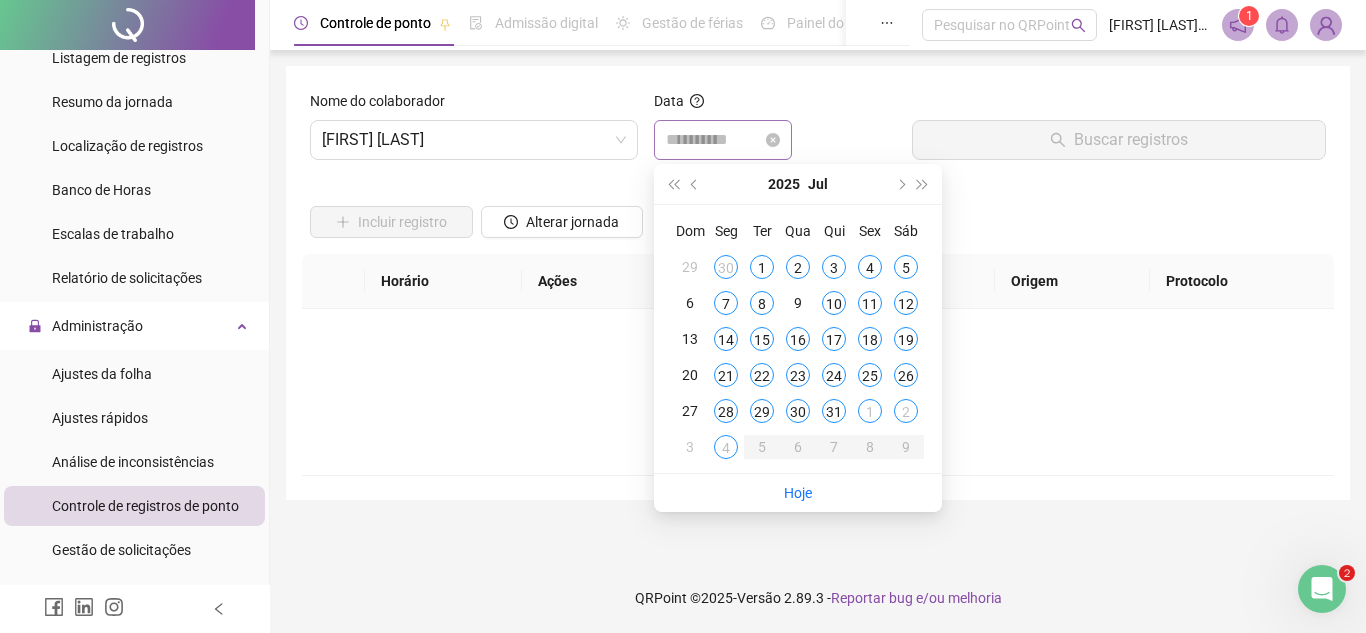 click on "17" at bounding box center [834, 339] 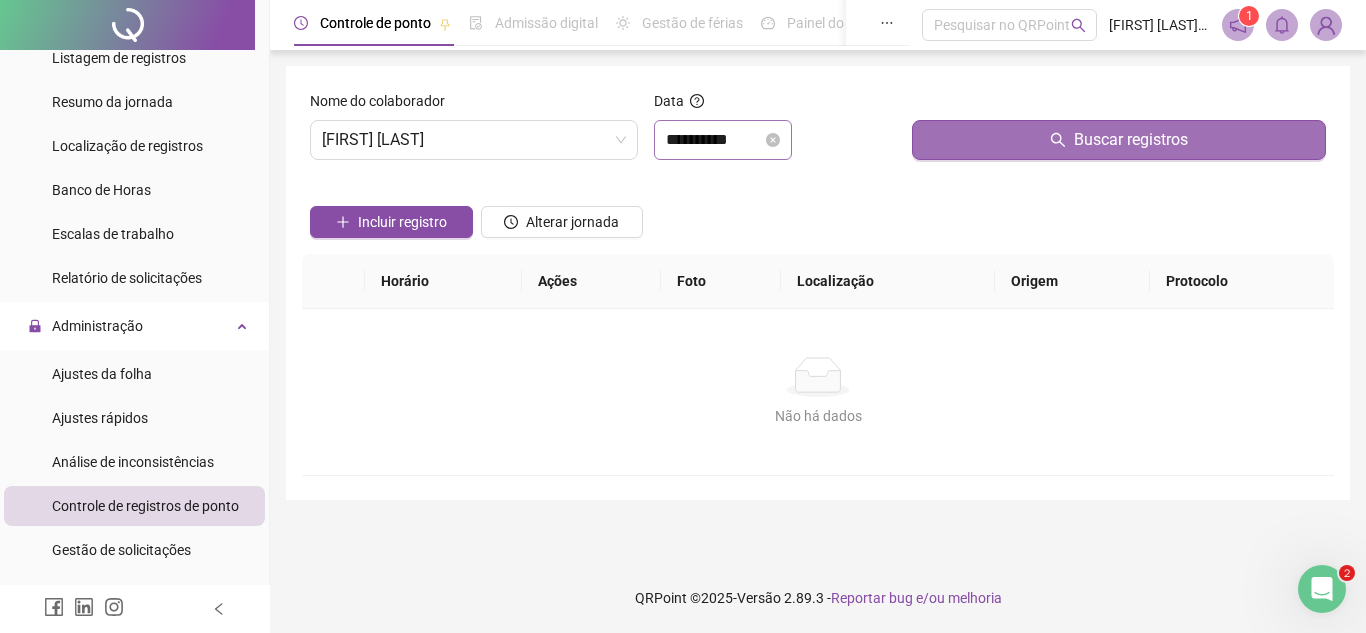 click on "Buscar registros" at bounding box center [1119, 140] 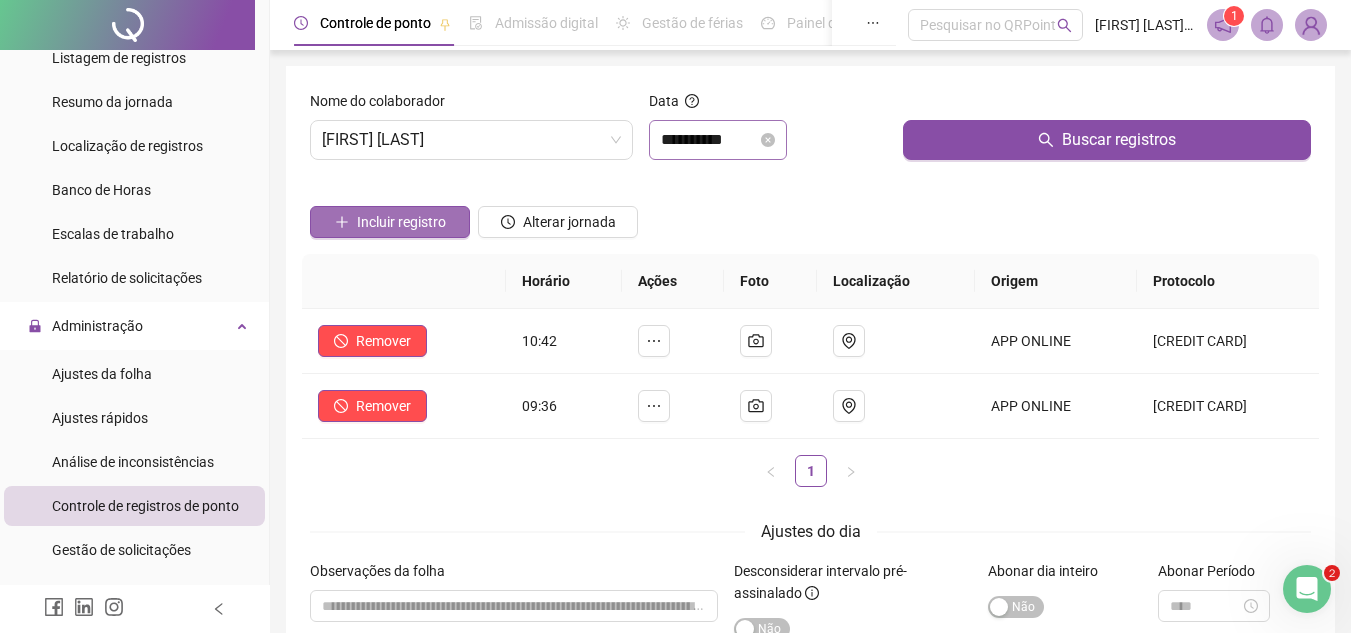 click on "Incluir registro" at bounding box center [390, 222] 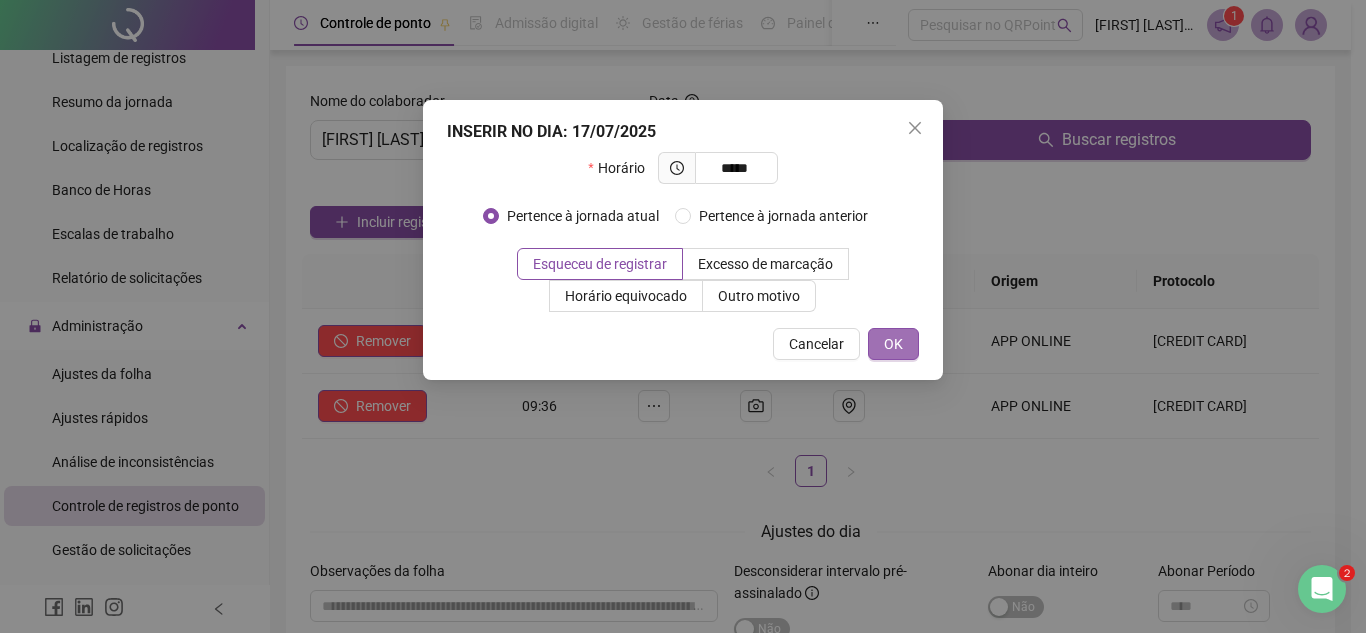 type on "*****" 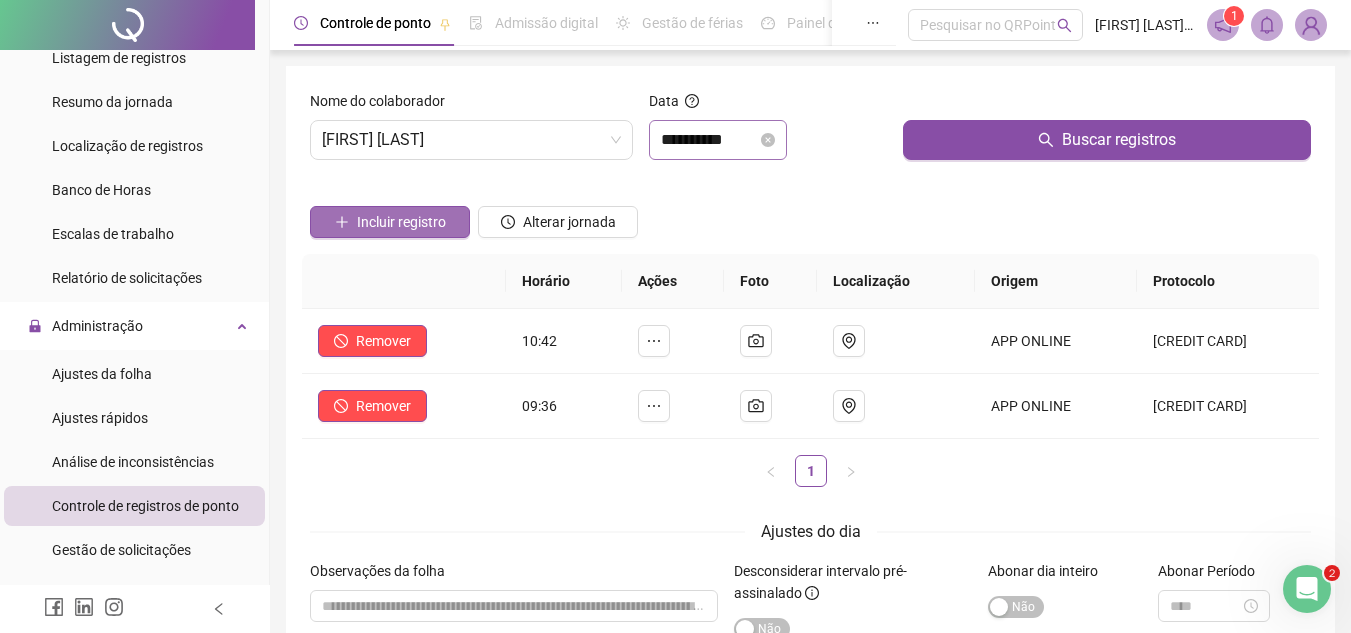 drag, startPoint x: 367, startPoint y: 226, endPoint x: 394, endPoint y: 220, distance: 27.658634 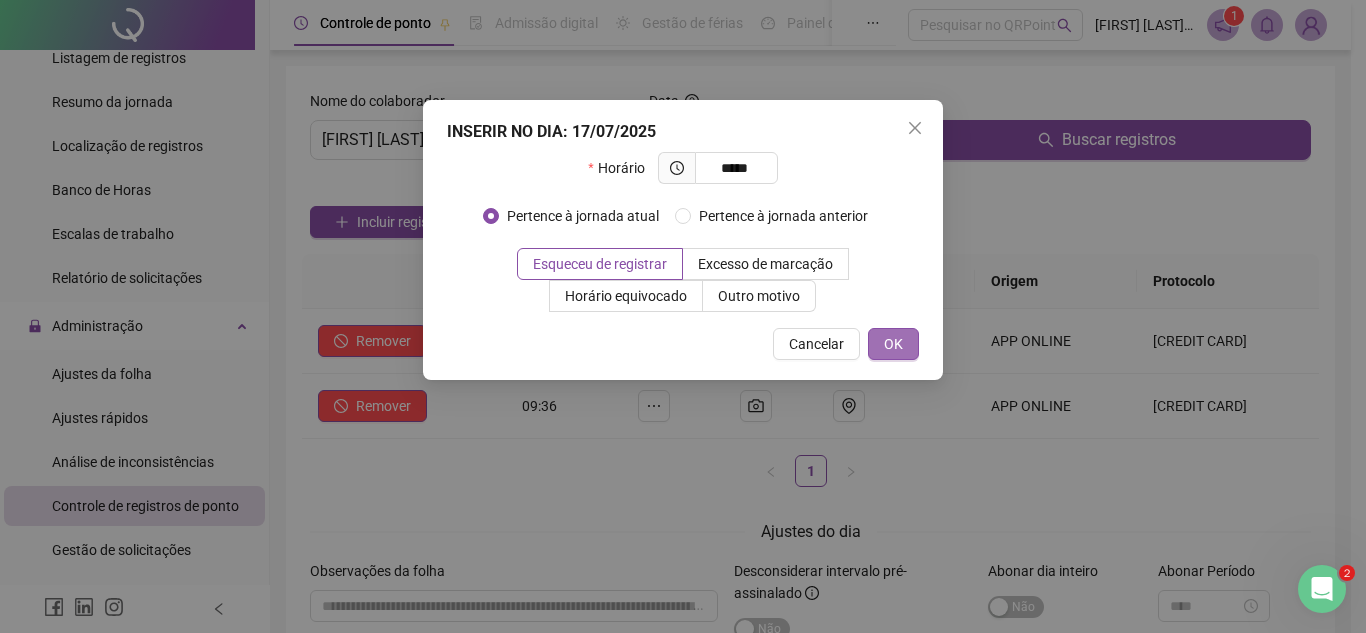 type on "*****" 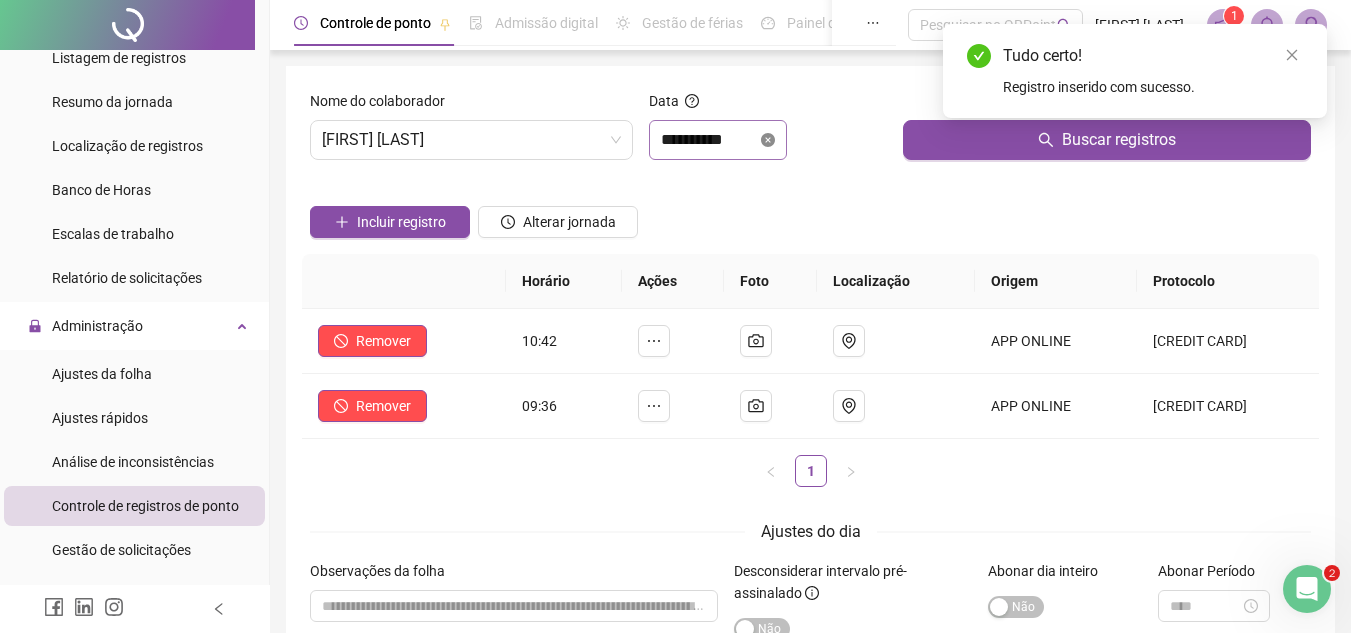 click 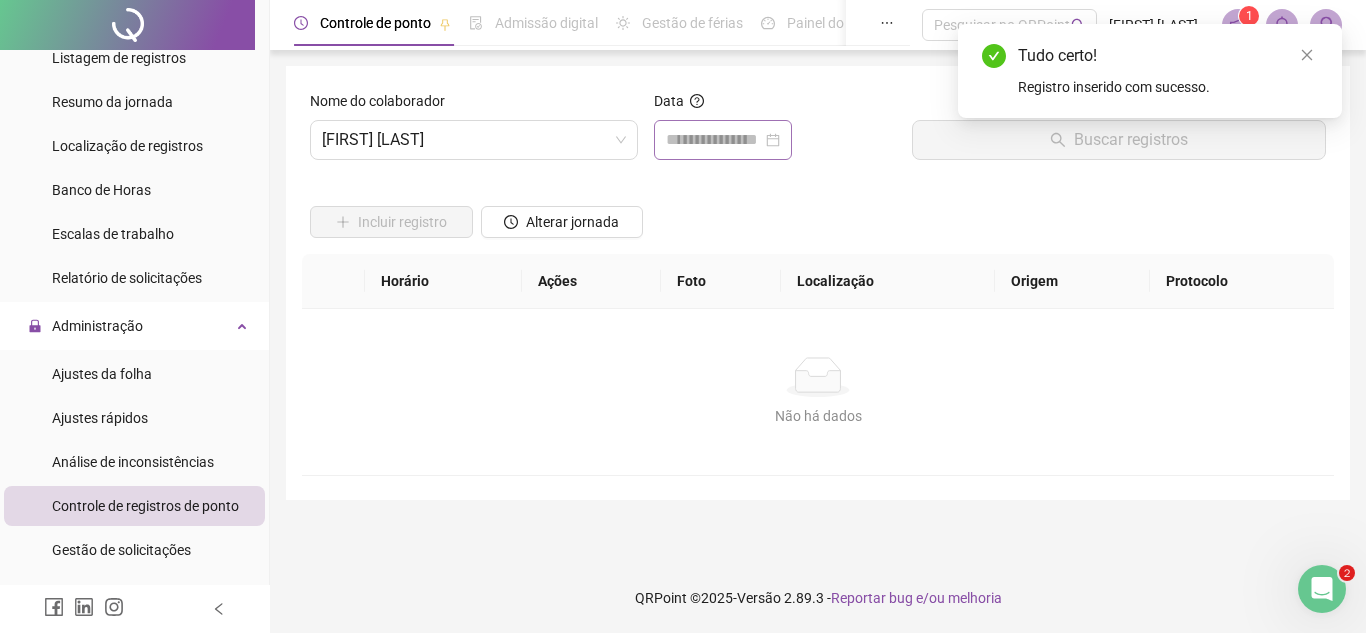 click at bounding box center [723, 140] 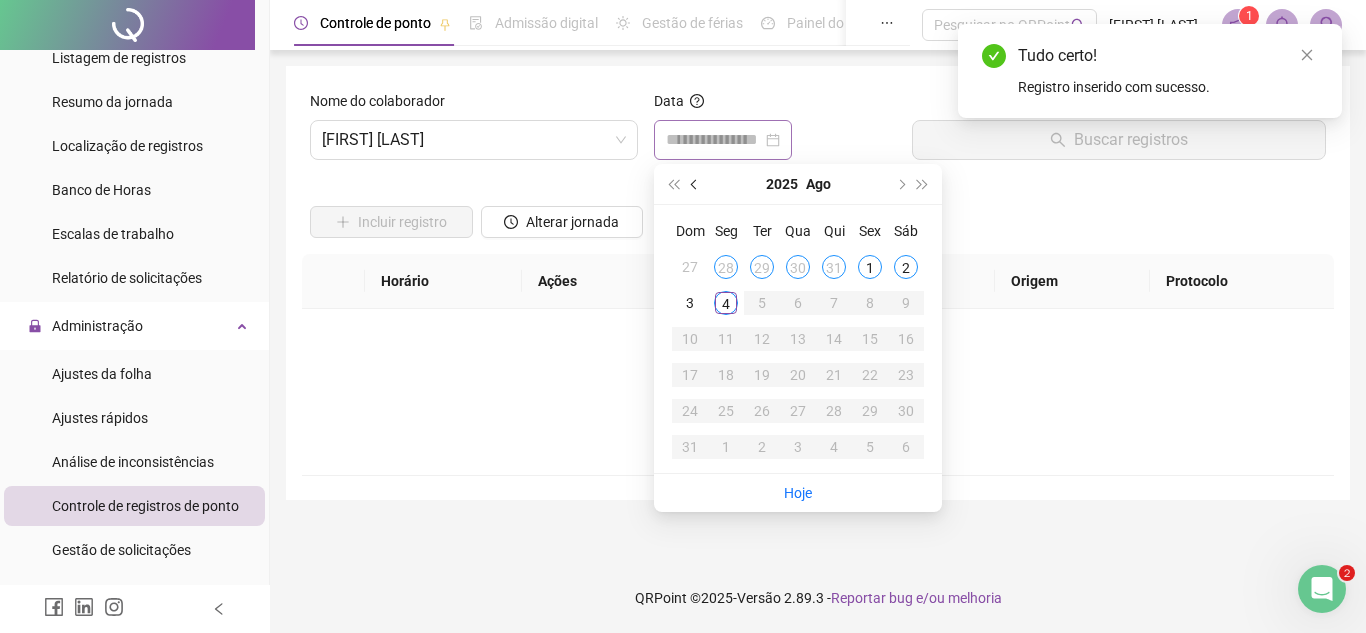 click at bounding box center (695, 184) 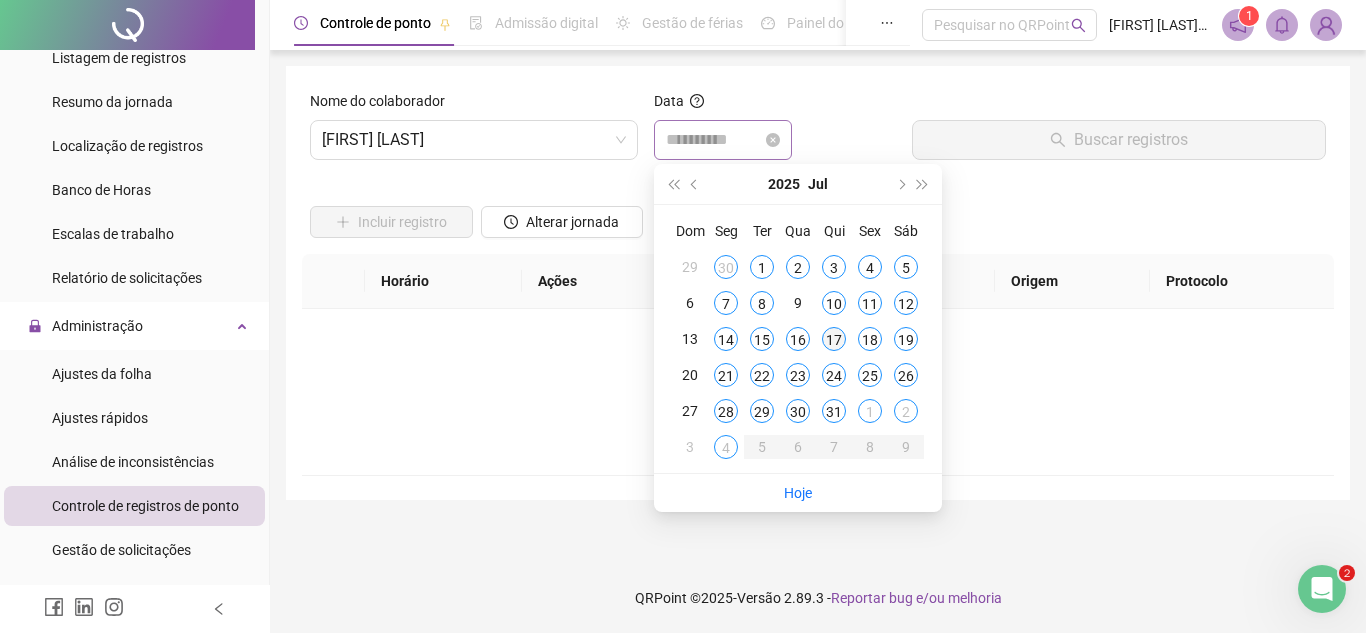 type on "**********" 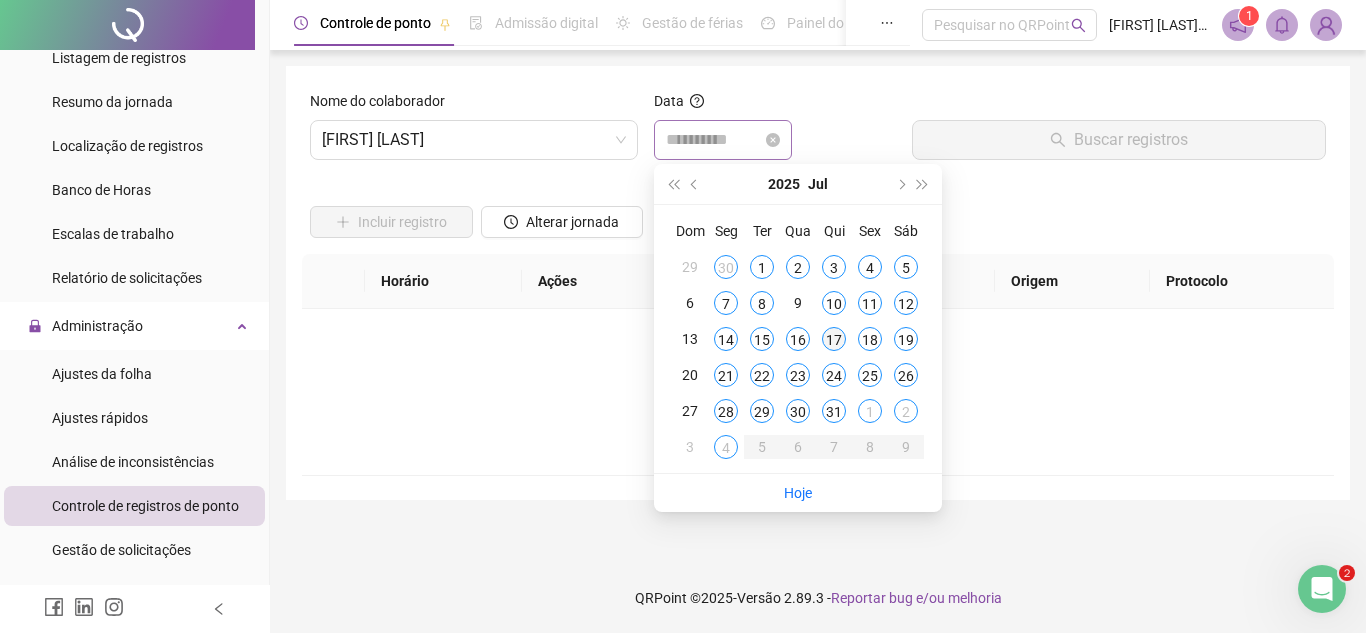 click on "17" at bounding box center (834, 339) 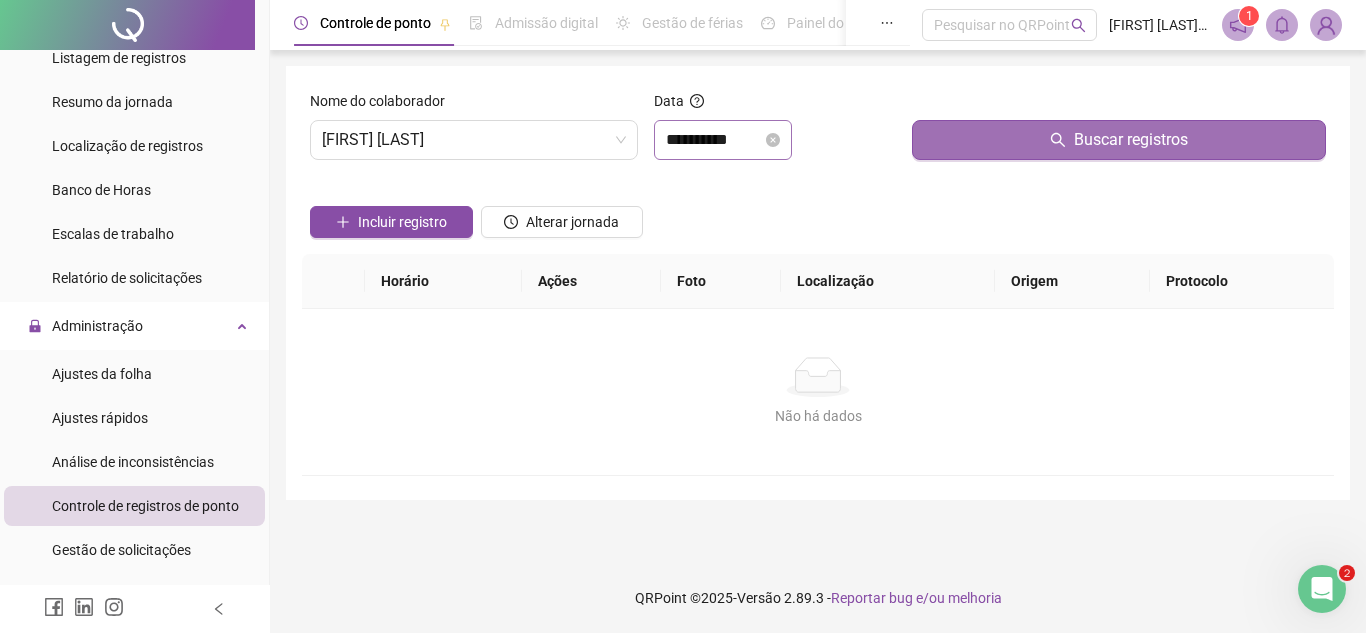 click on "Buscar registros" at bounding box center (1119, 140) 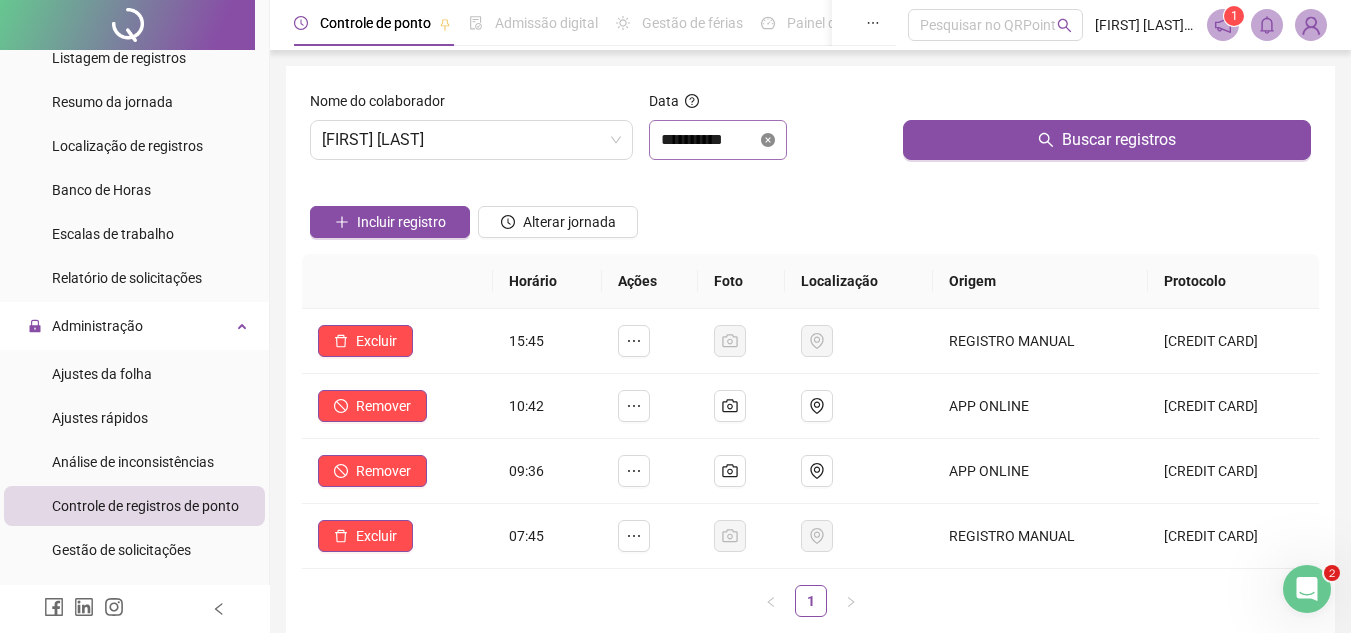 click 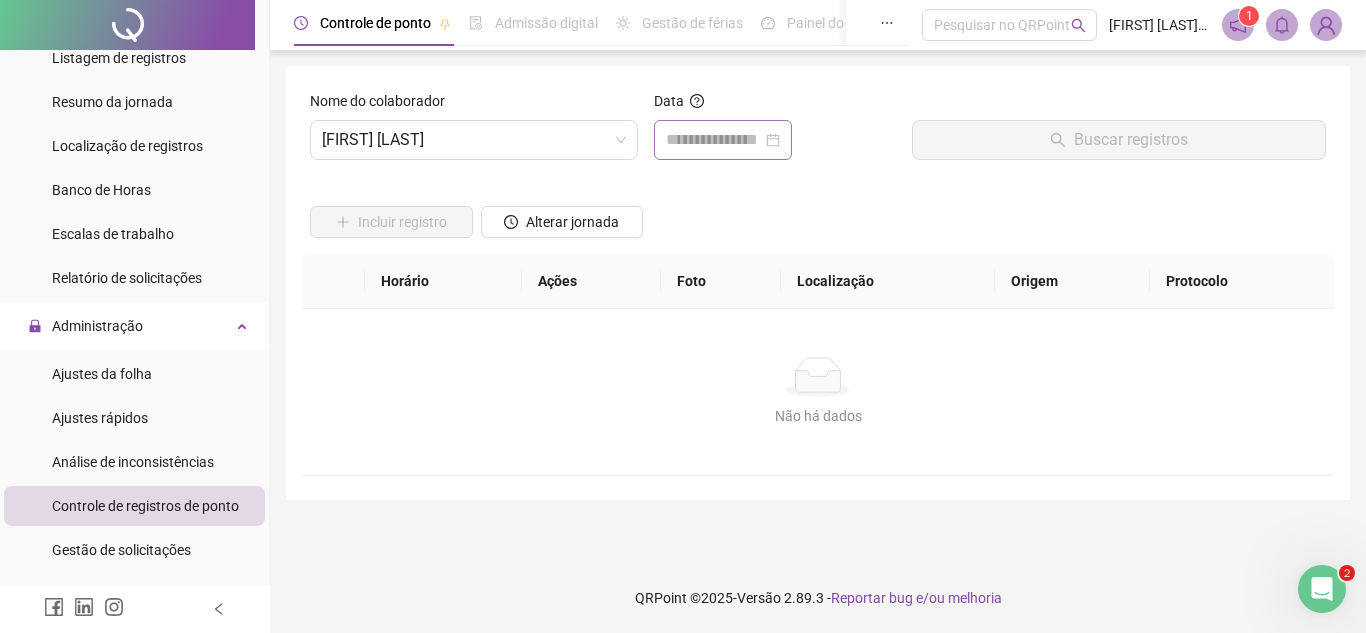 click at bounding box center [723, 140] 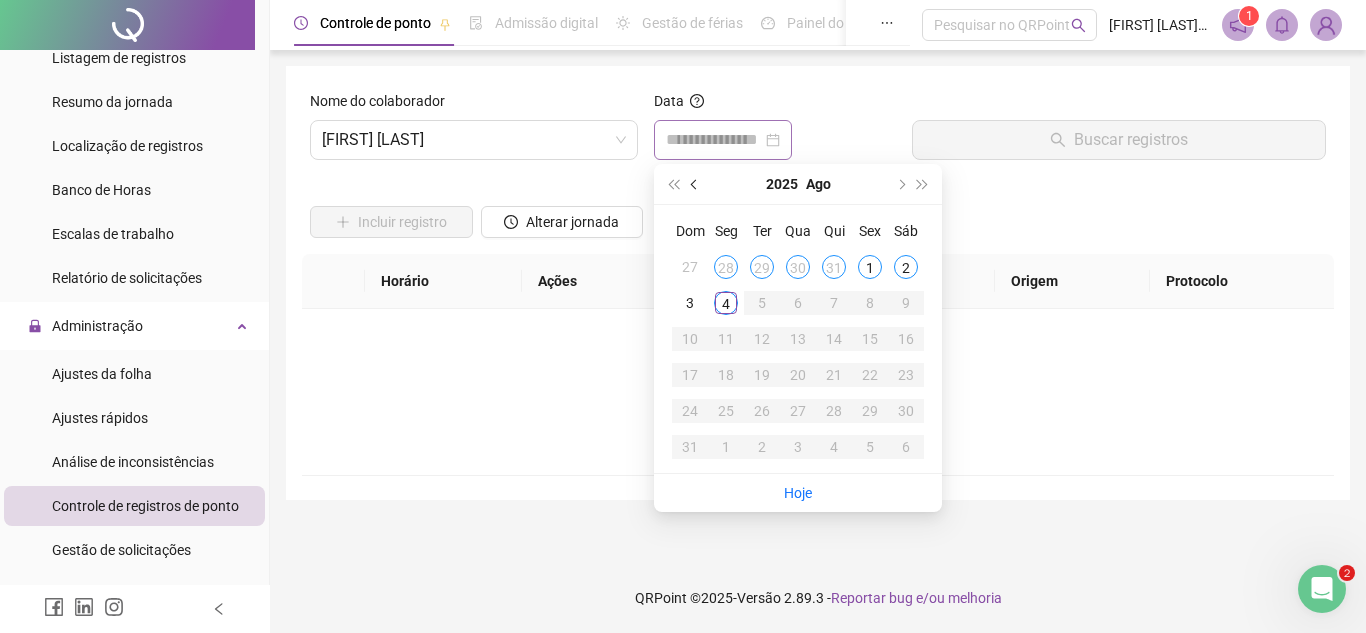 click at bounding box center (695, 184) 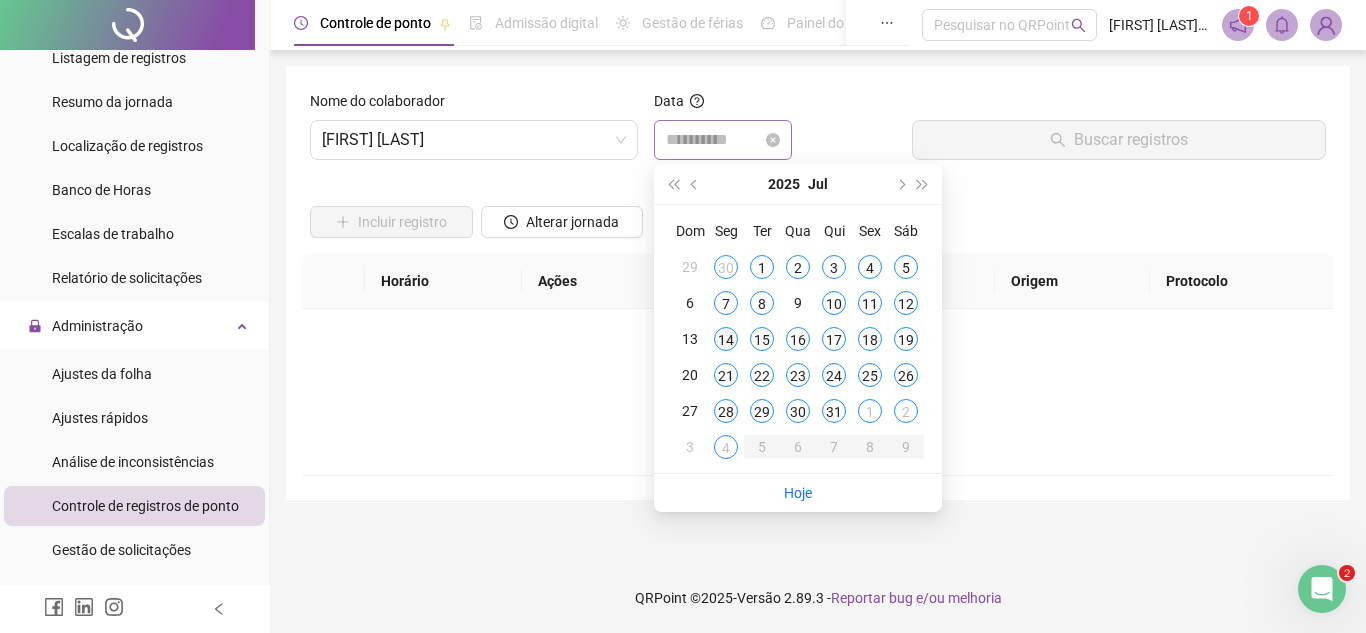 type on "**********" 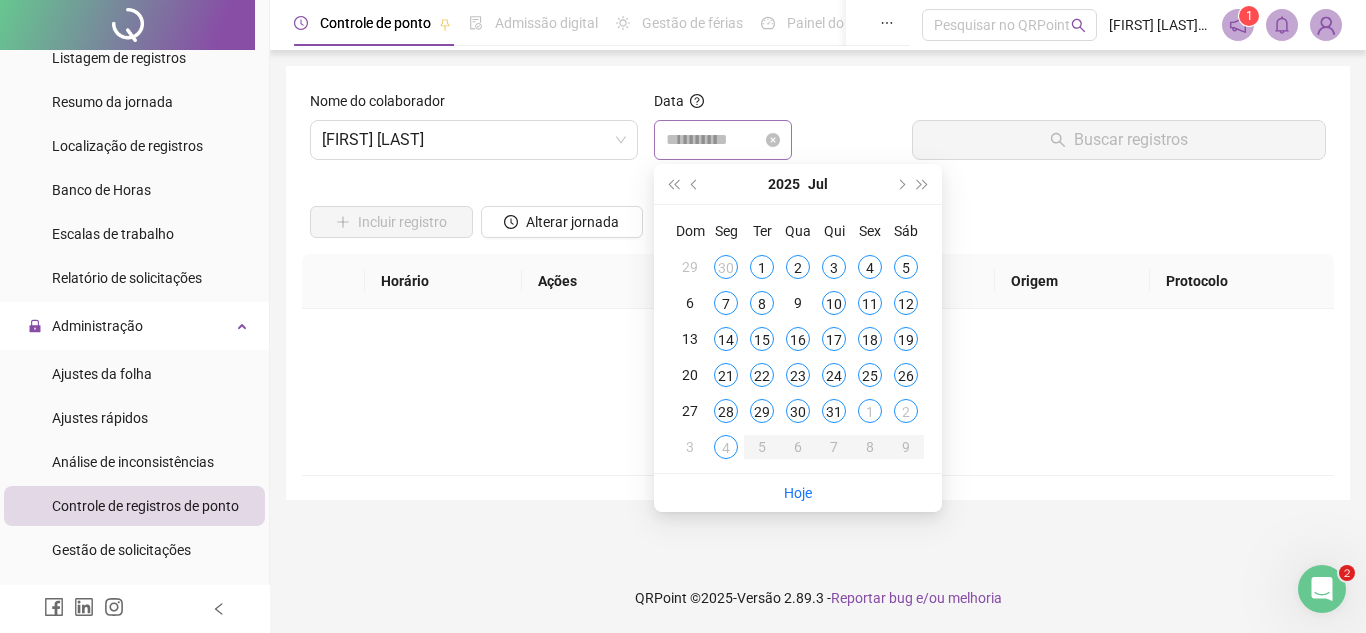 drag, startPoint x: 732, startPoint y: 331, endPoint x: 798, endPoint y: 298, distance: 73.790245 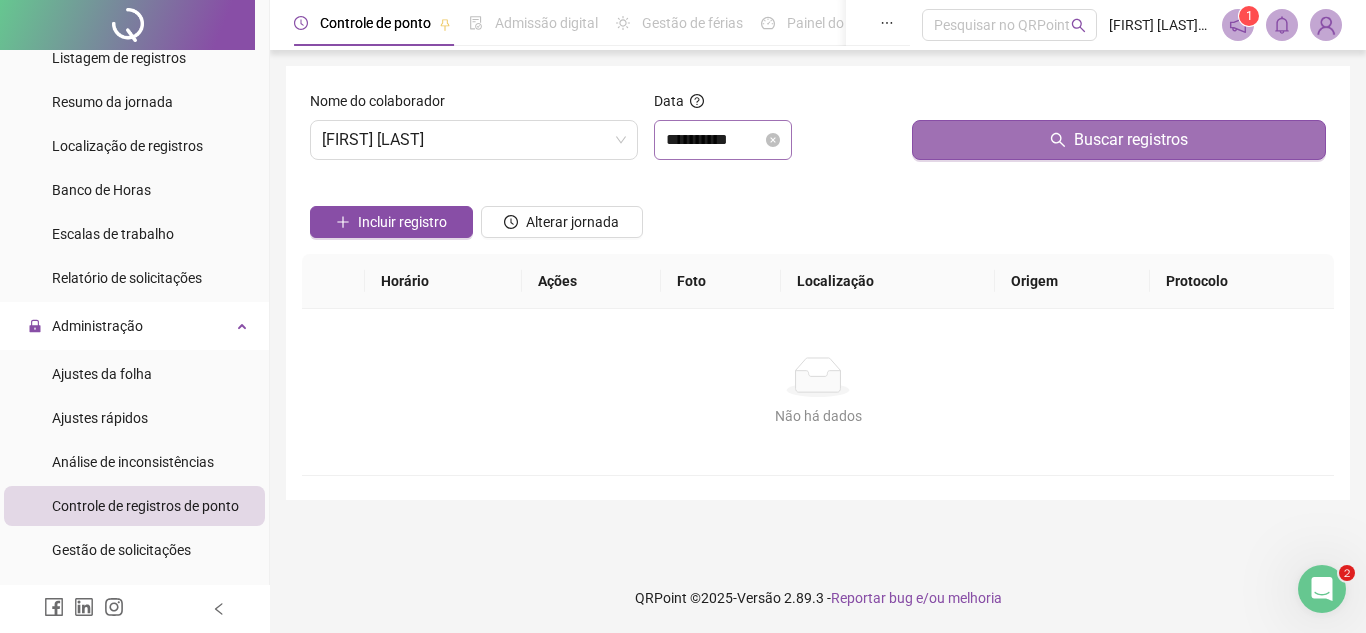 click on "Buscar registros" at bounding box center (1119, 140) 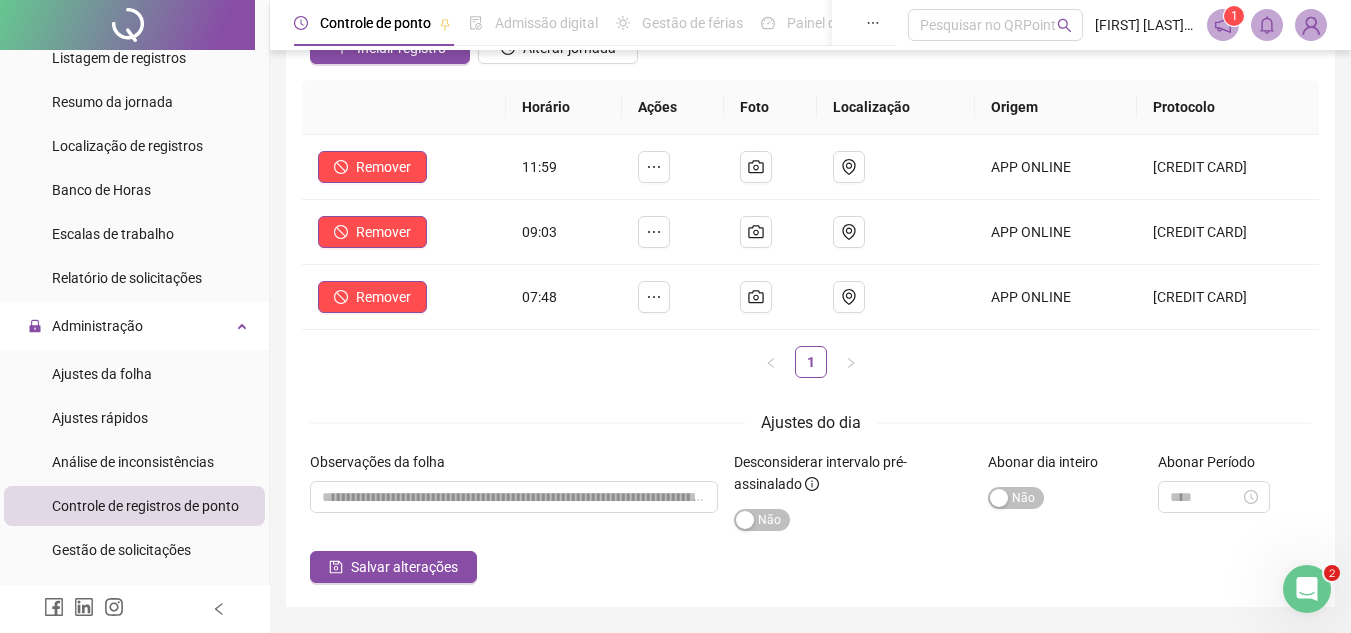 scroll, scrollTop: 200, scrollLeft: 0, axis: vertical 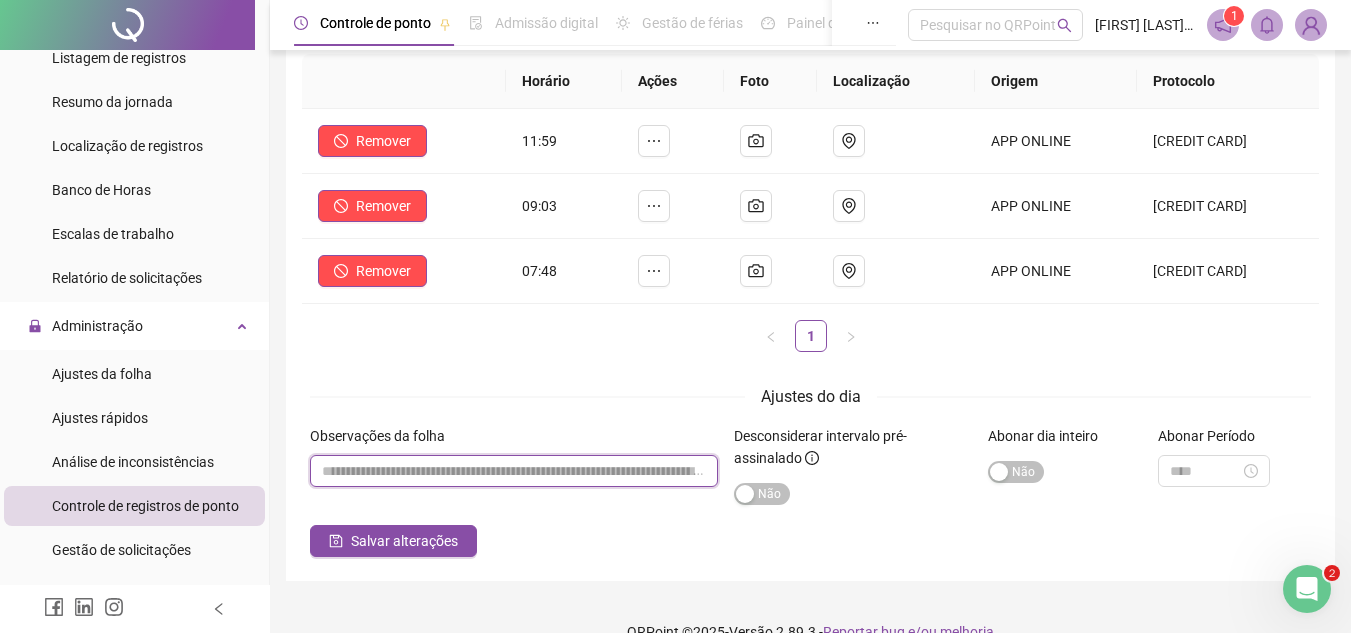 click at bounding box center (514, 471) 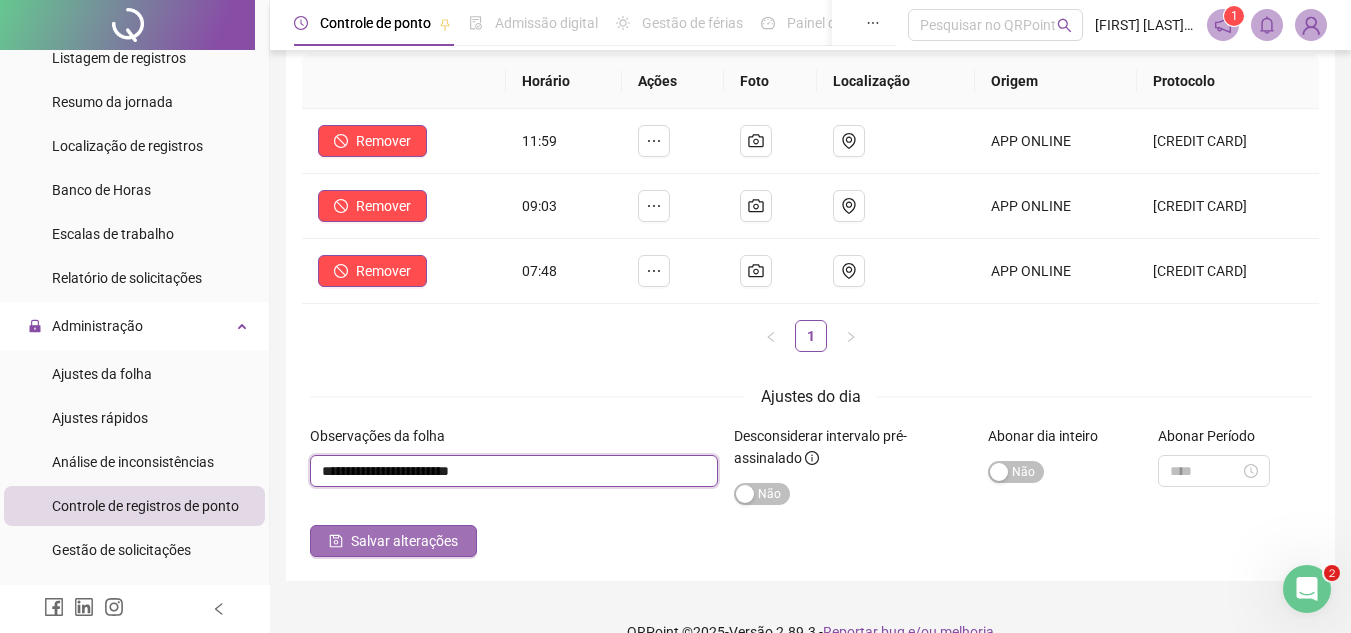 type on "**********" 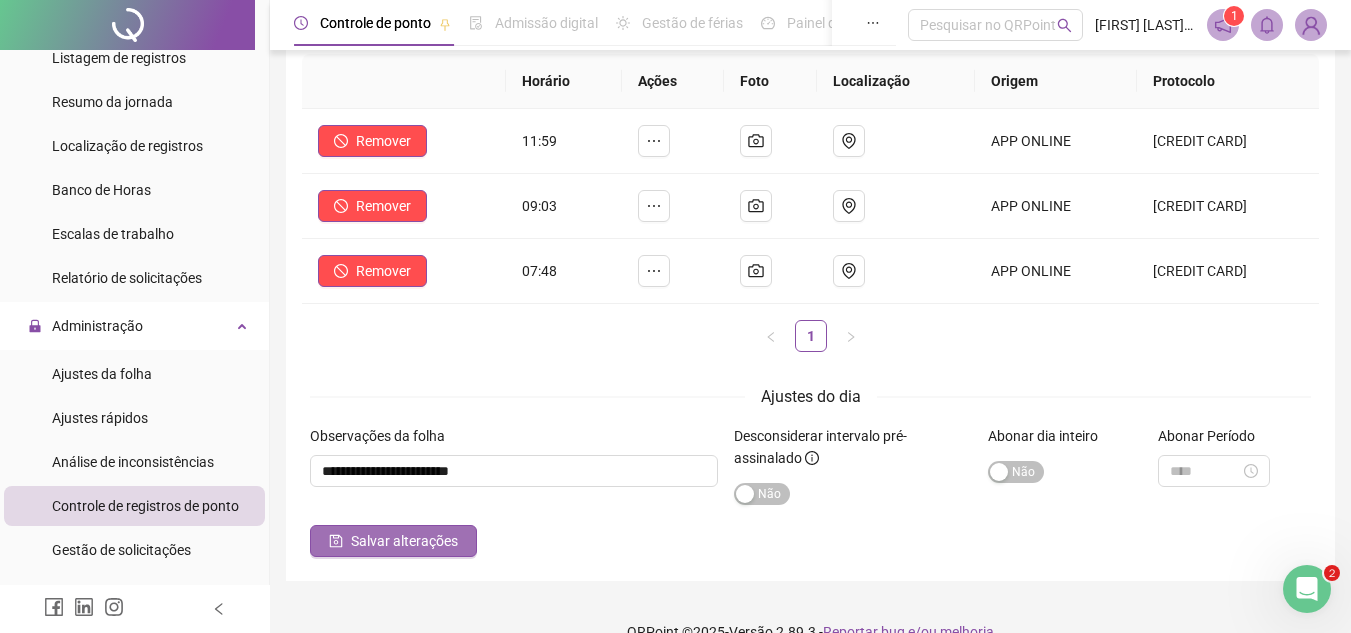 click on "Salvar alterações" at bounding box center (404, 541) 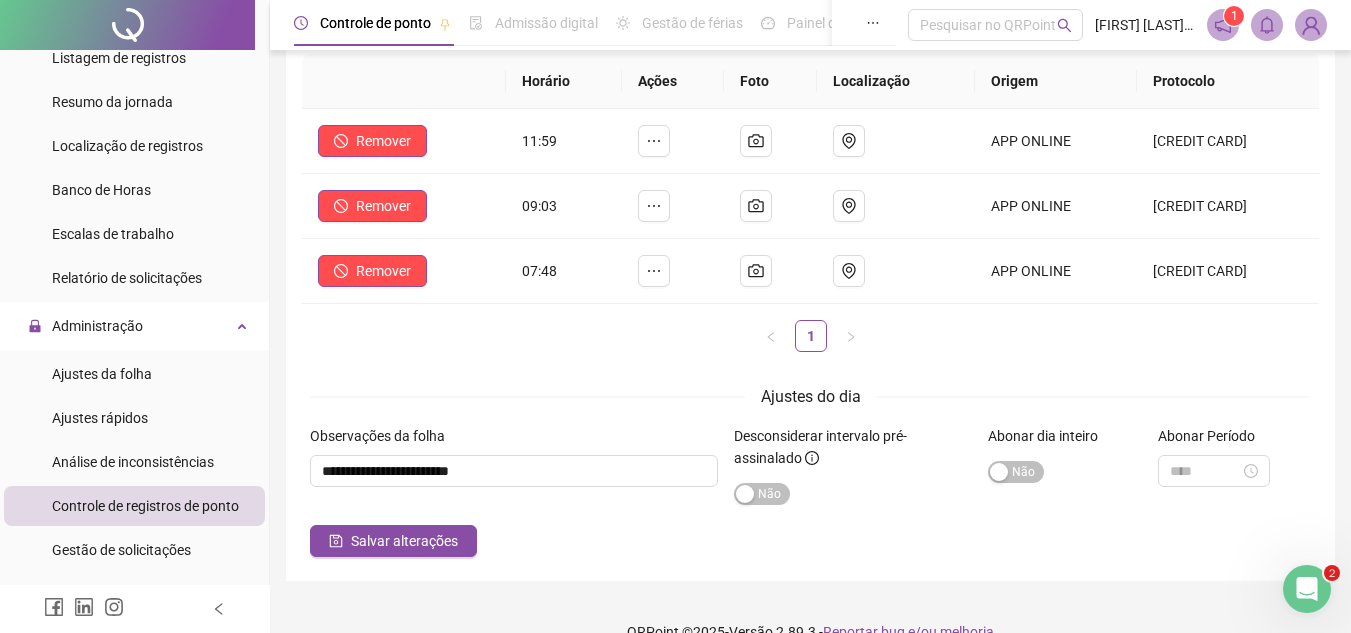 click on "**********" at bounding box center [810, 223] 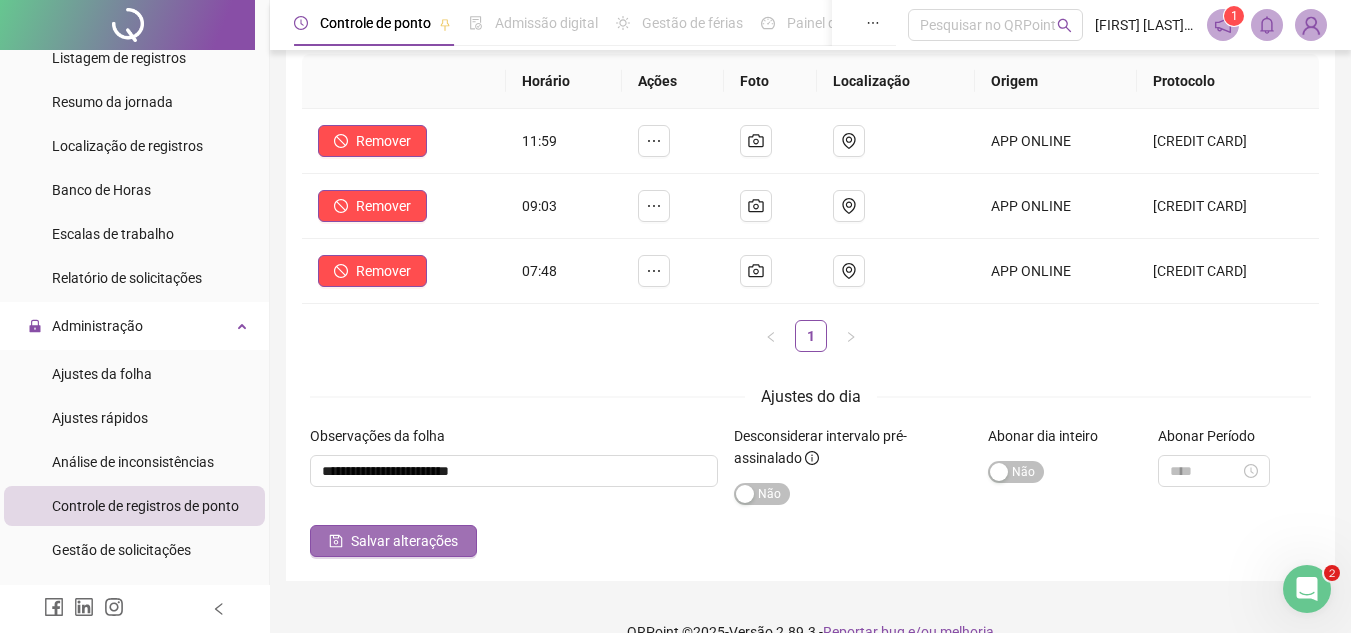click on "Salvar alterações" at bounding box center [404, 541] 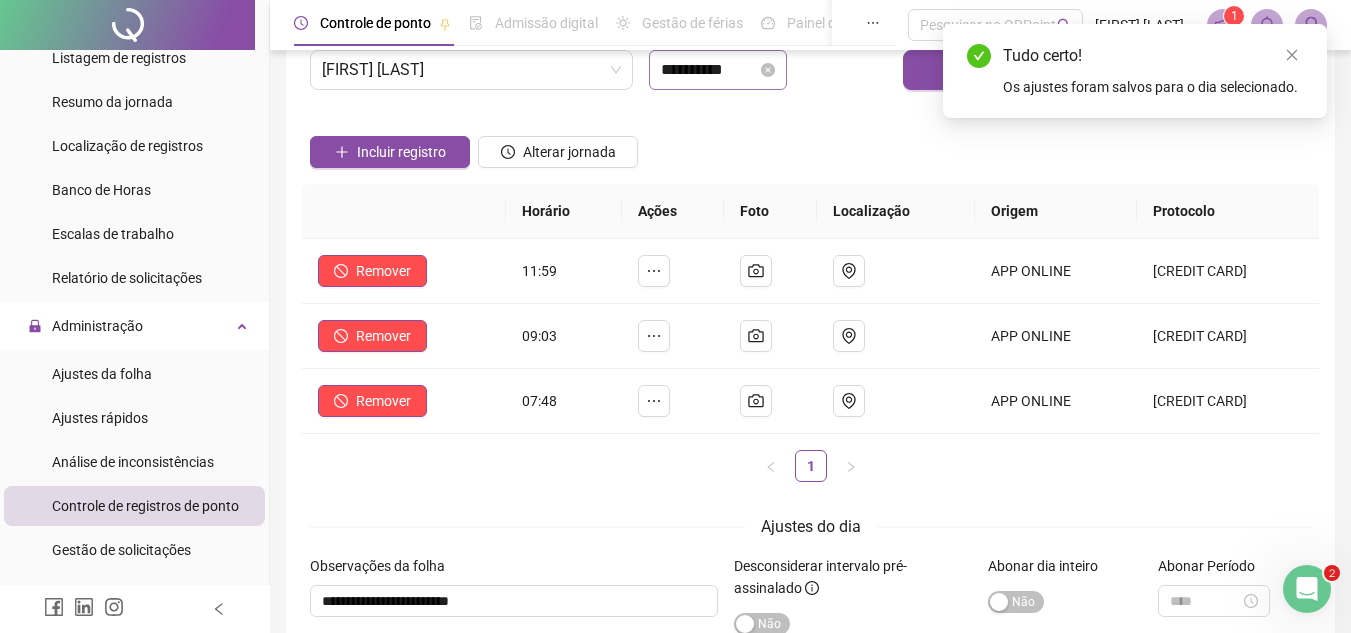 scroll, scrollTop: 0, scrollLeft: 0, axis: both 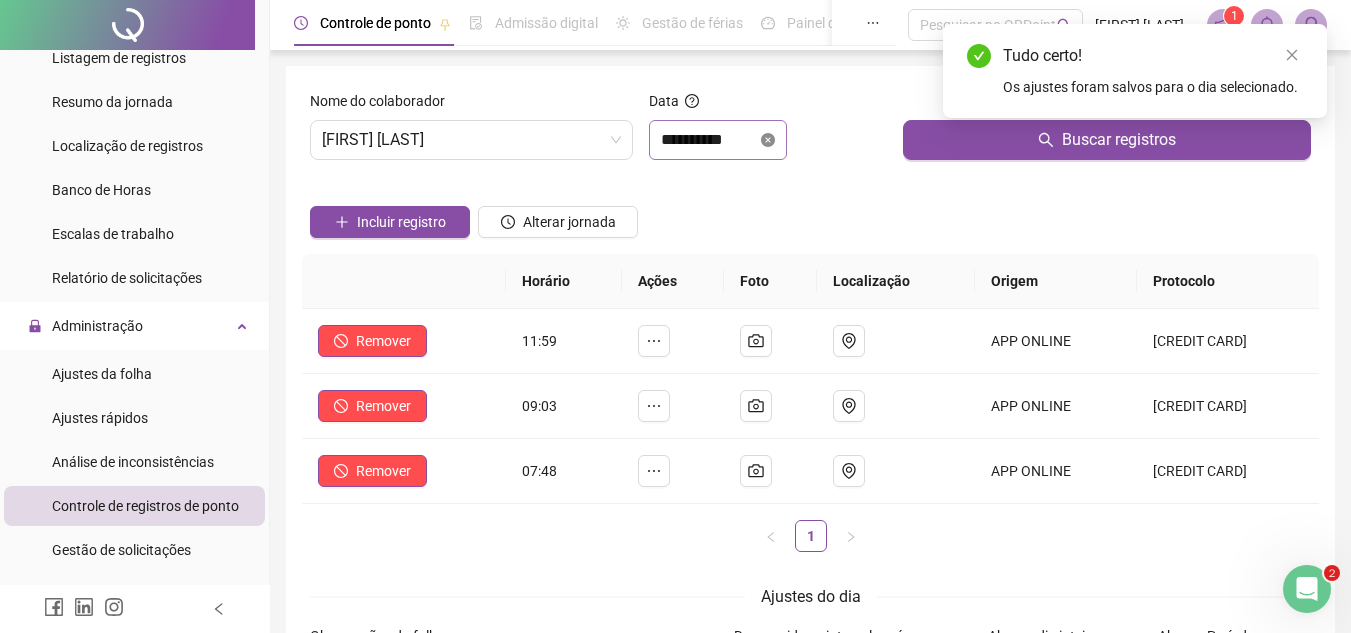 click 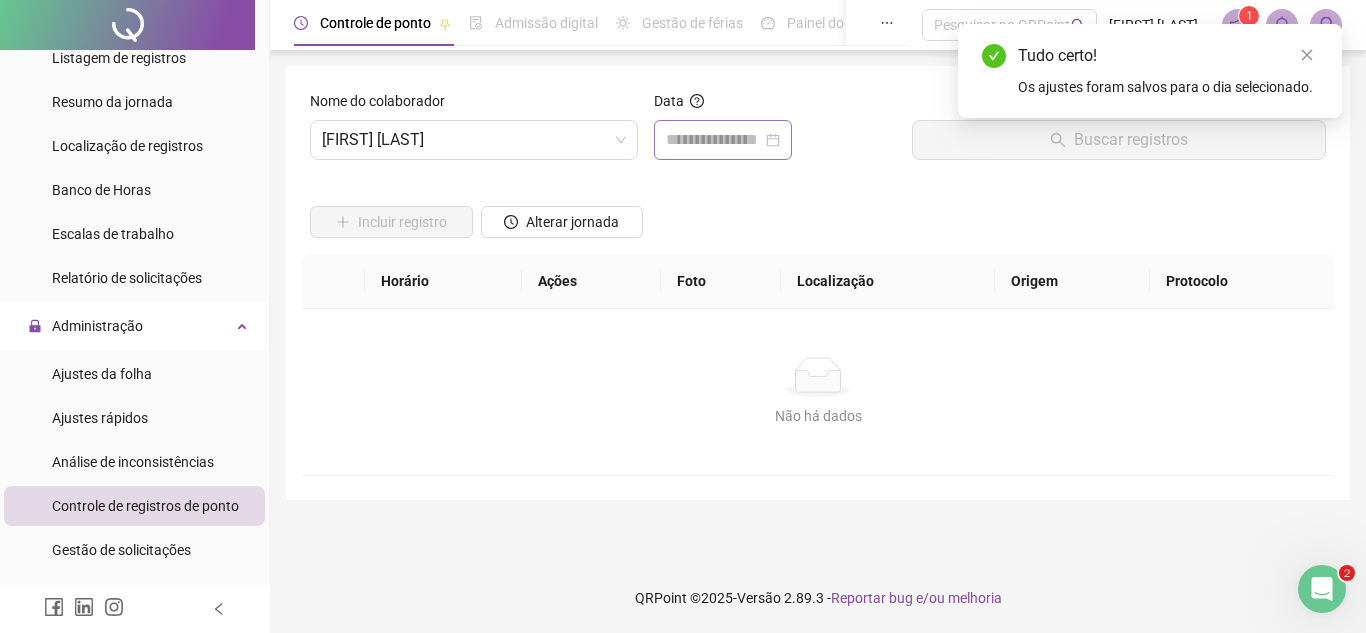 click at bounding box center [723, 140] 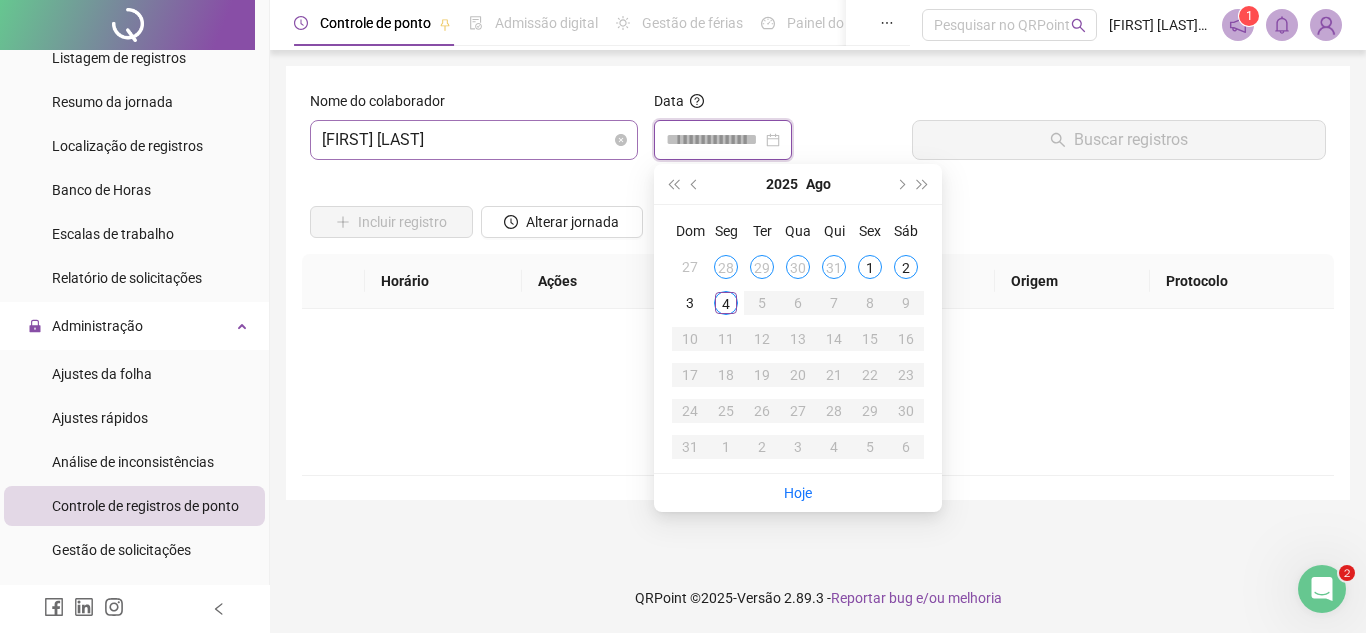 click on "[FIRST] [LAST]" at bounding box center (474, 140) 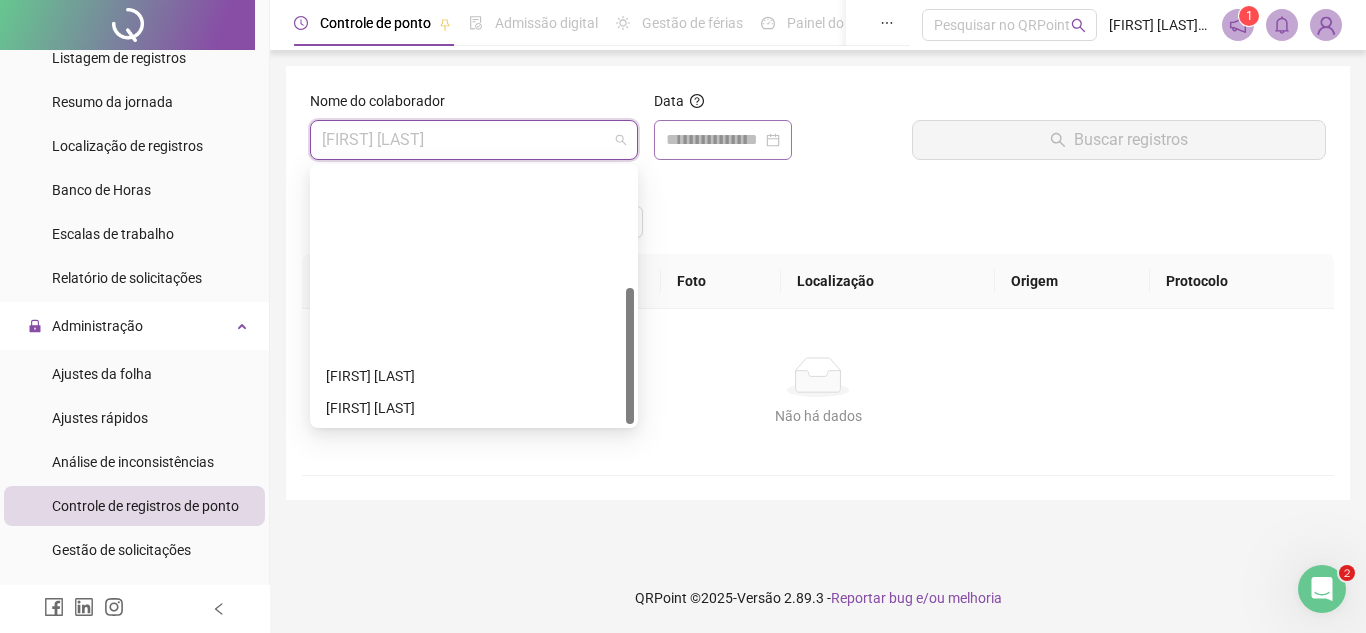 click at bounding box center (723, 140) 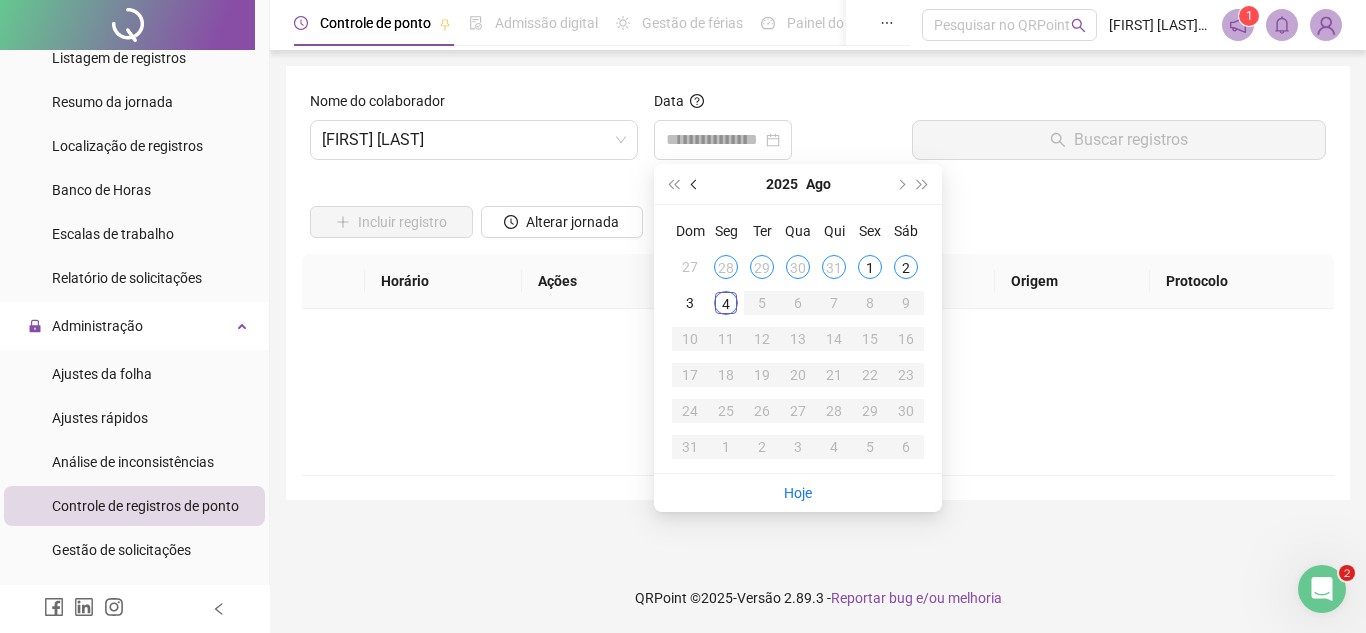 click at bounding box center (695, 184) 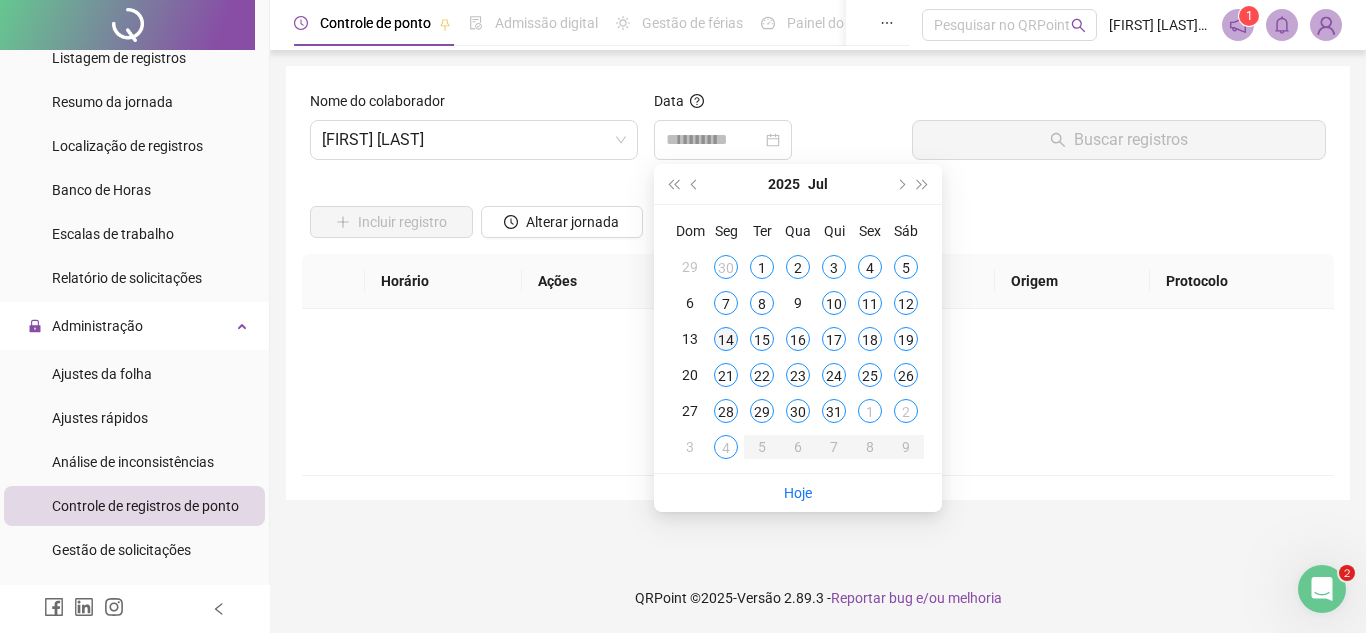 type on "**********" 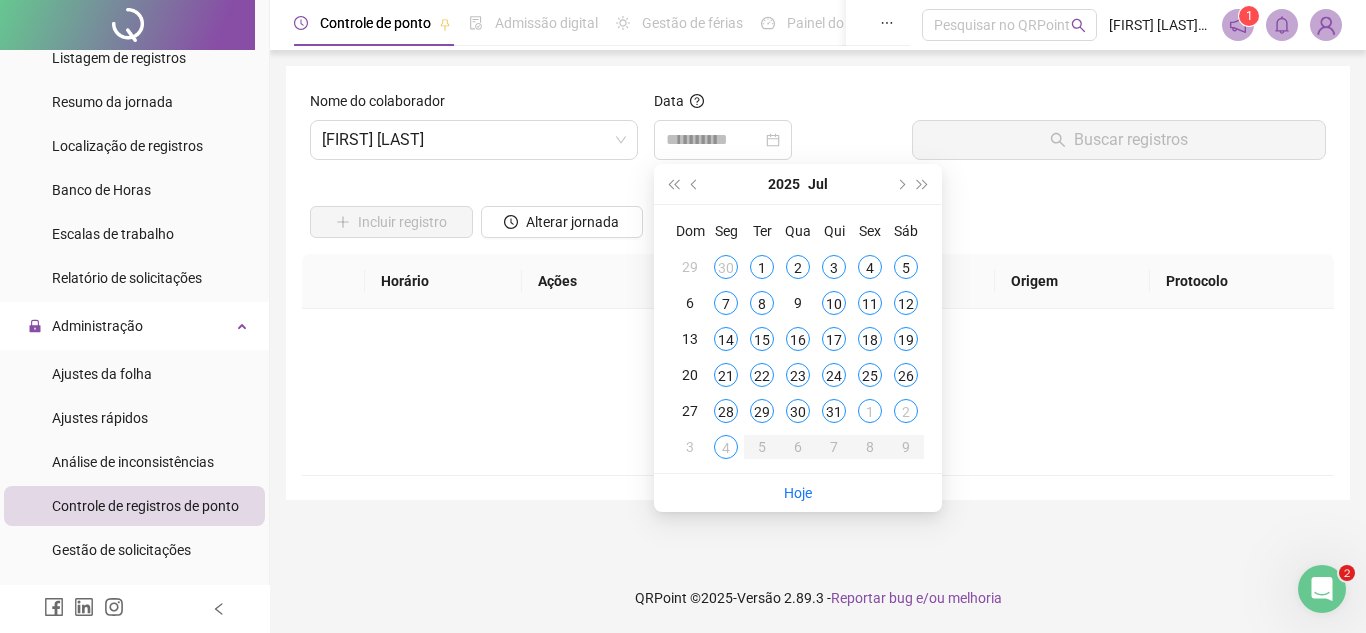 drag, startPoint x: 725, startPoint y: 338, endPoint x: 777, endPoint y: 327, distance: 53.15073 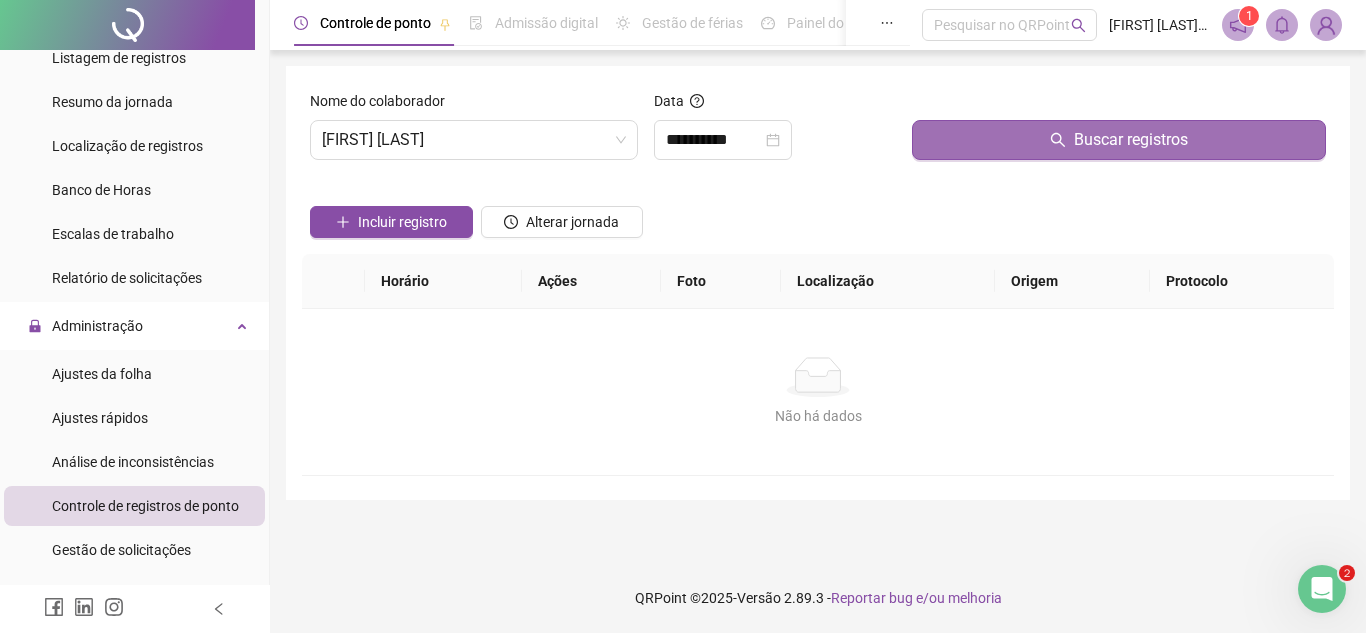 click on "Buscar registros" at bounding box center [1119, 140] 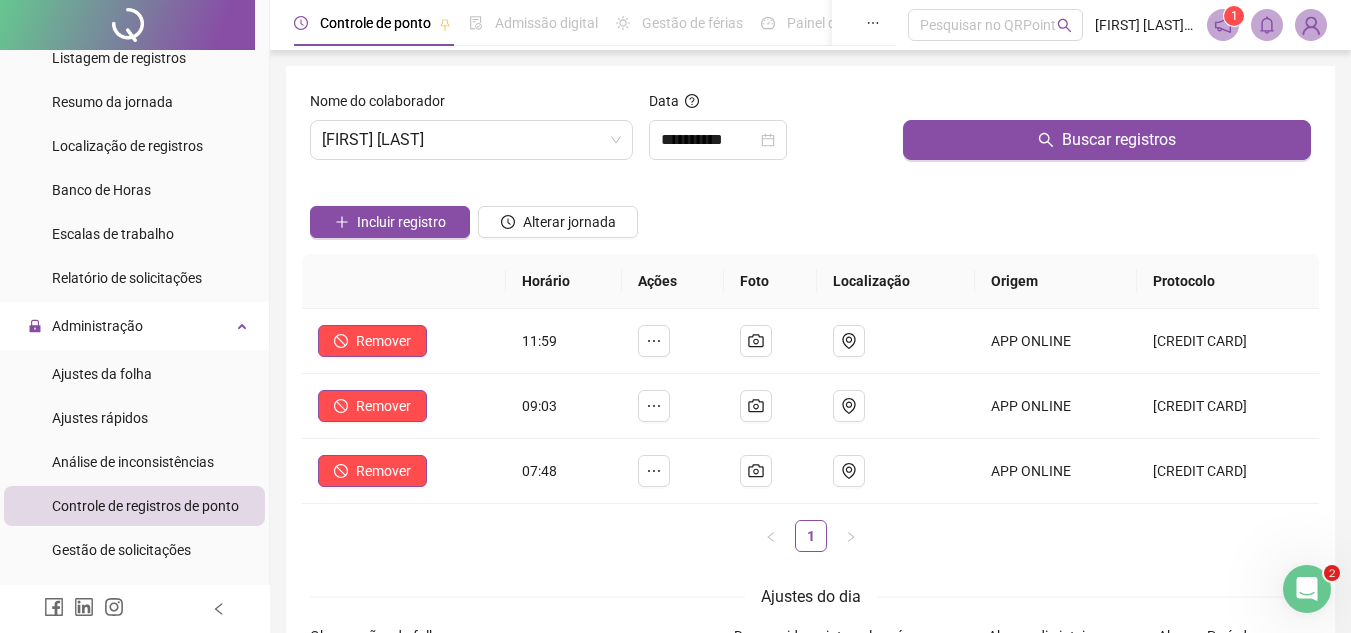 click 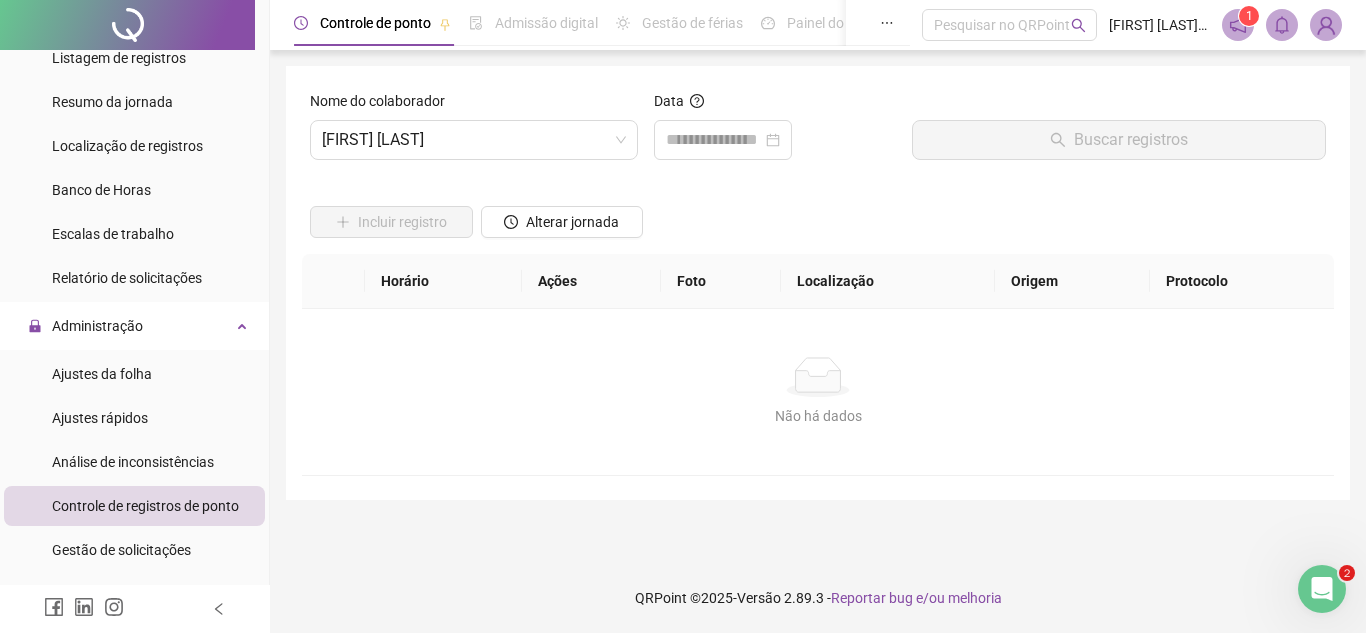 click at bounding box center (723, 140) 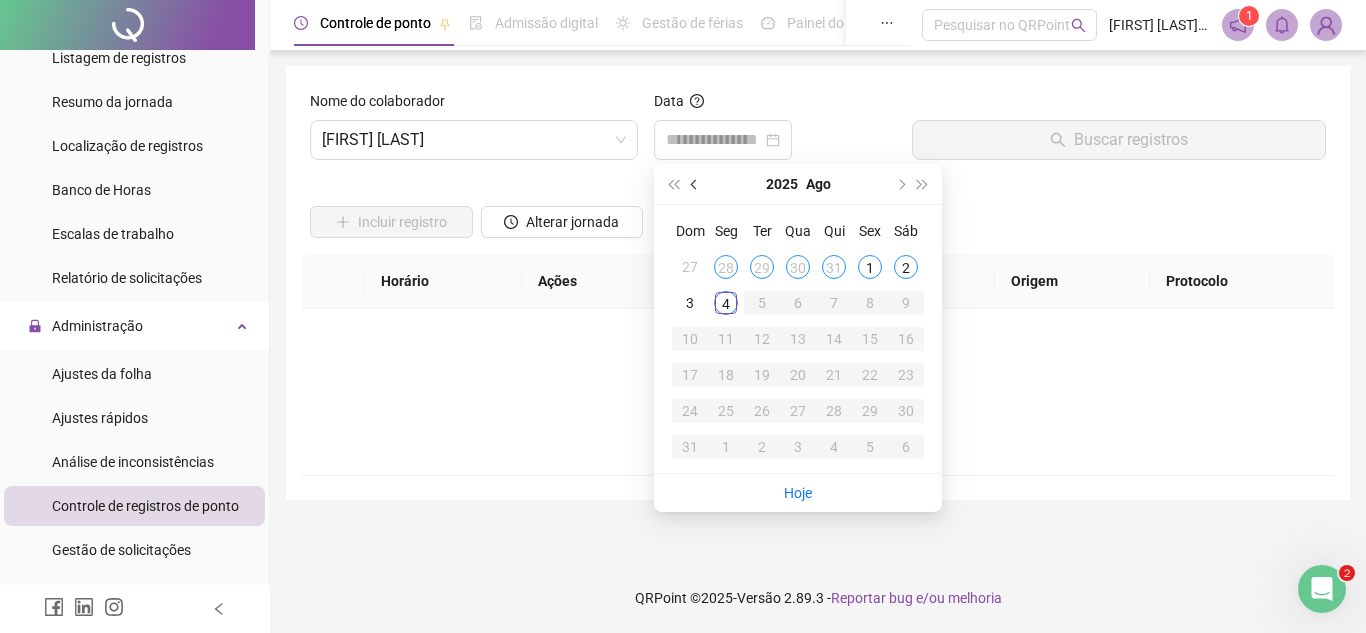 click at bounding box center [695, 184] 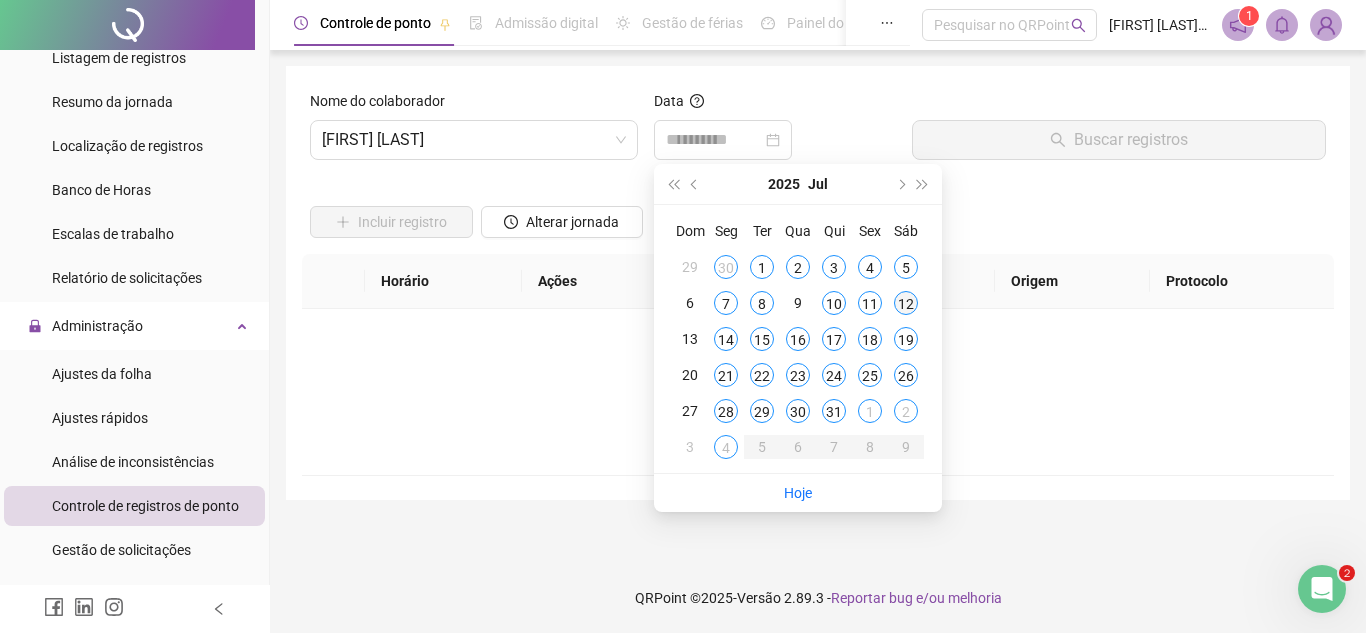 click on "12" at bounding box center (906, 303) 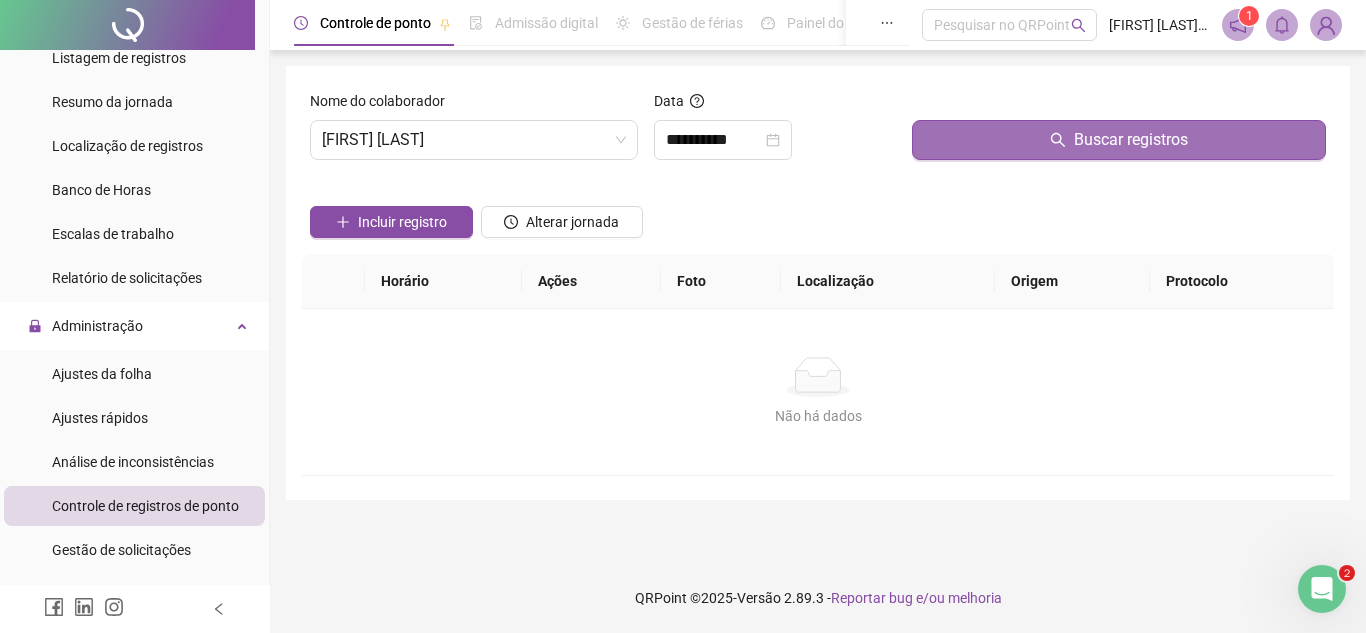 click on "Buscar registros" at bounding box center [1119, 140] 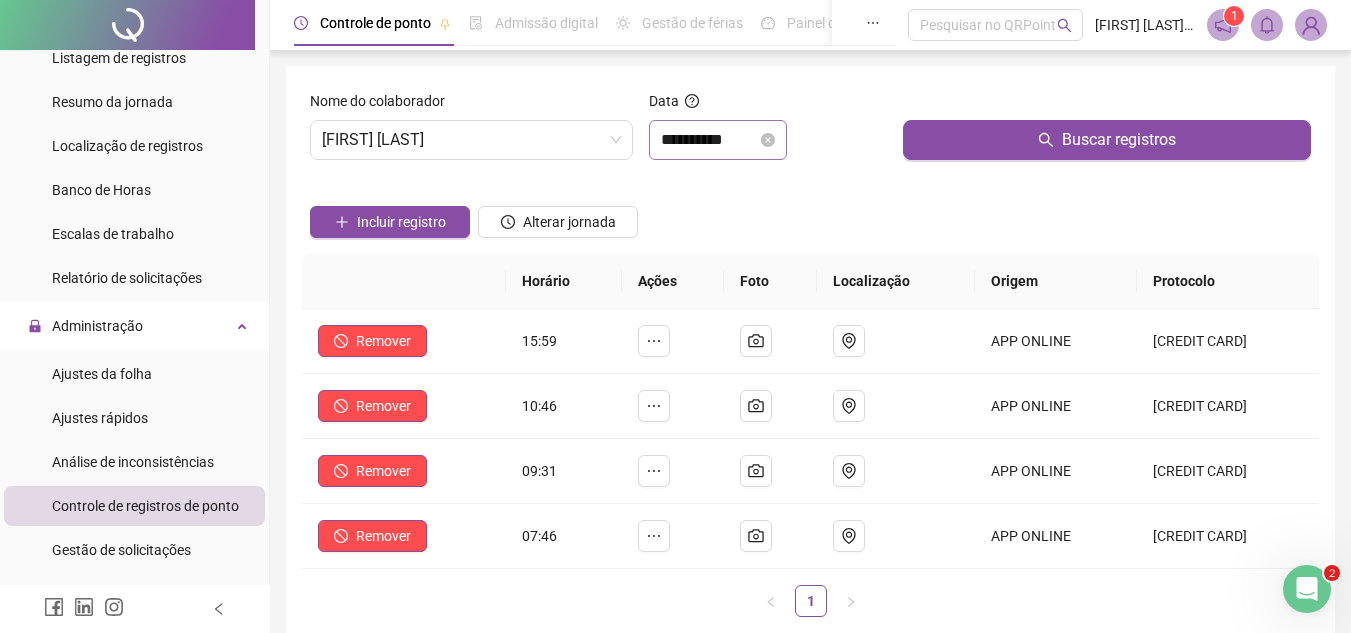 click on "**********" at bounding box center (718, 140) 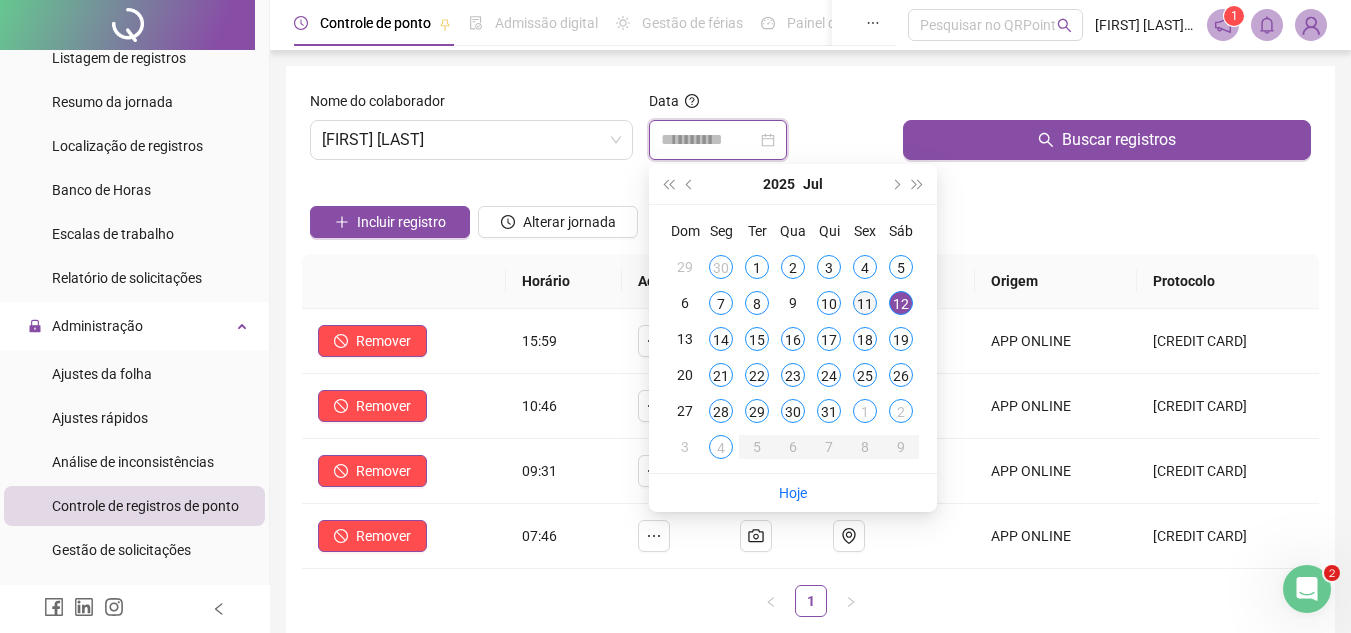 type on "**********" 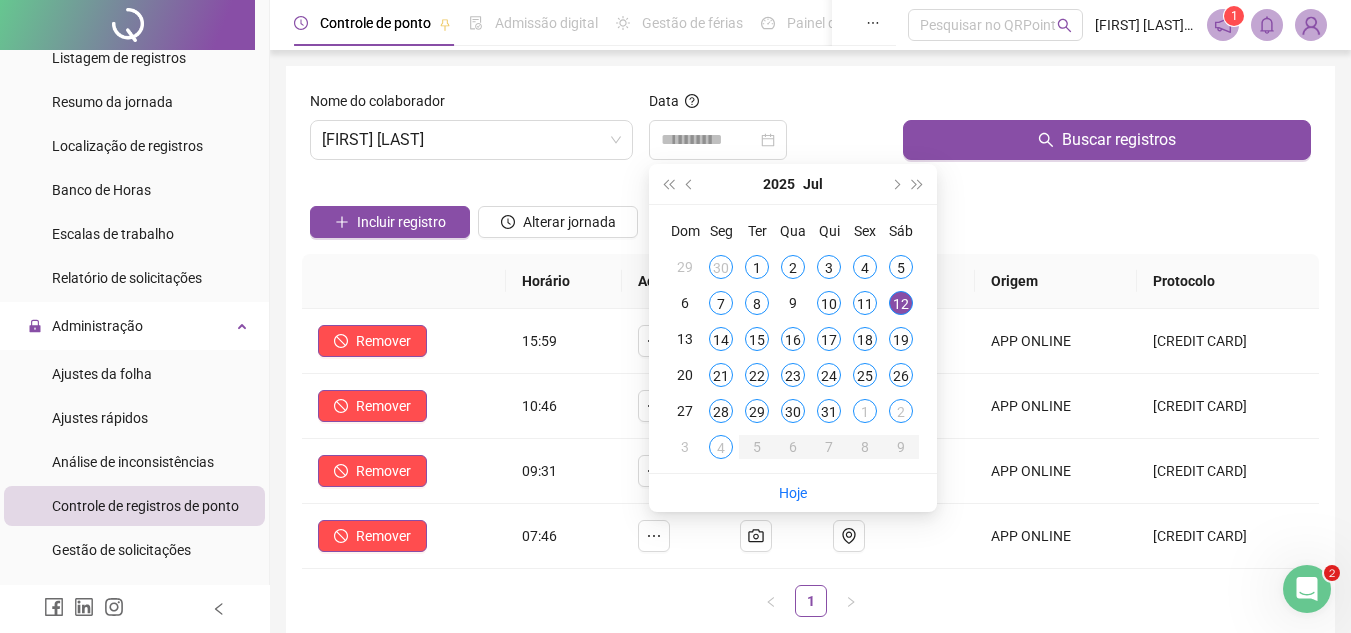drag, startPoint x: 869, startPoint y: 308, endPoint x: 871, endPoint y: 275, distance: 33.06055 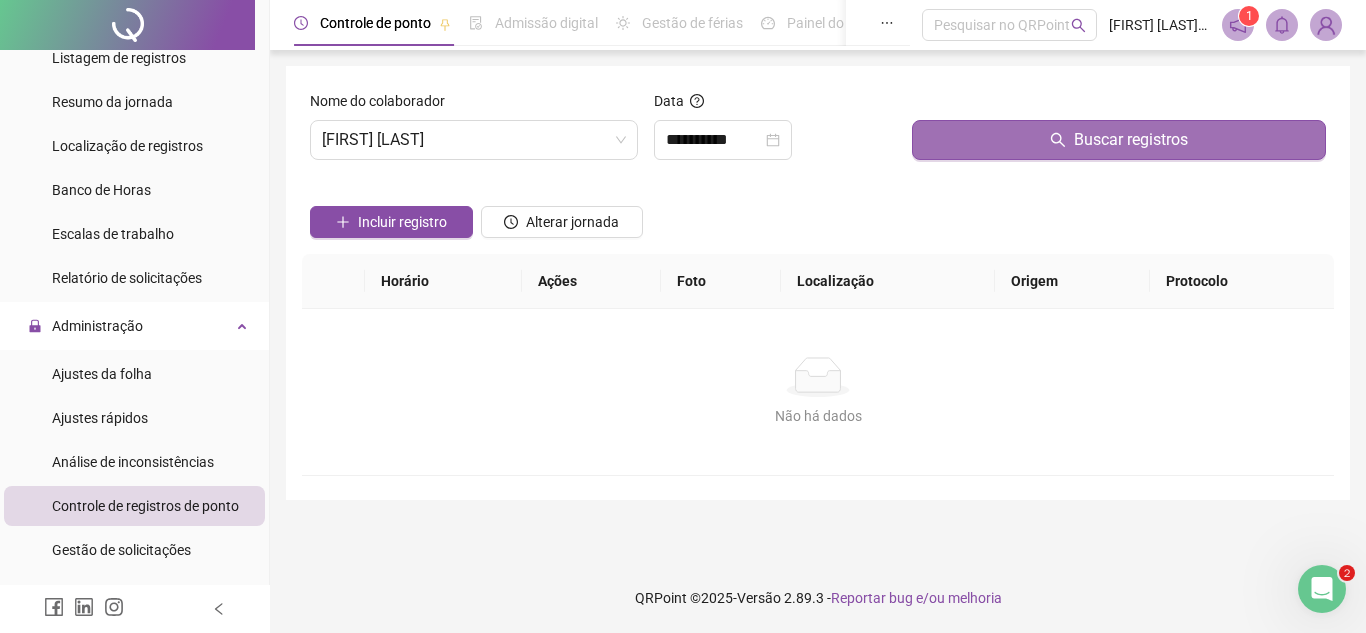 click on "Buscar registros" at bounding box center [1119, 140] 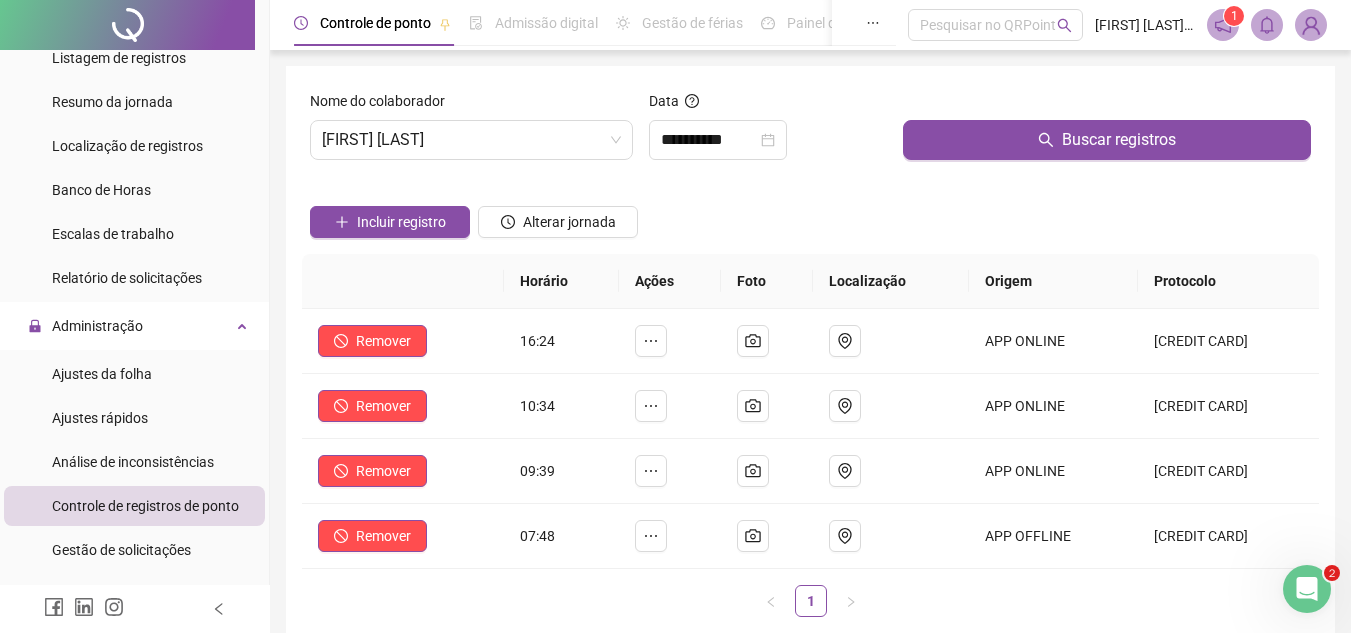 click 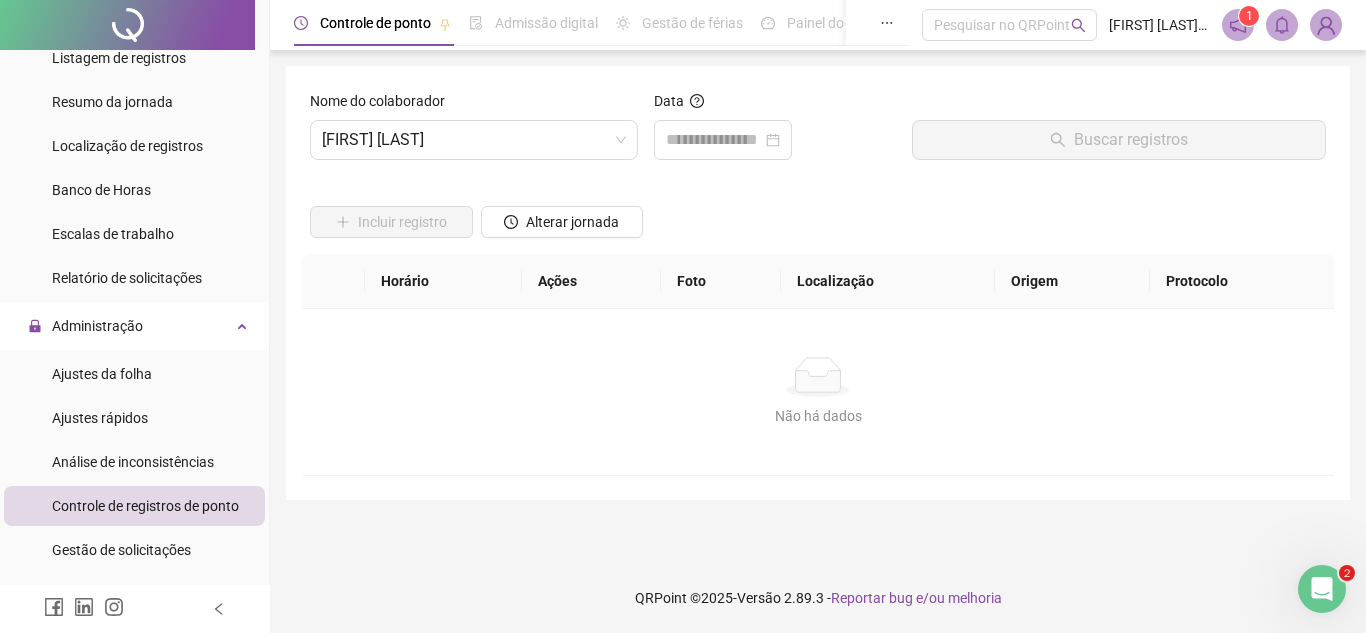 click at bounding box center [723, 140] 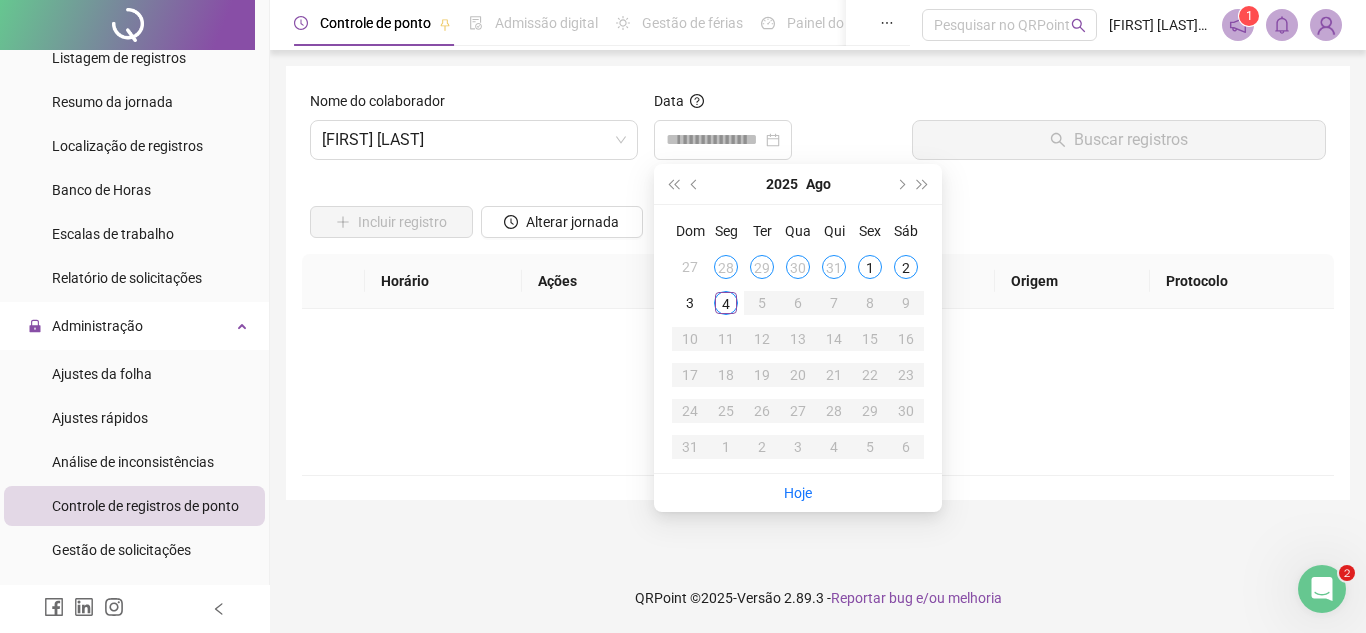 drag, startPoint x: 685, startPoint y: 173, endPoint x: 786, endPoint y: 224, distance: 113.14592 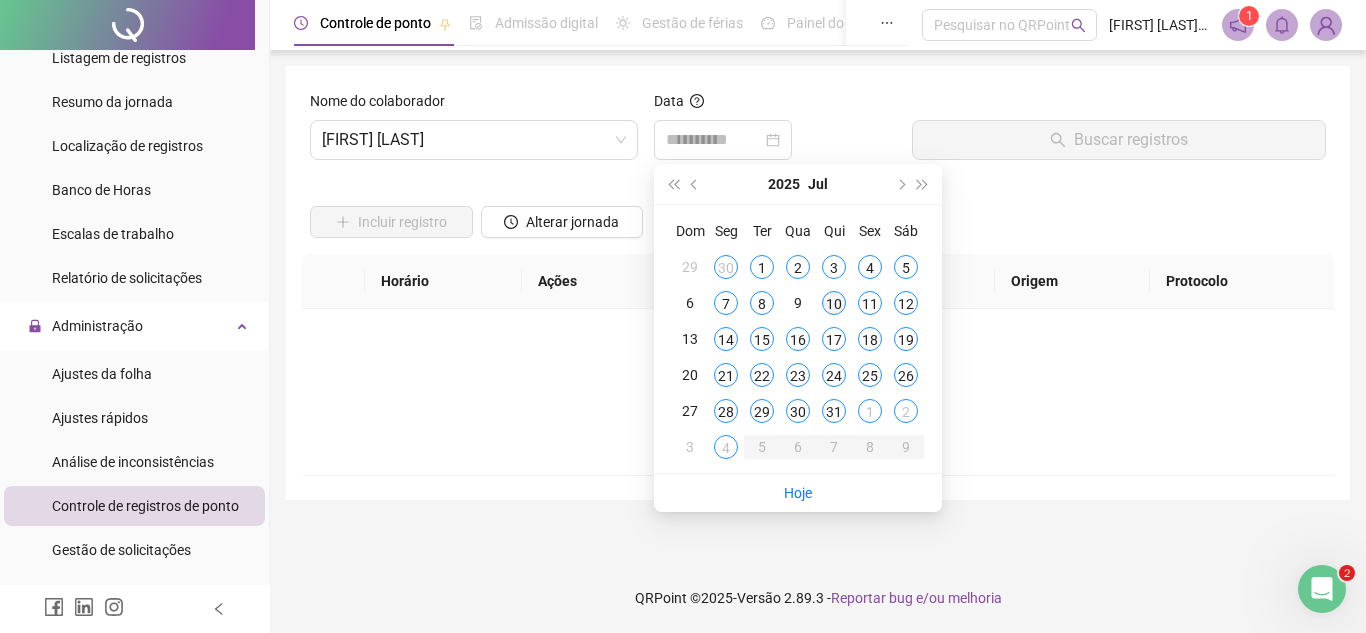 type on "**********" 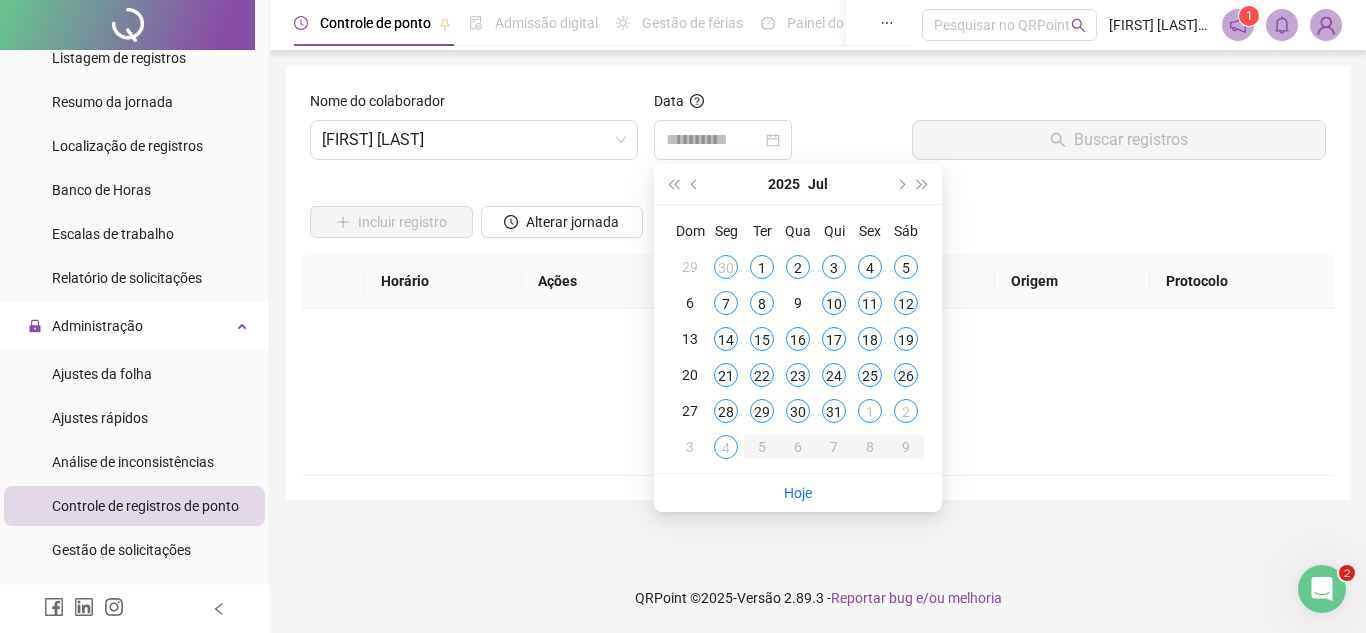 click on "10" at bounding box center (834, 303) 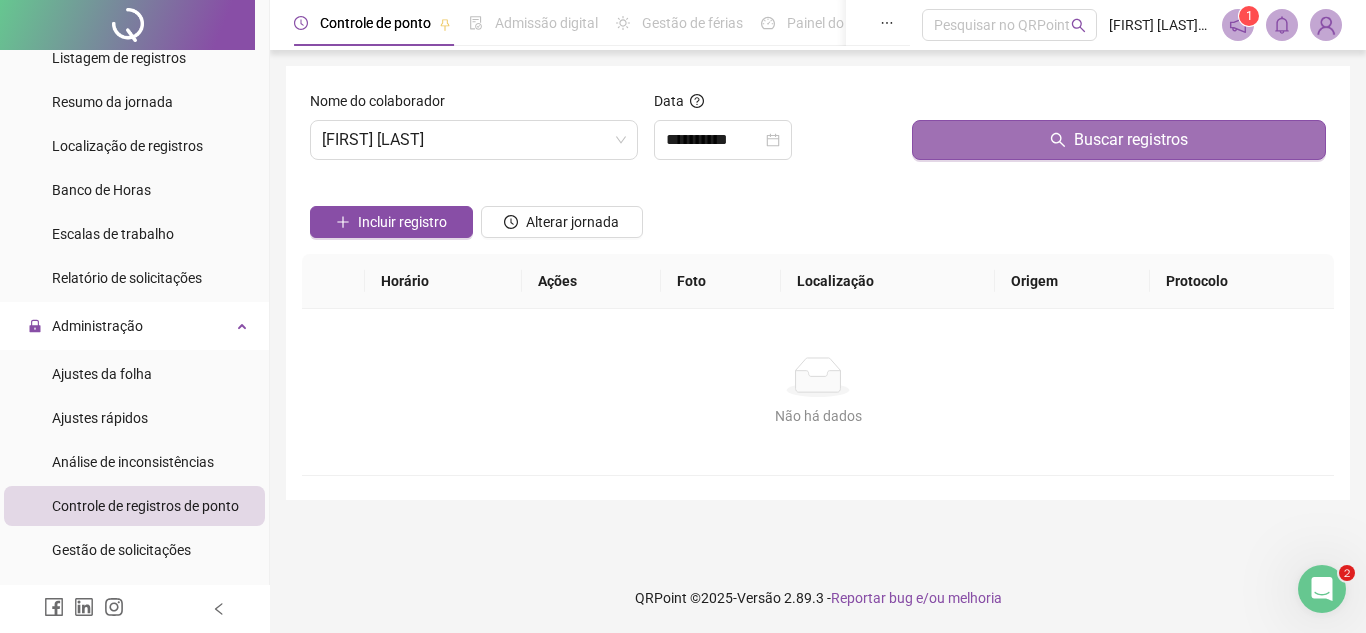 click on "Buscar registros" at bounding box center [1119, 140] 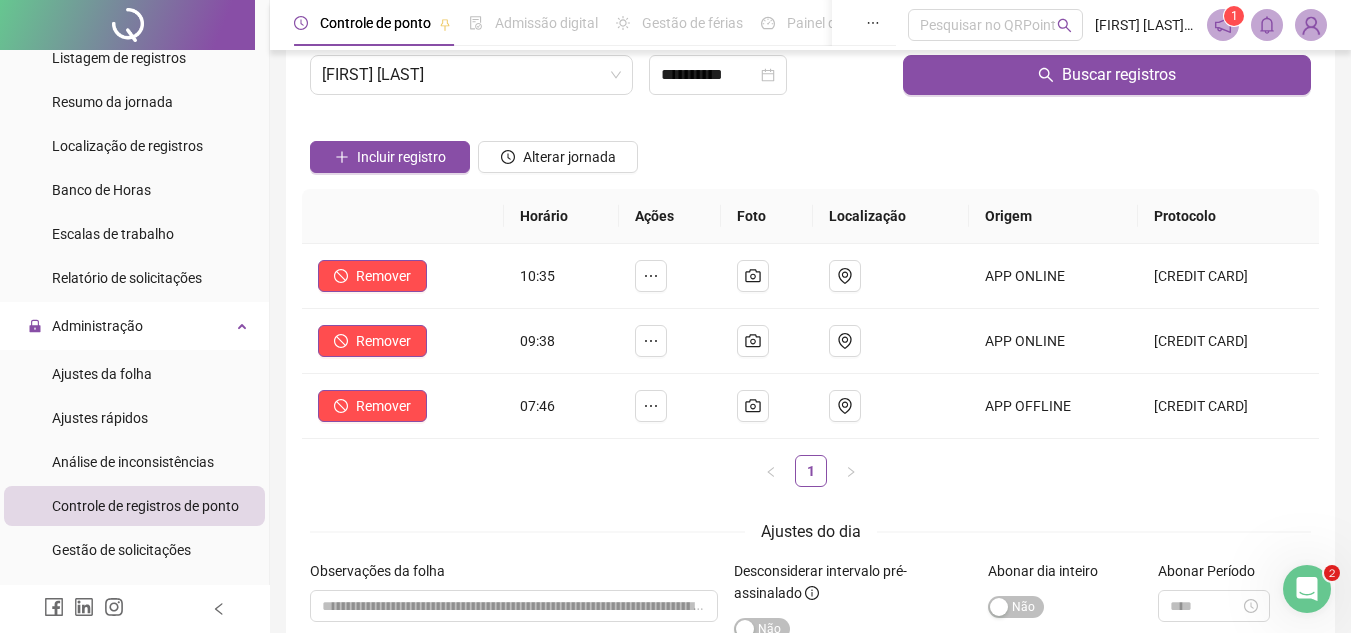 scroll, scrollTop: 100, scrollLeft: 0, axis: vertical 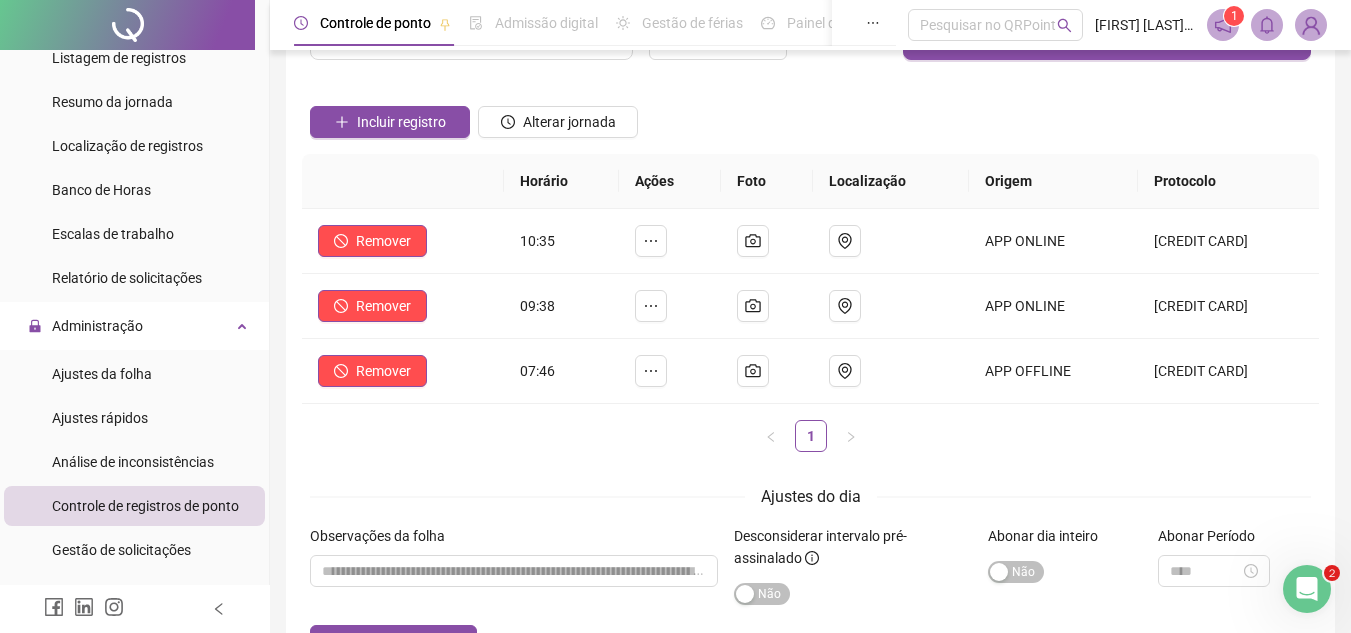 click at bounding box center (390, 91) 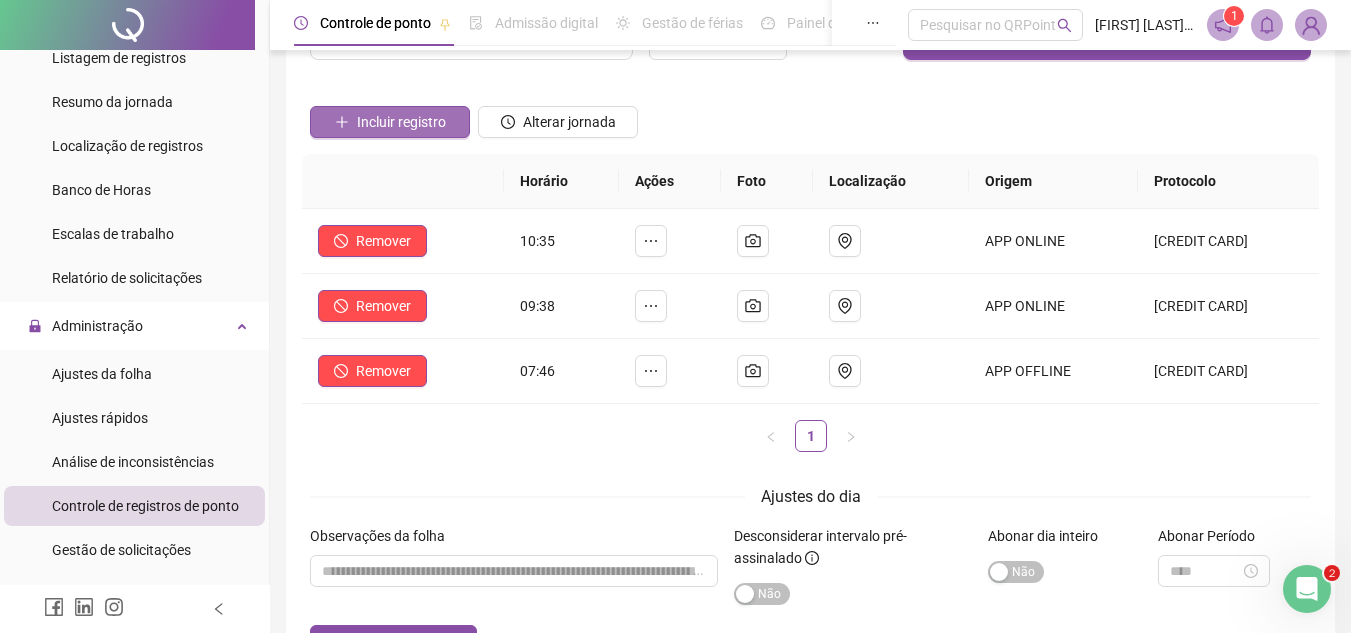 click on "Incluir registro" at bounding box center (401, 122) 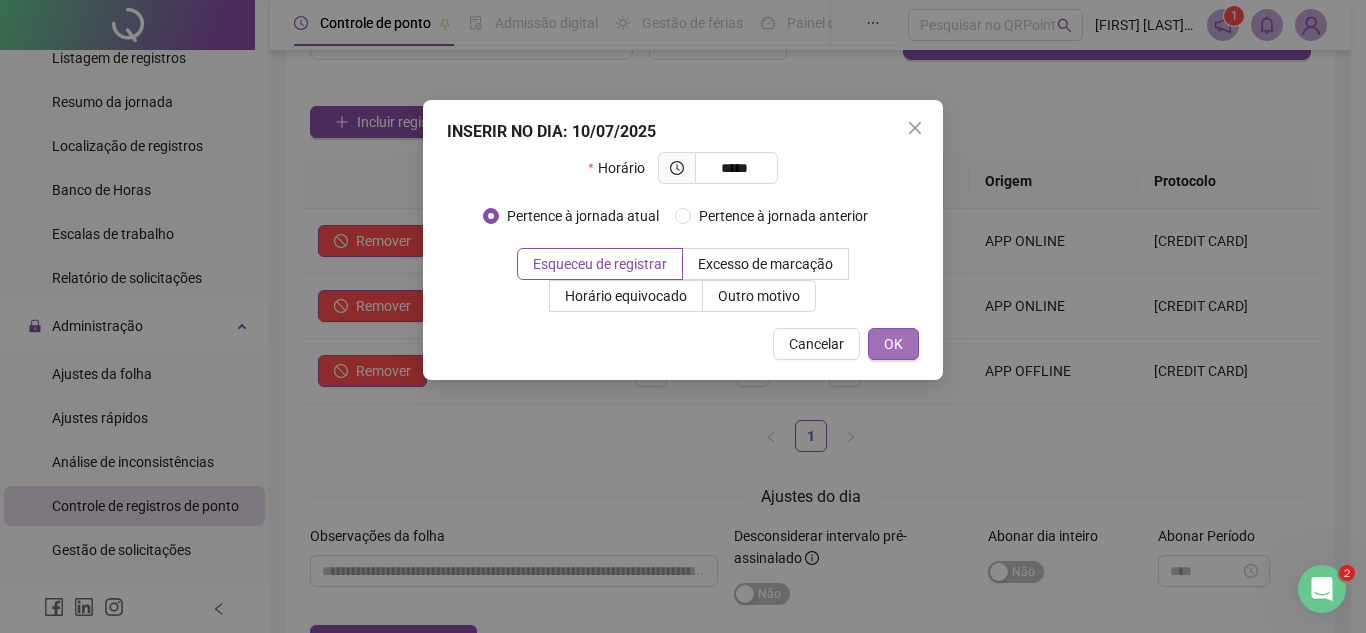 type on "*****" 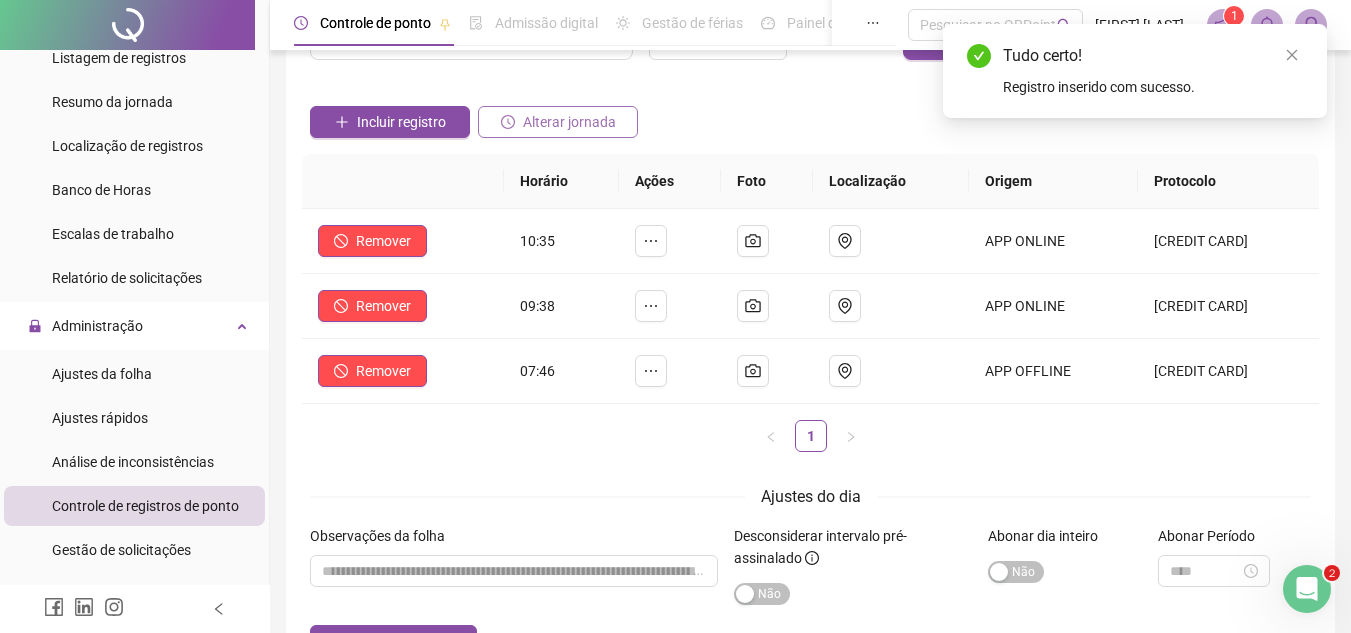 scroll, scrollTop: 0, scrollLeft: 0, axis: both 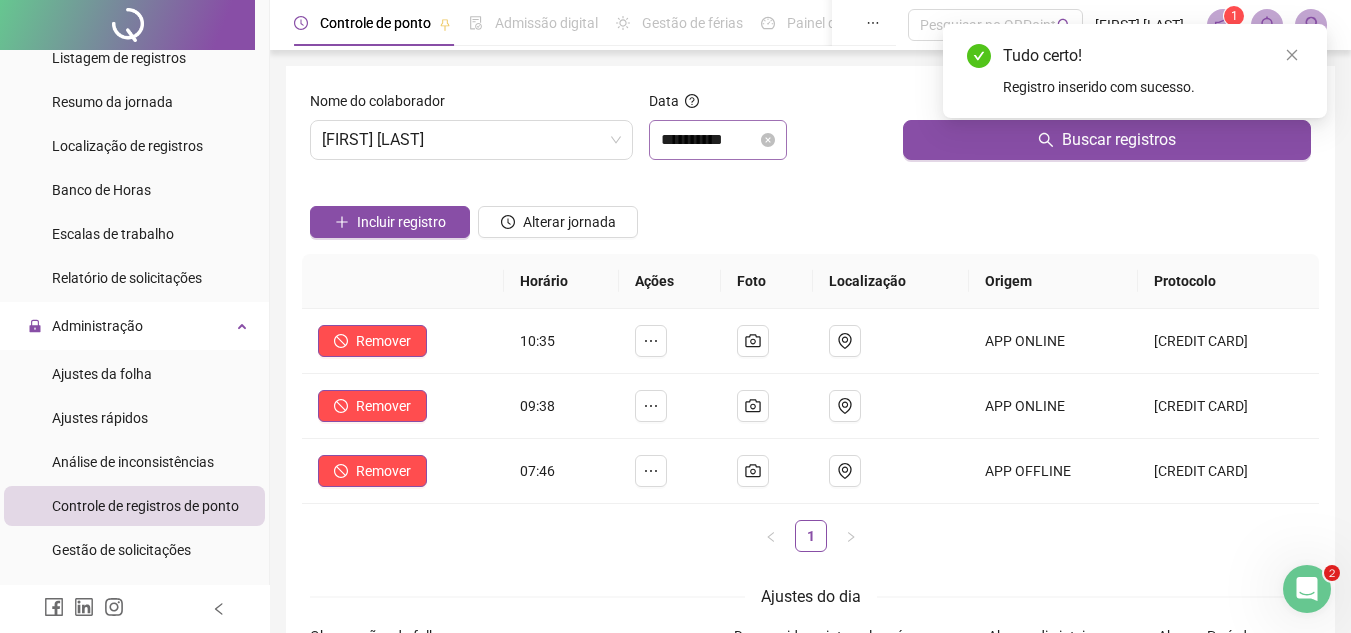 click on "**********" at bounding box center (718, 140) 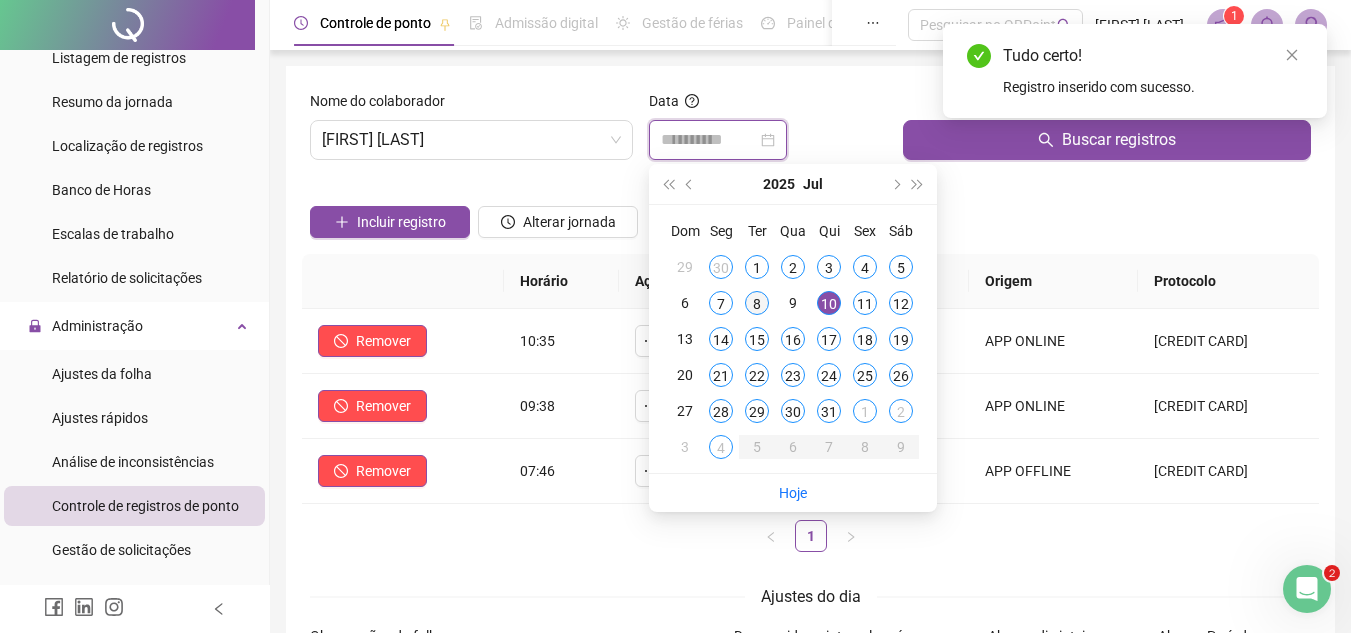 type on "**********" 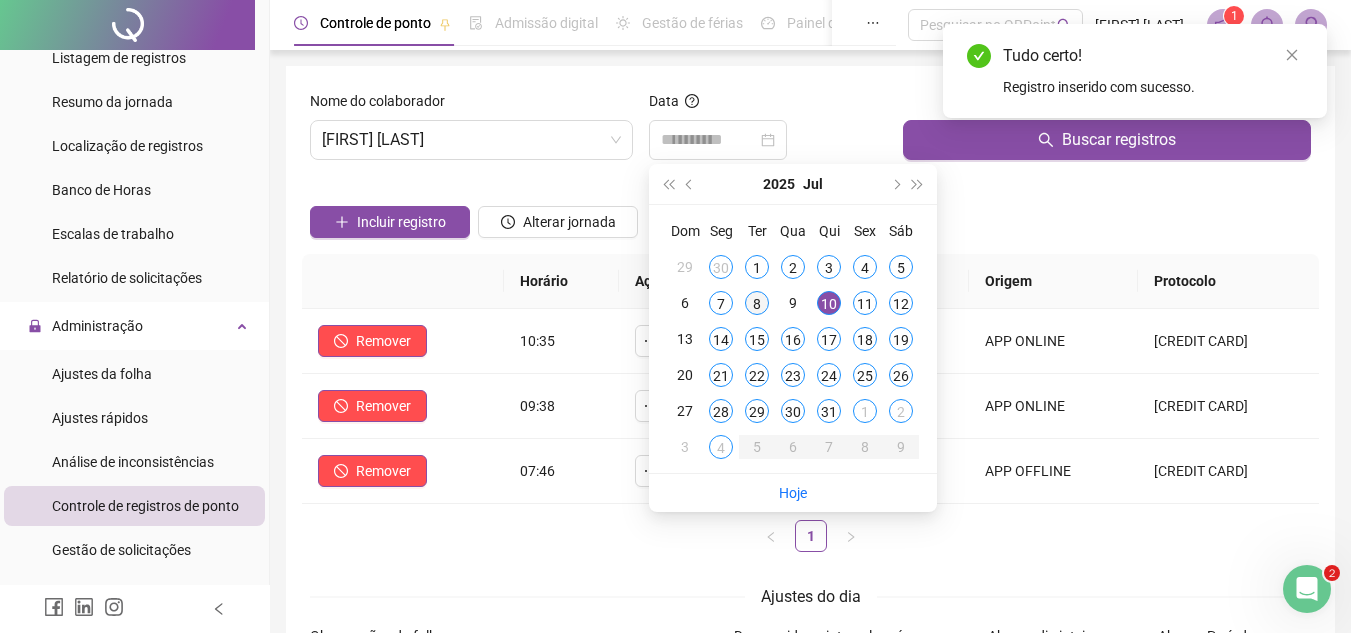 click on "8" at bounding box center (757, 303) 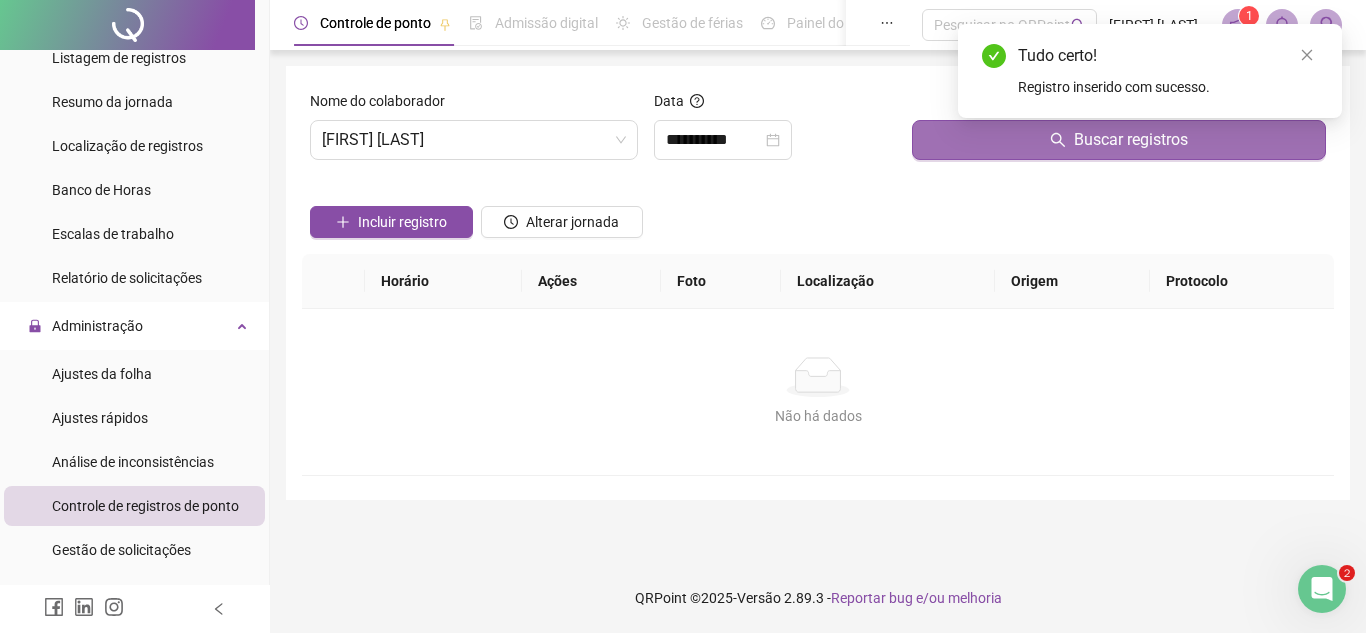 click on "Buscar registros" at bounding box center (1119, 140) 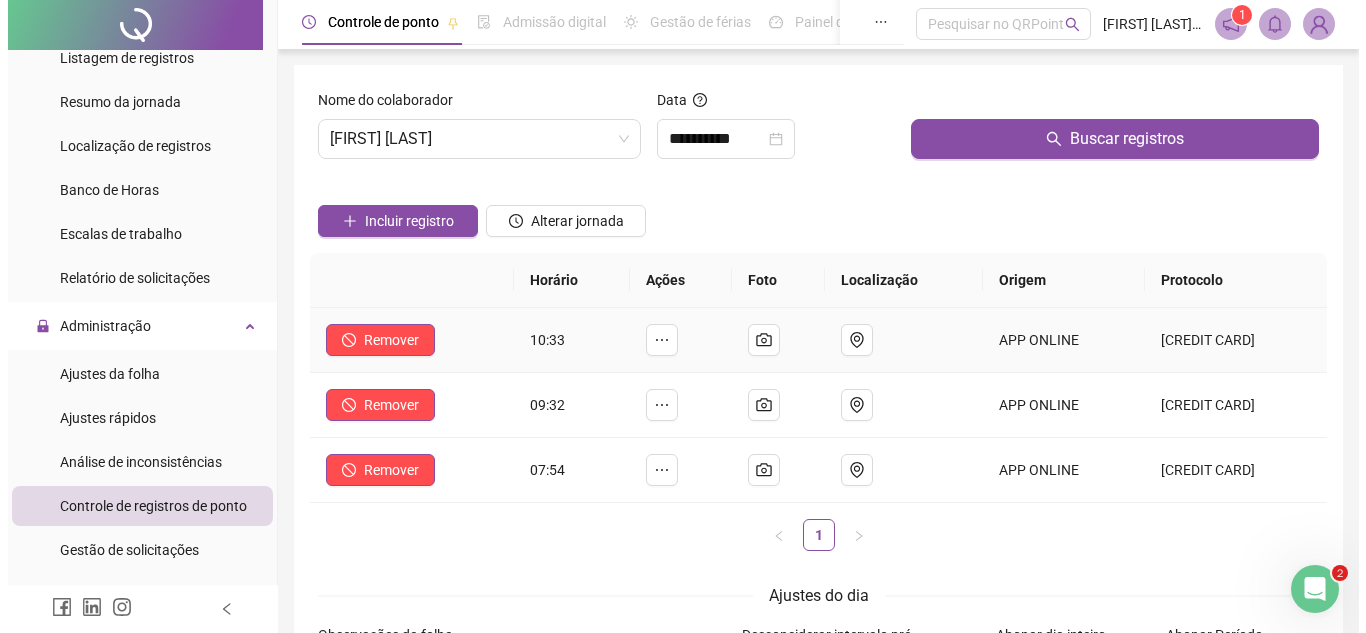 scroll, scrollTop: 0, scrollLeft: 0, axis: both 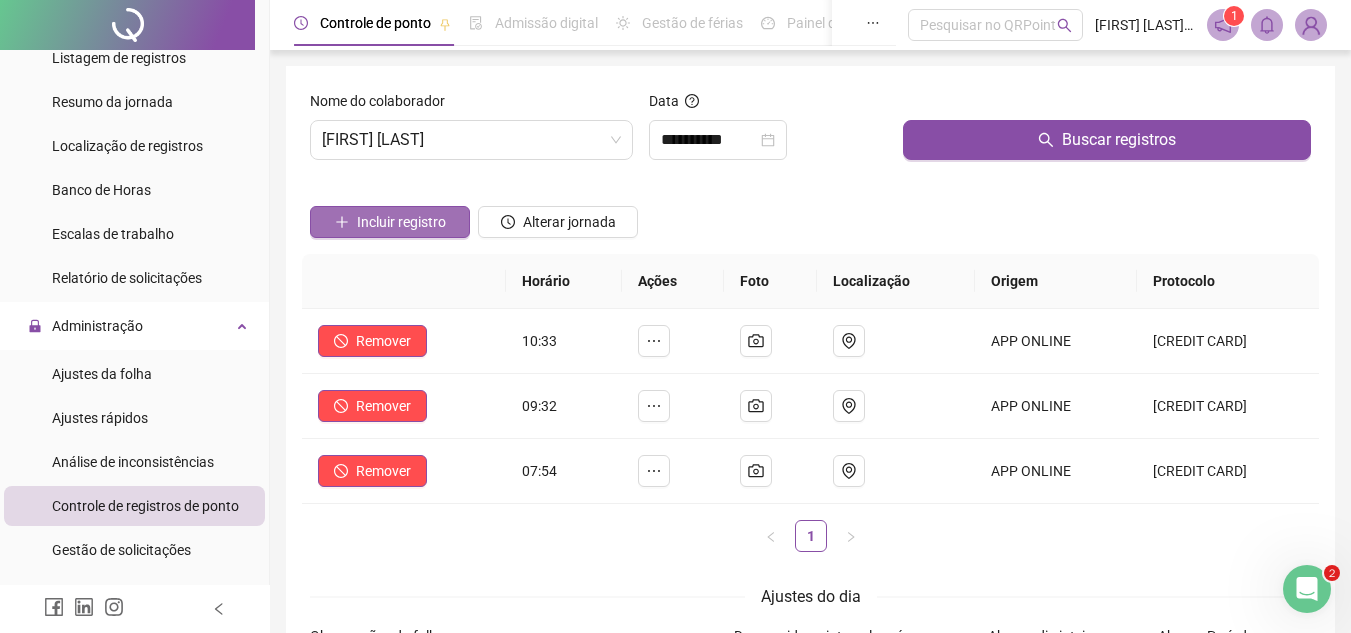 click on "Incluir registro" at bounding box center [401, 222] 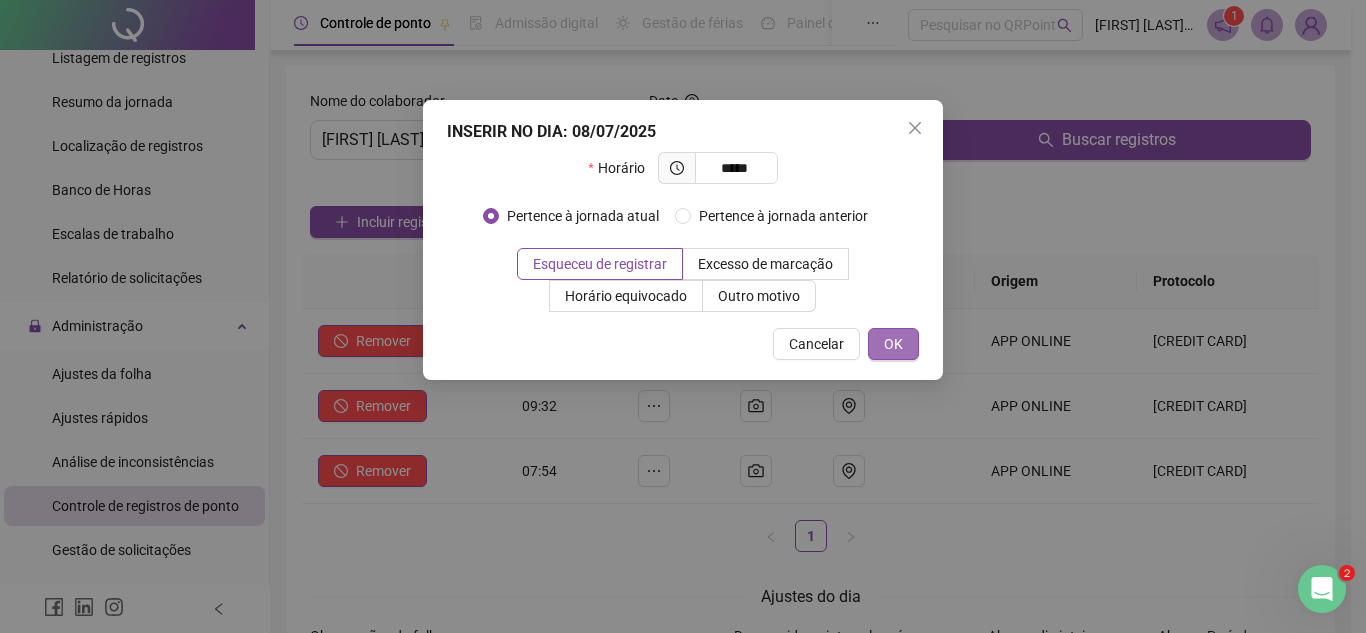 type on "*****" 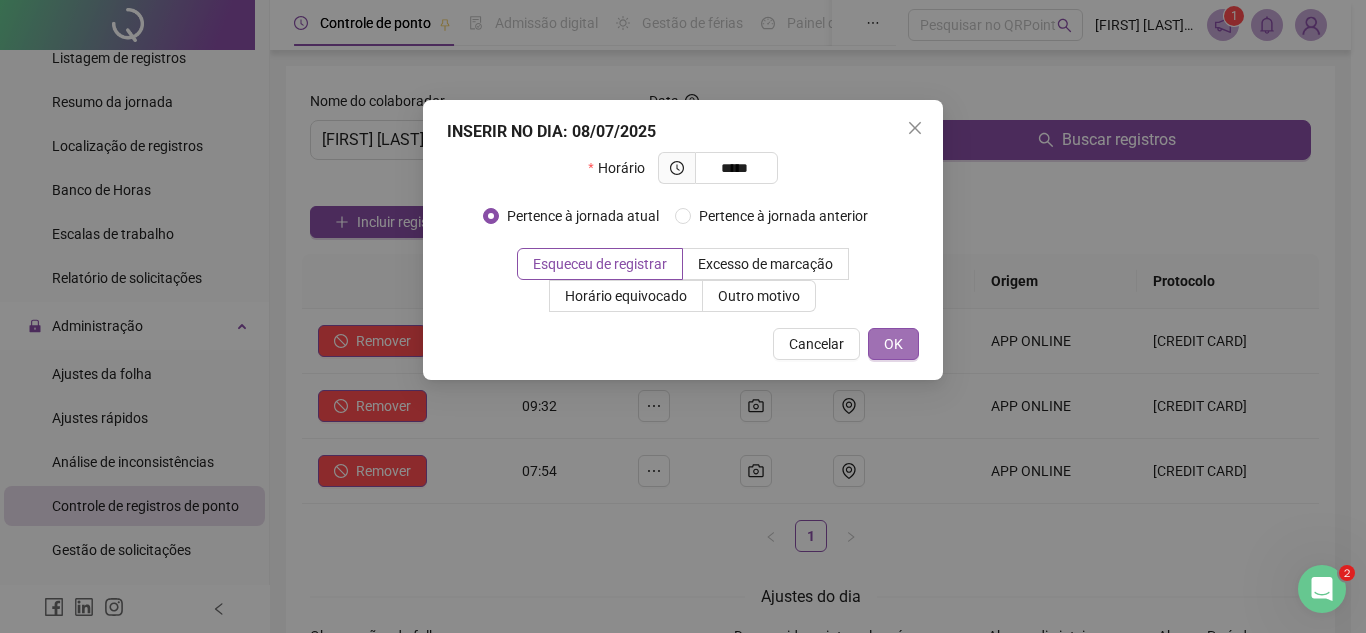 click on "OK" at bounding box center [893, 344] 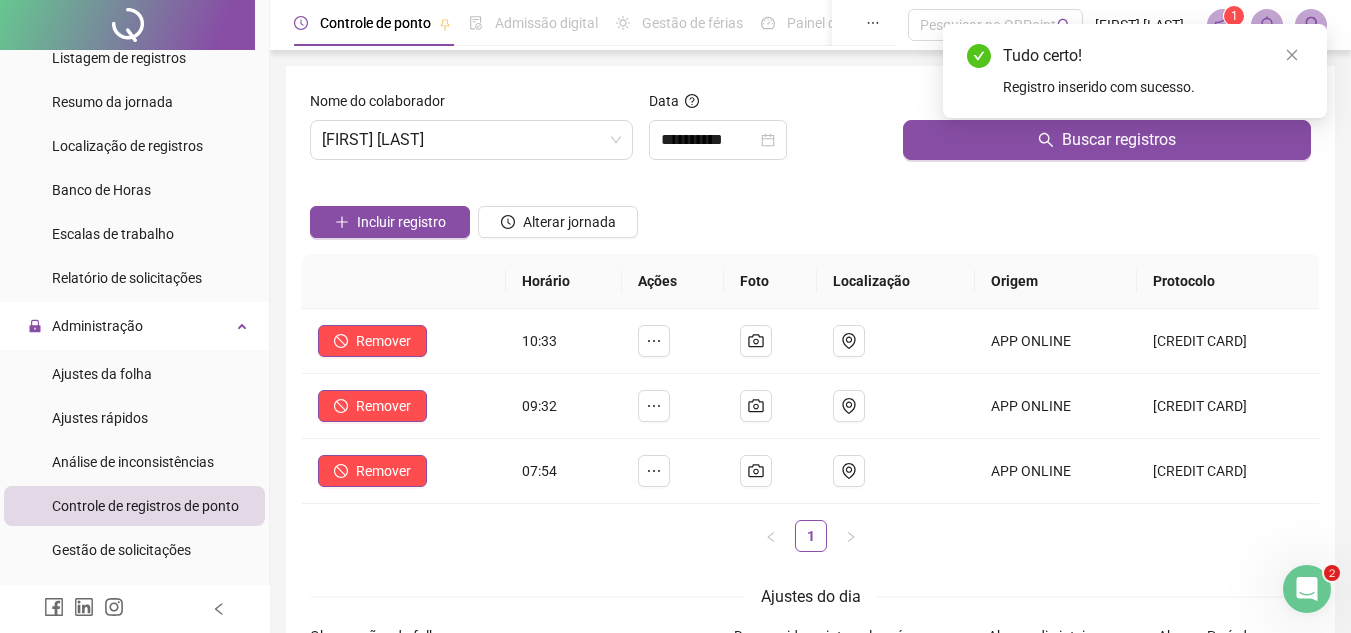 click on "**********" at bounding box center (718, 140) 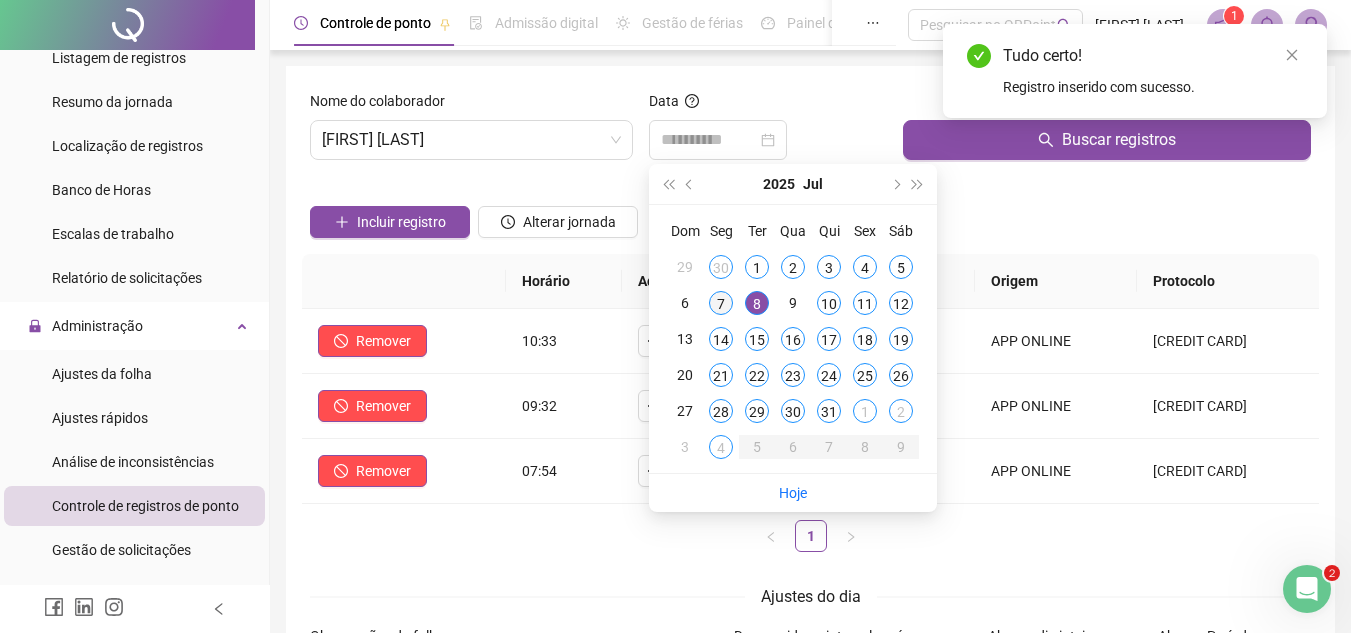 click on "7" at bounding box center (721, 303) 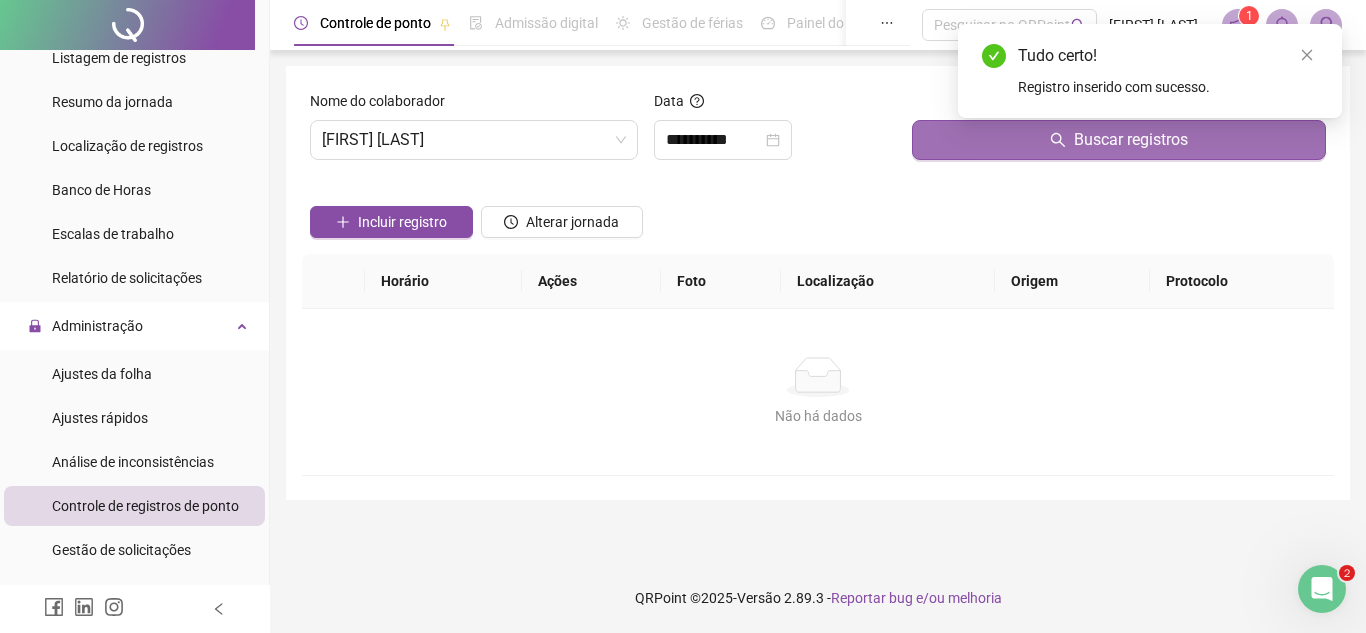 click on "Buscar registros" at bounding box center (1119, 140) 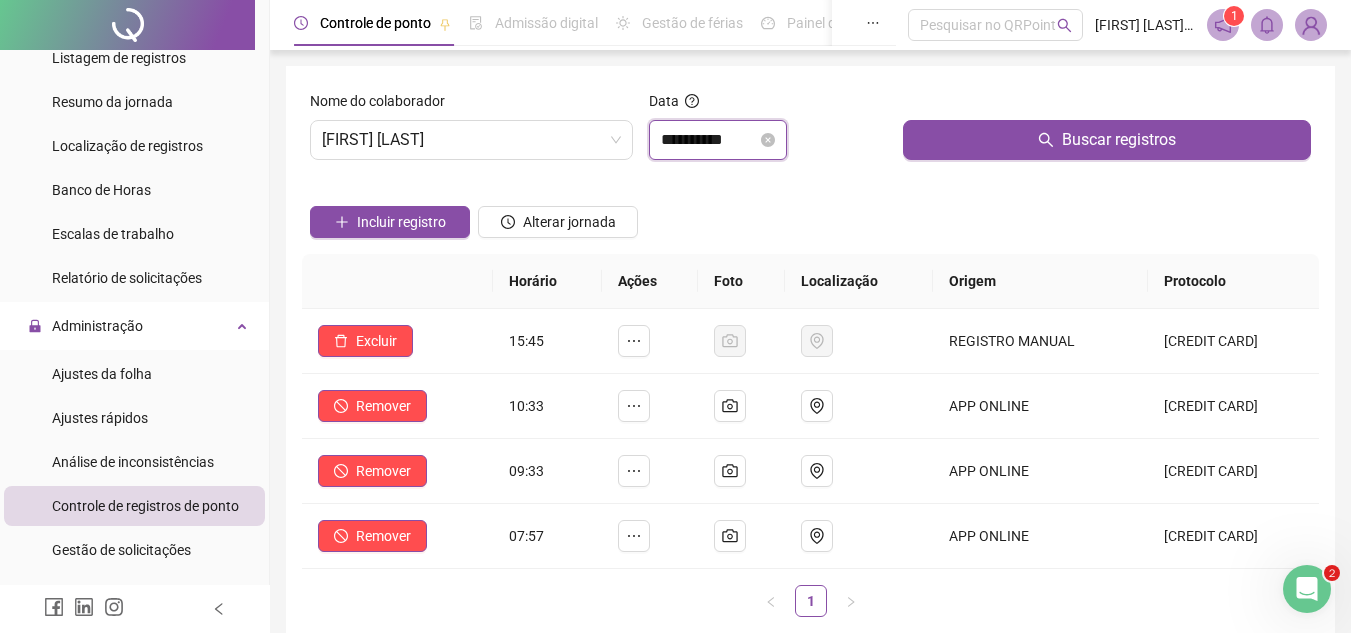 click on "**********" at bounding box center [709, 140] 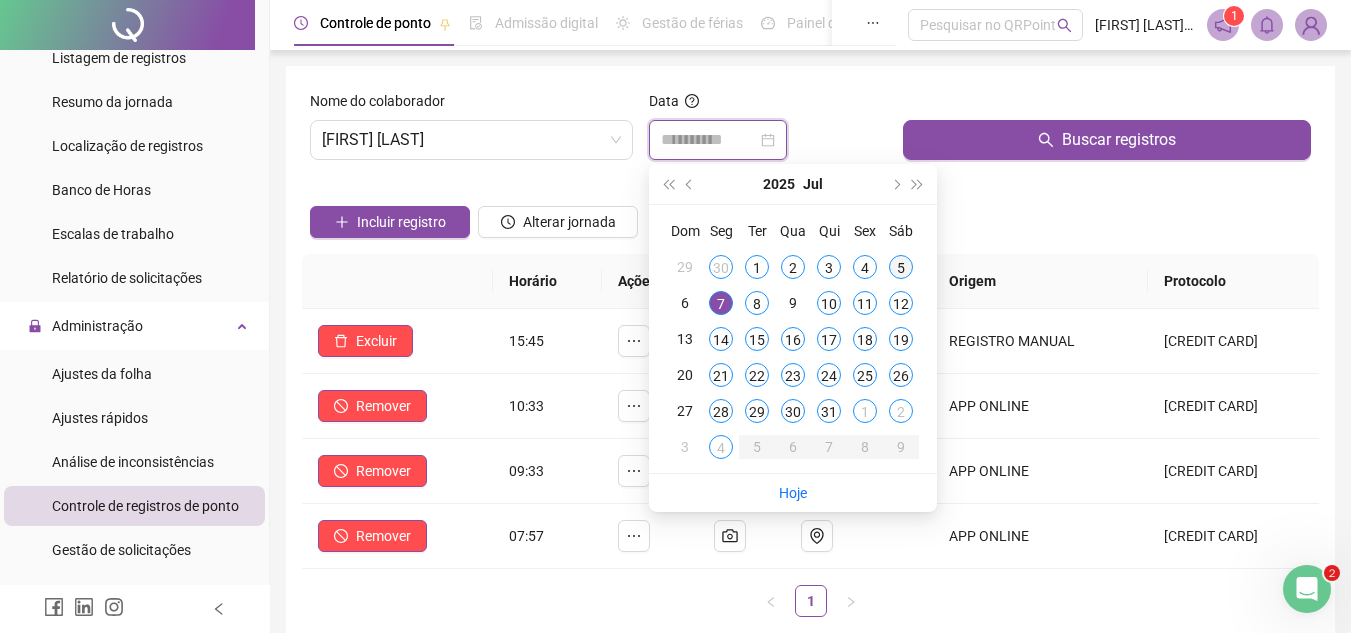 type on "**********" 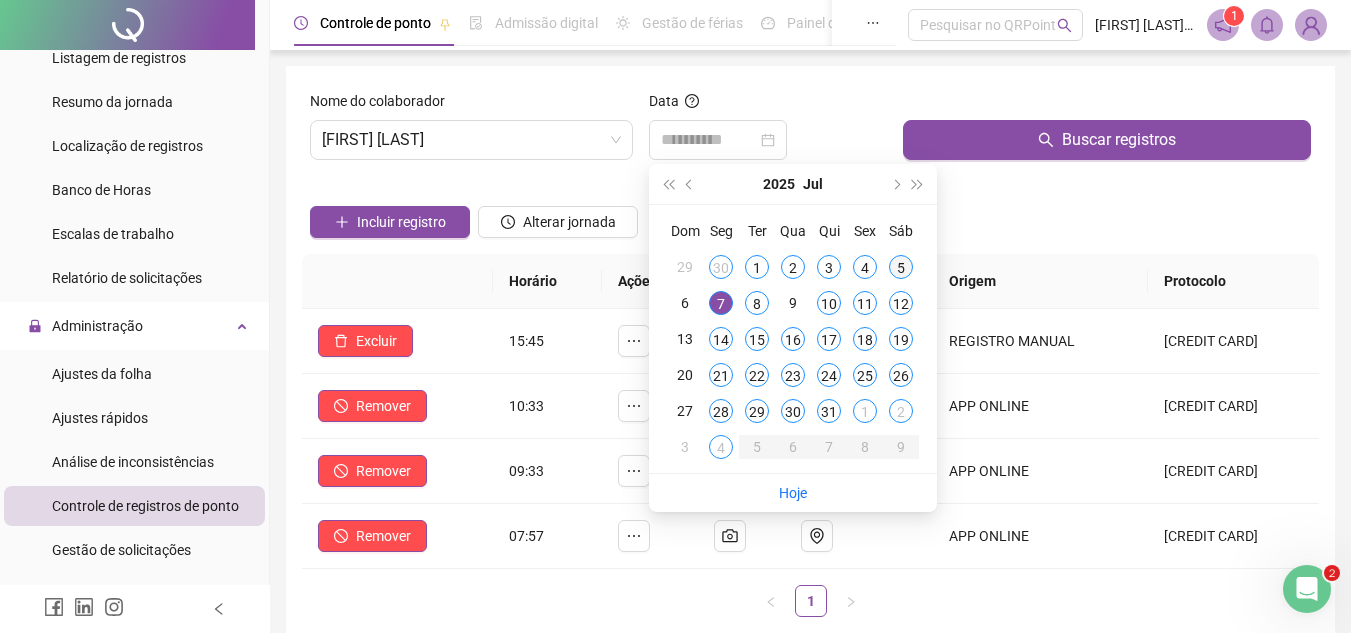 click on "5" at bounding box center (901, 267) 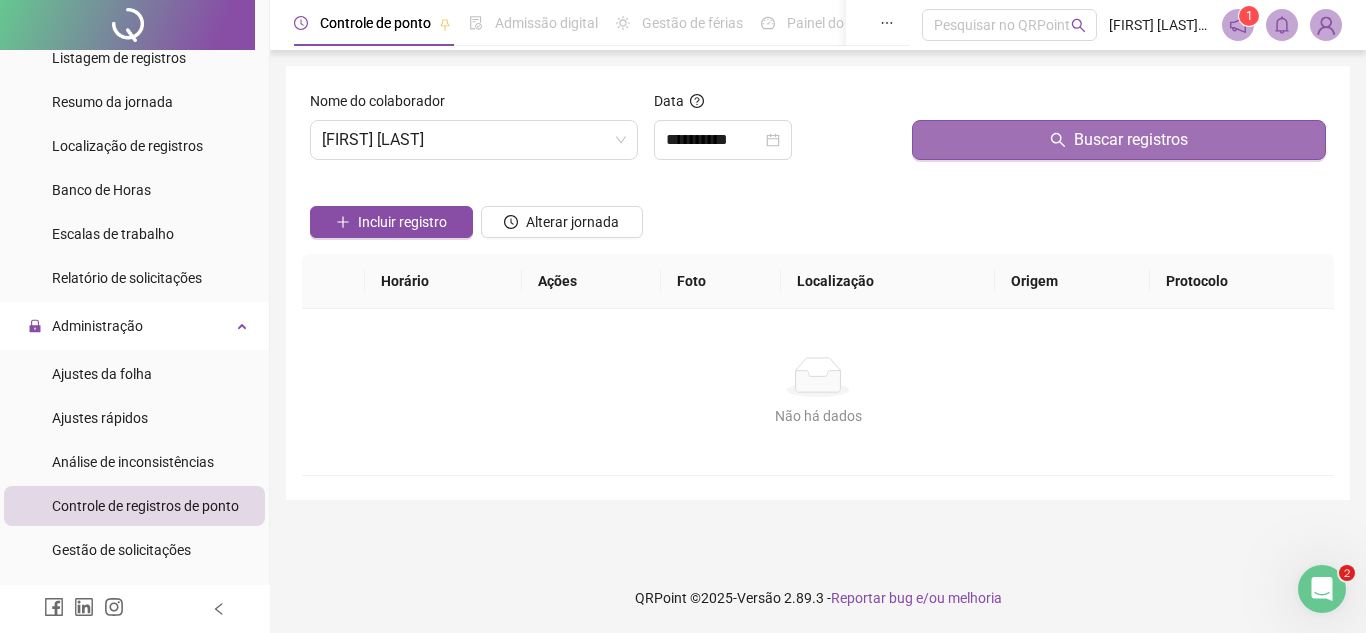 click on "Buscar registros" at bounding box center [1119, 140] 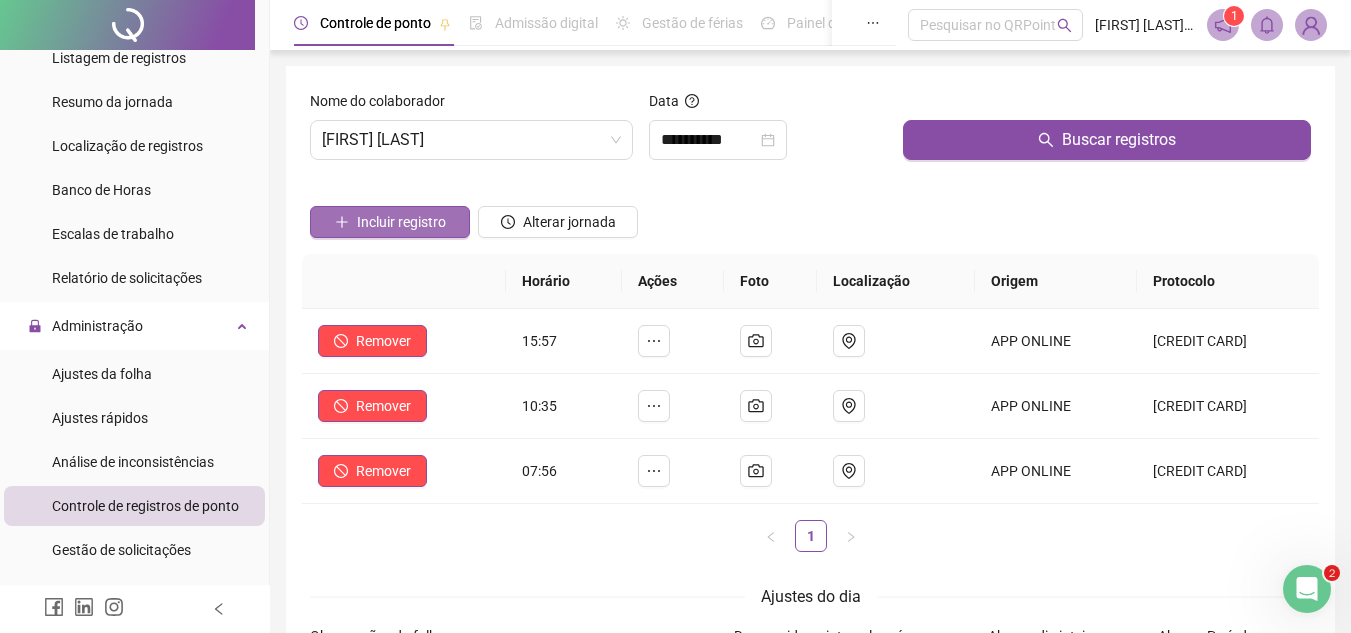 click on "Incluir registro" at bounding box center (401, 222) 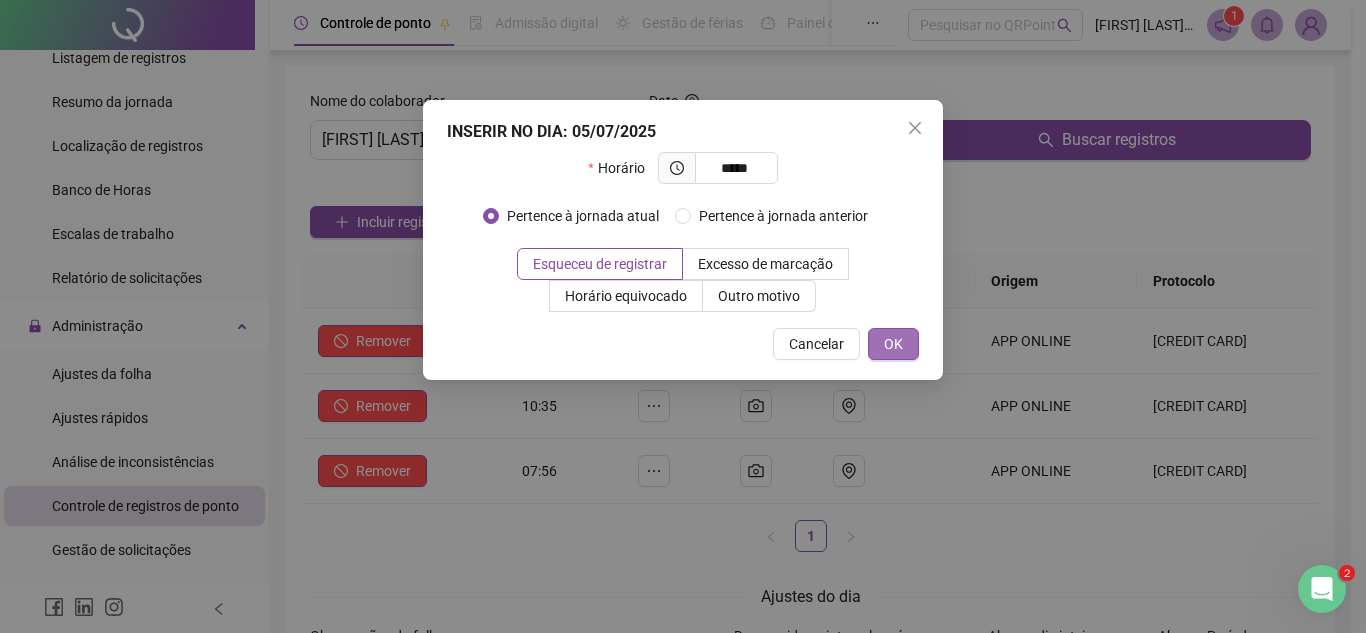 type on "*****" 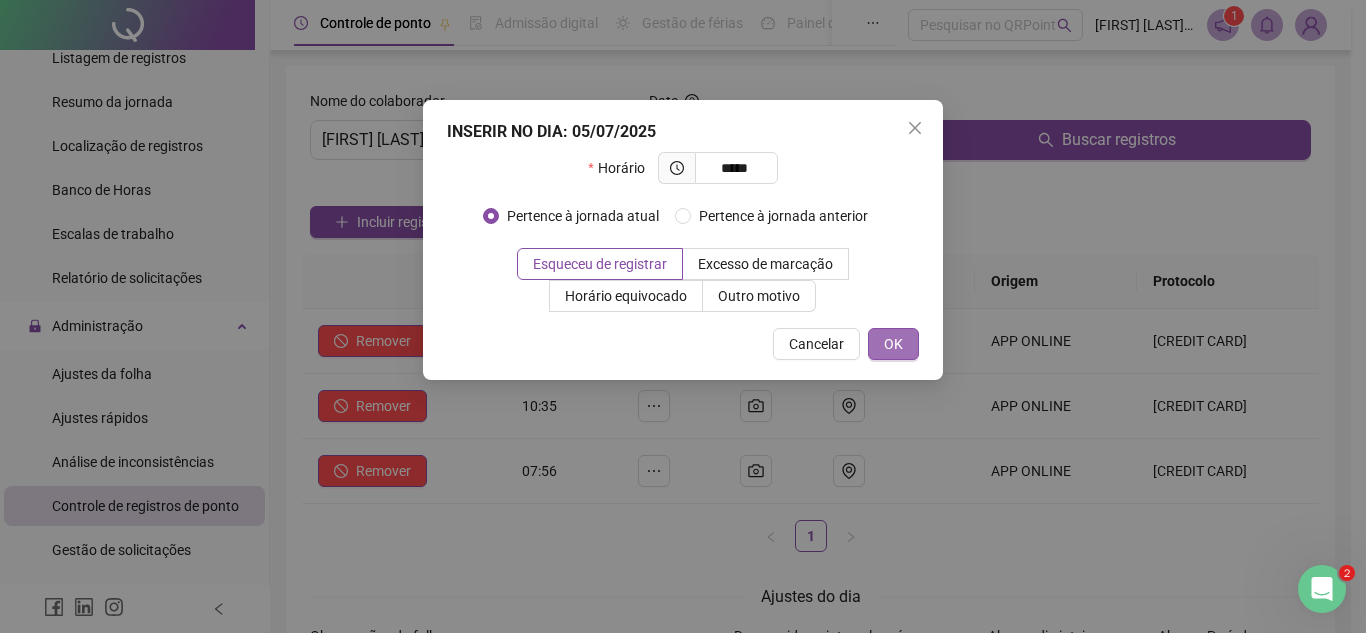 click on "OK" at bounding box center [893, 344] 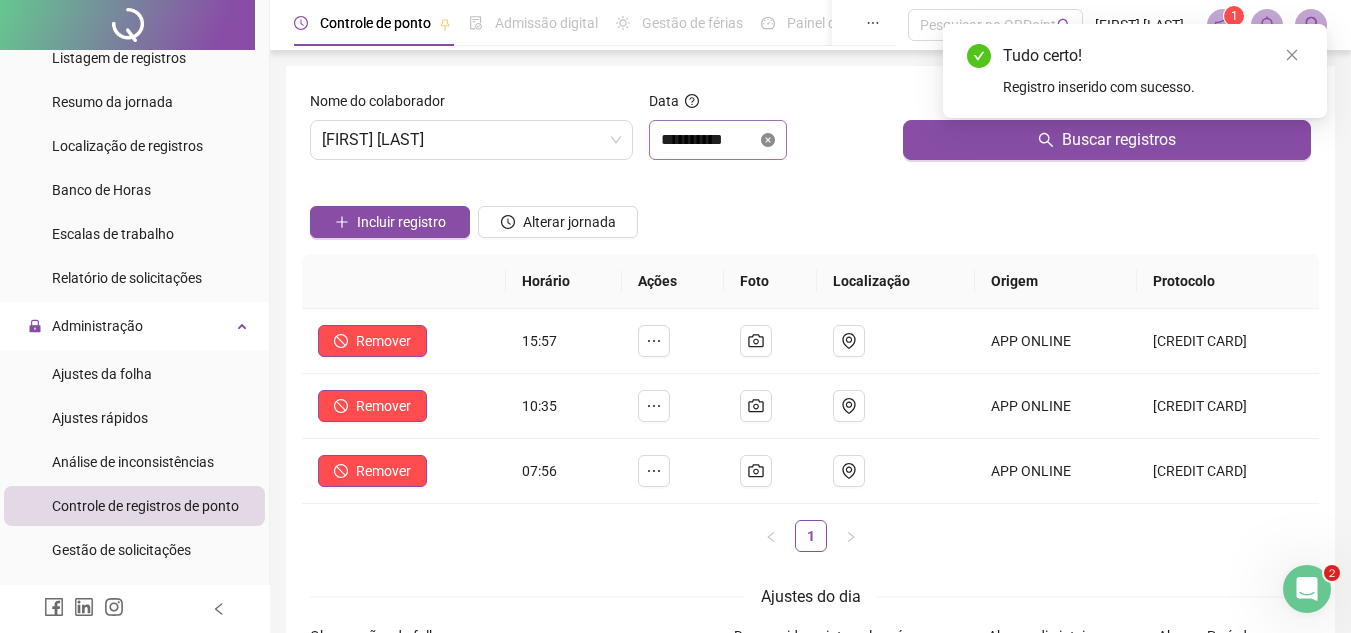 click 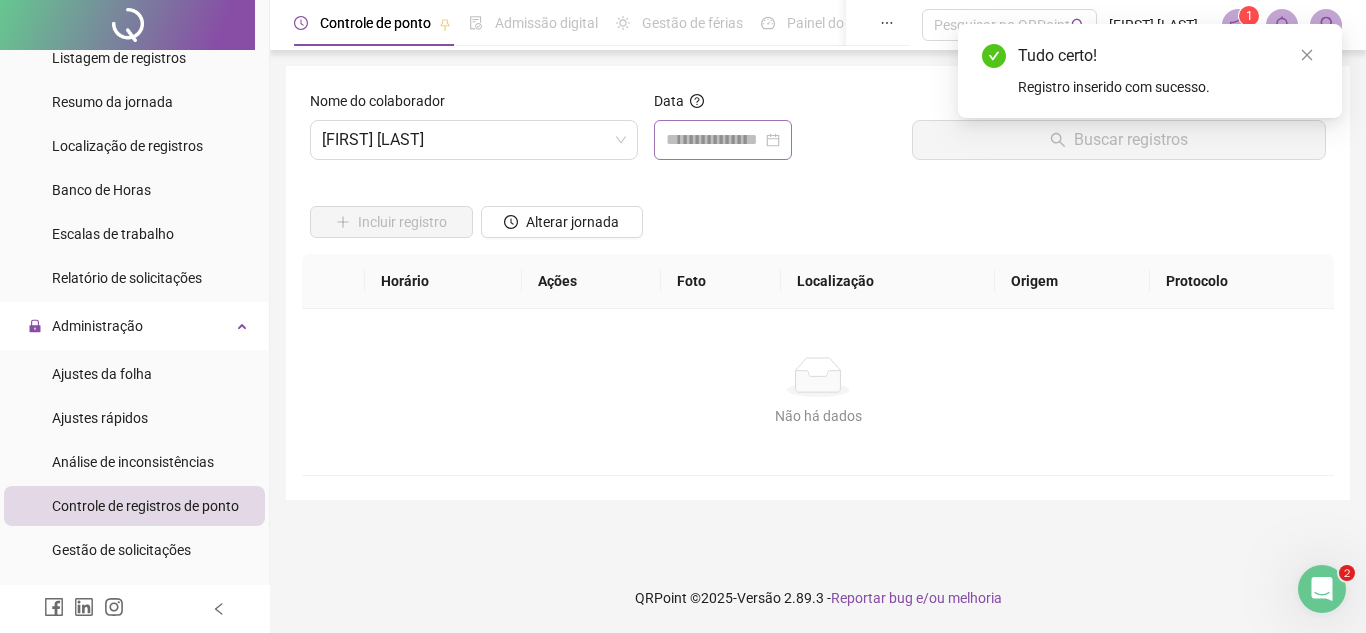 click at bounding box center (723, 140) 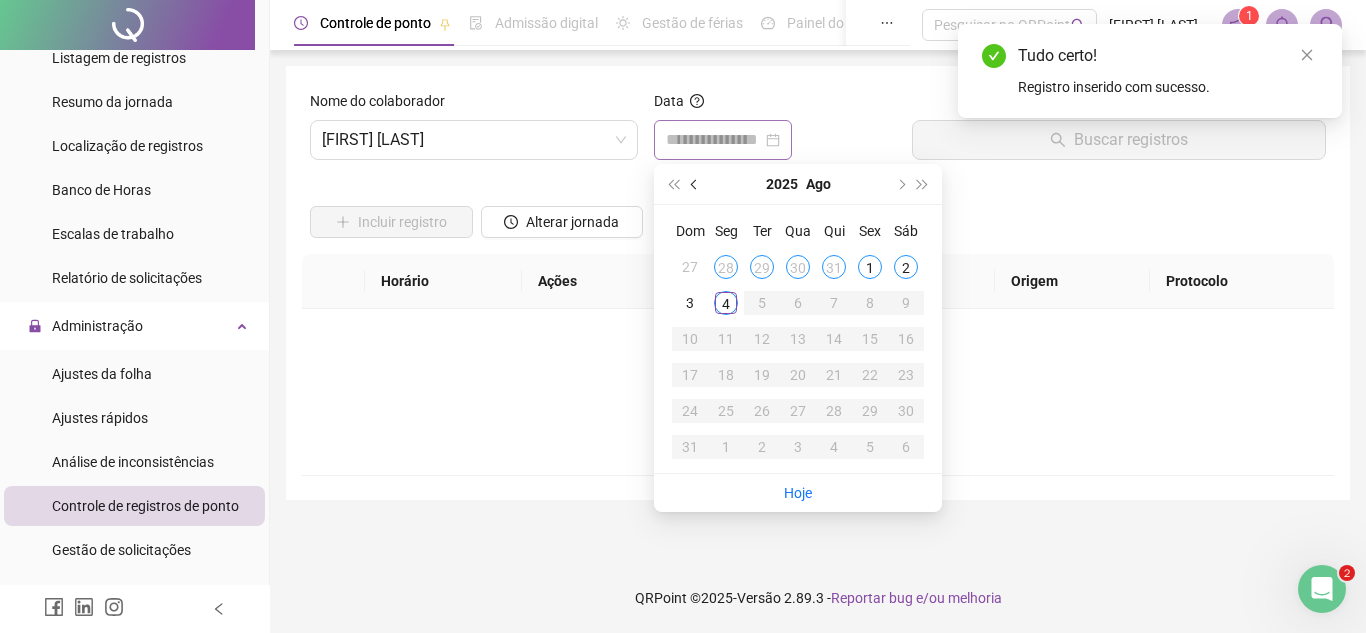 click at bounding box center (695, 184) 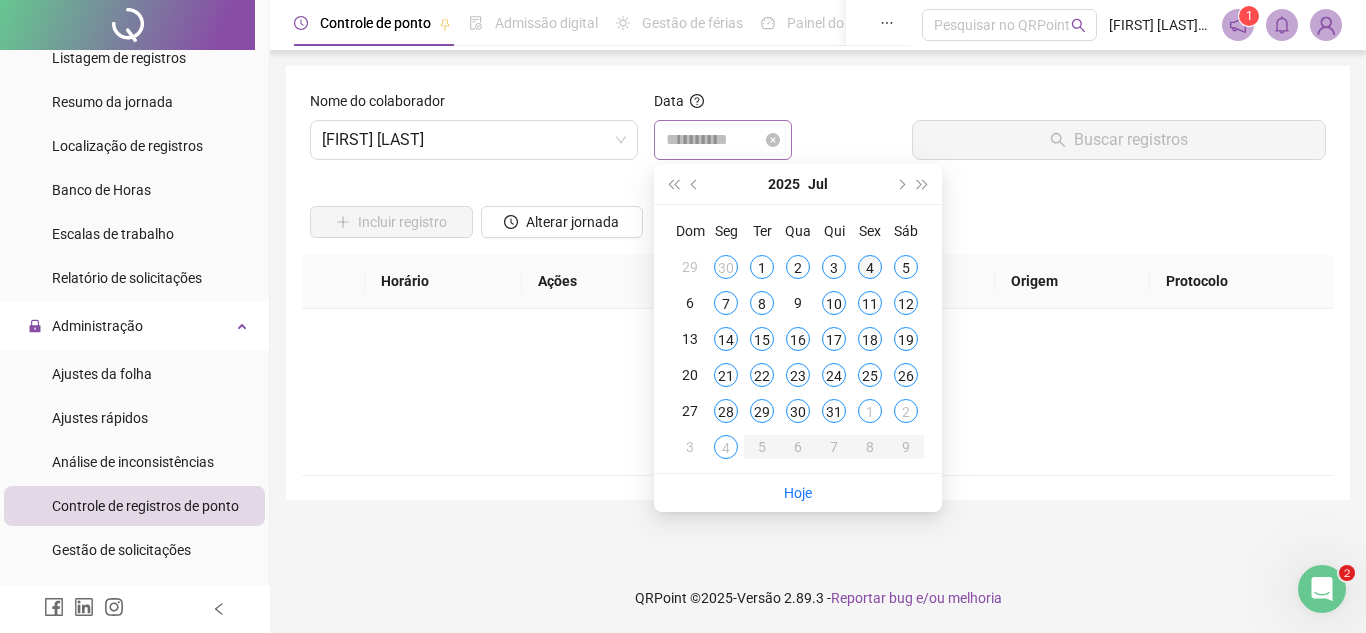 type on "**********" 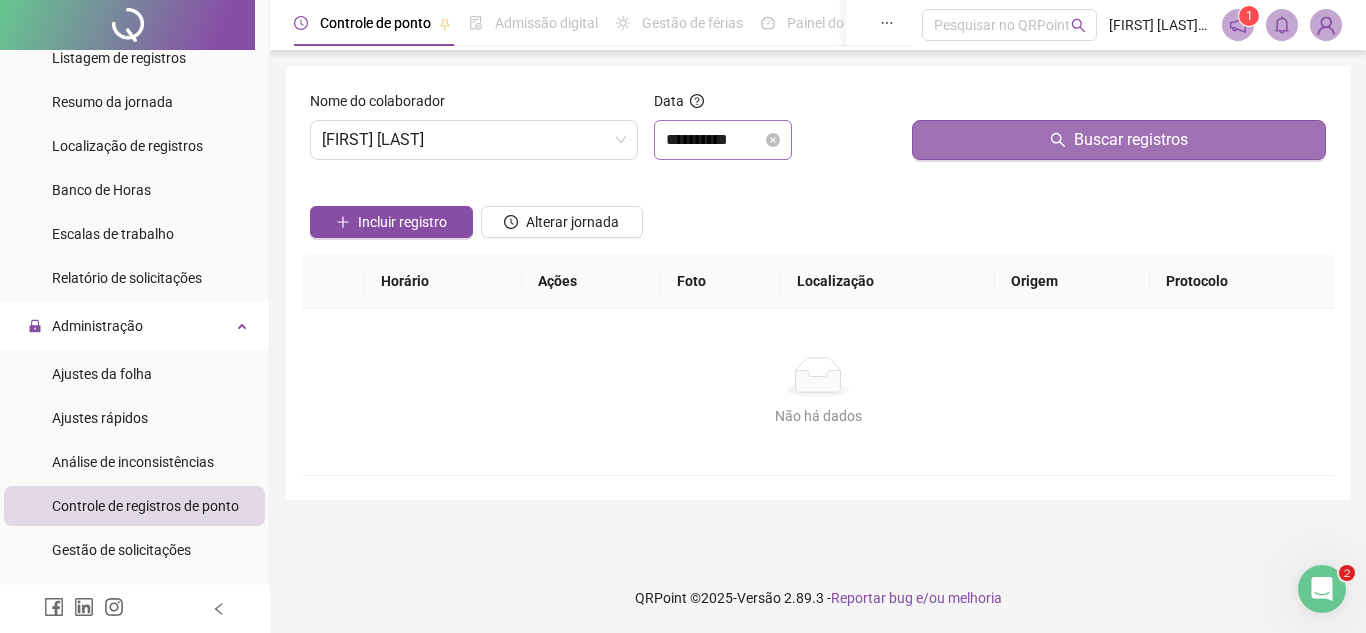 click on "Buscar registros" at bounding box center (1119, 140) 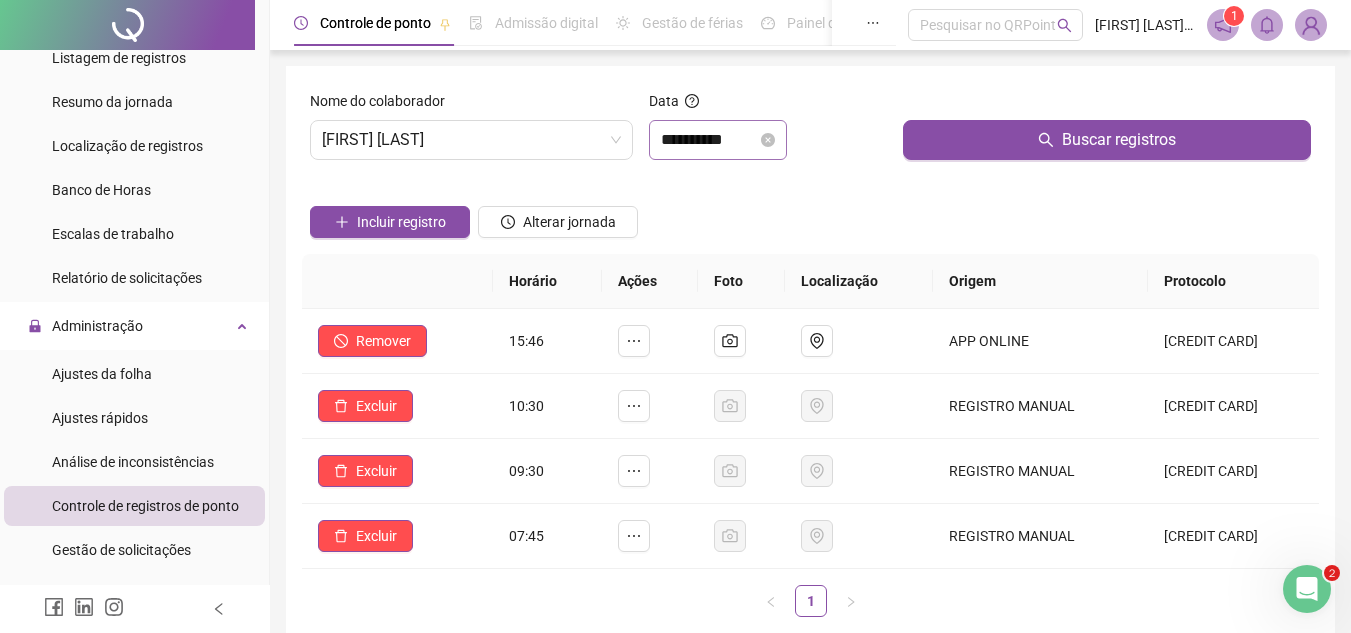 click 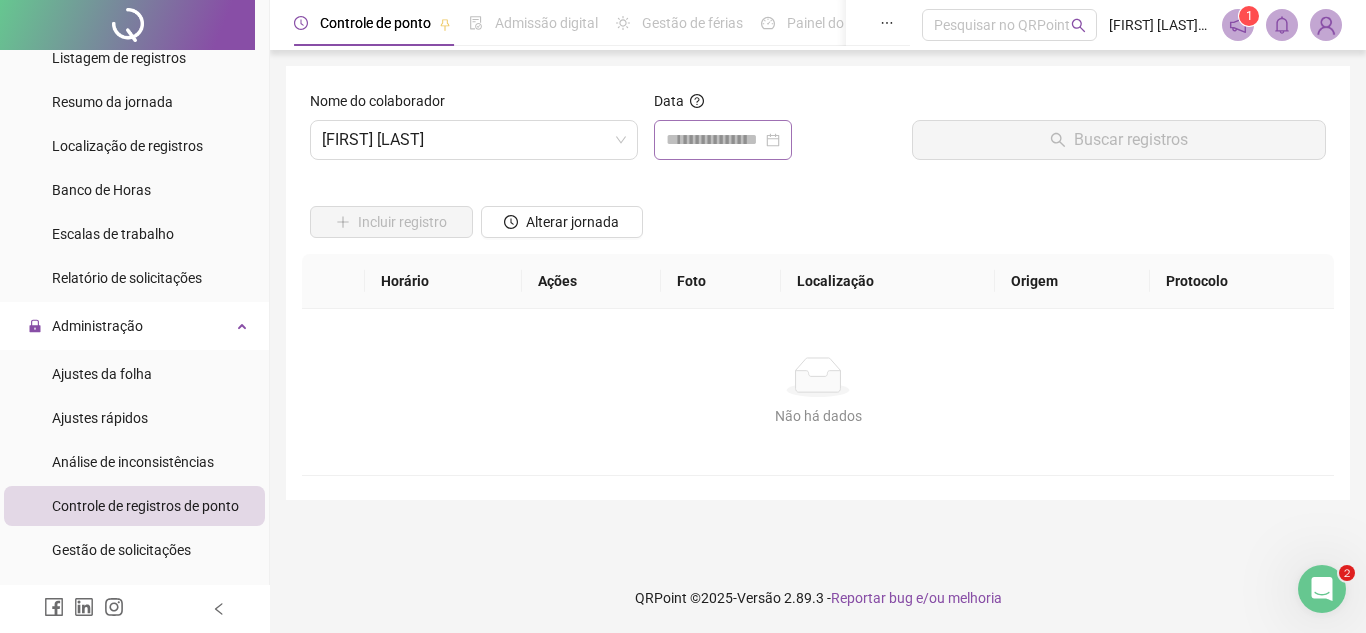 click at bounding box center (723, 140) 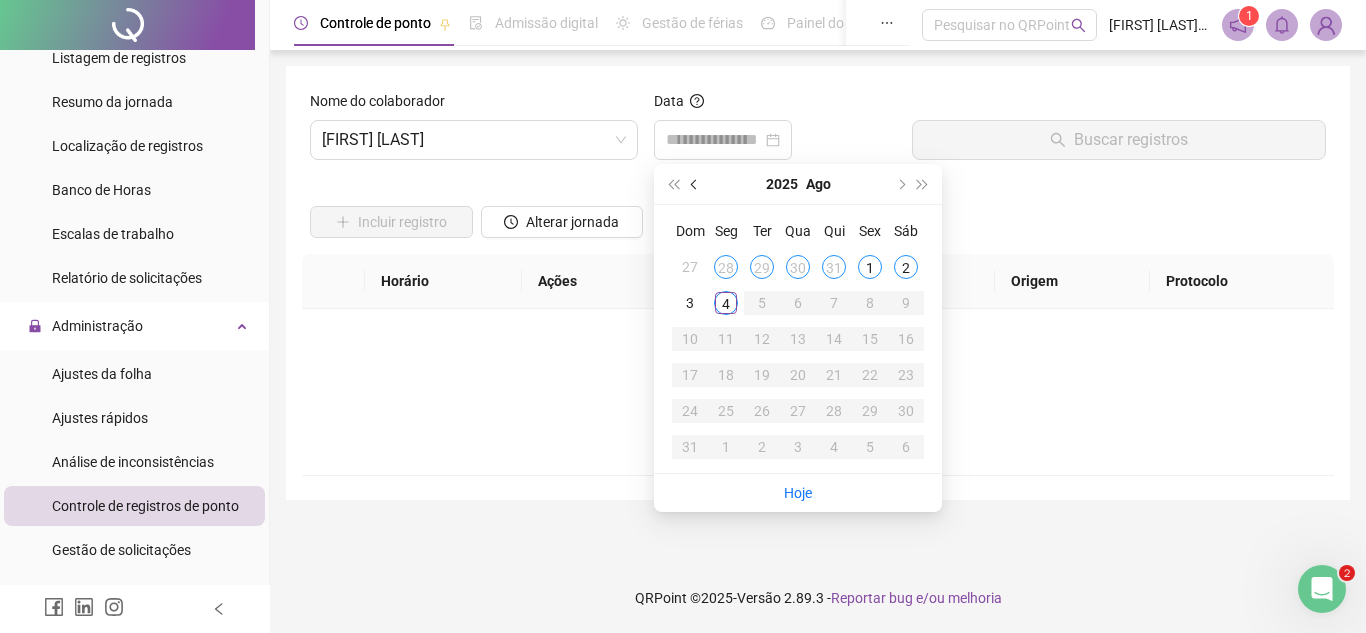 drag, startPoint x: 693, startPoint y: 181, endPoint x: 707, endPoint y: 181, distance: 14 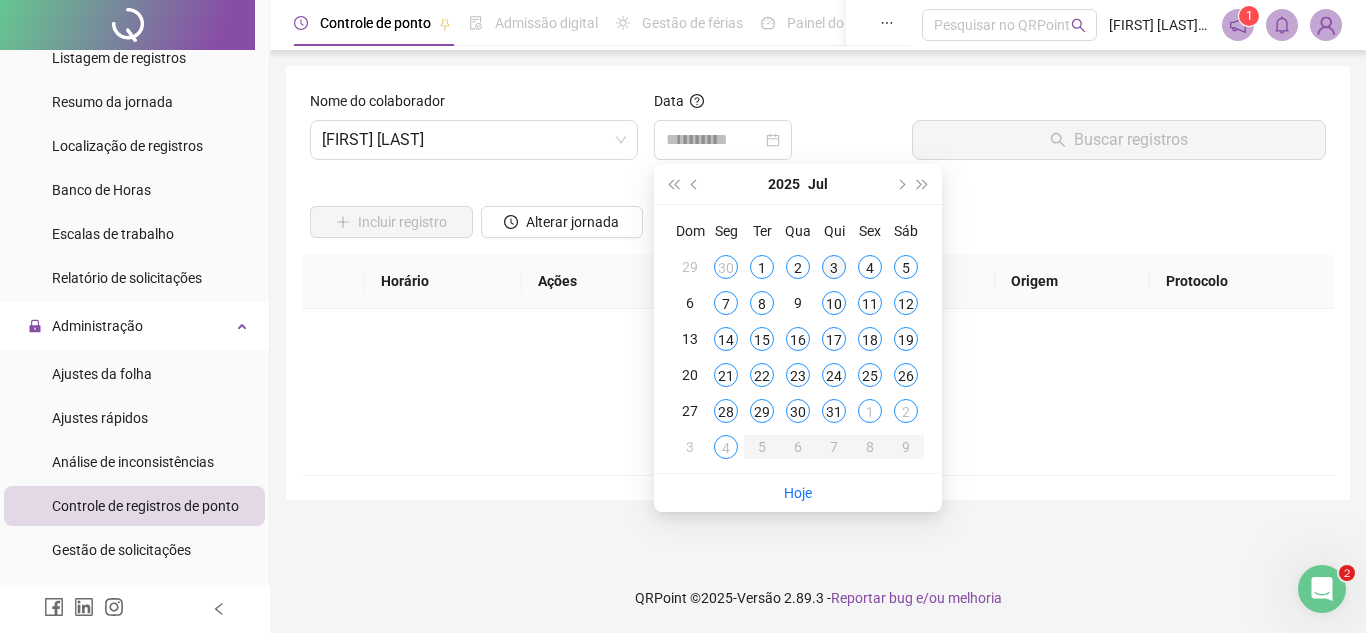 type on "**********" 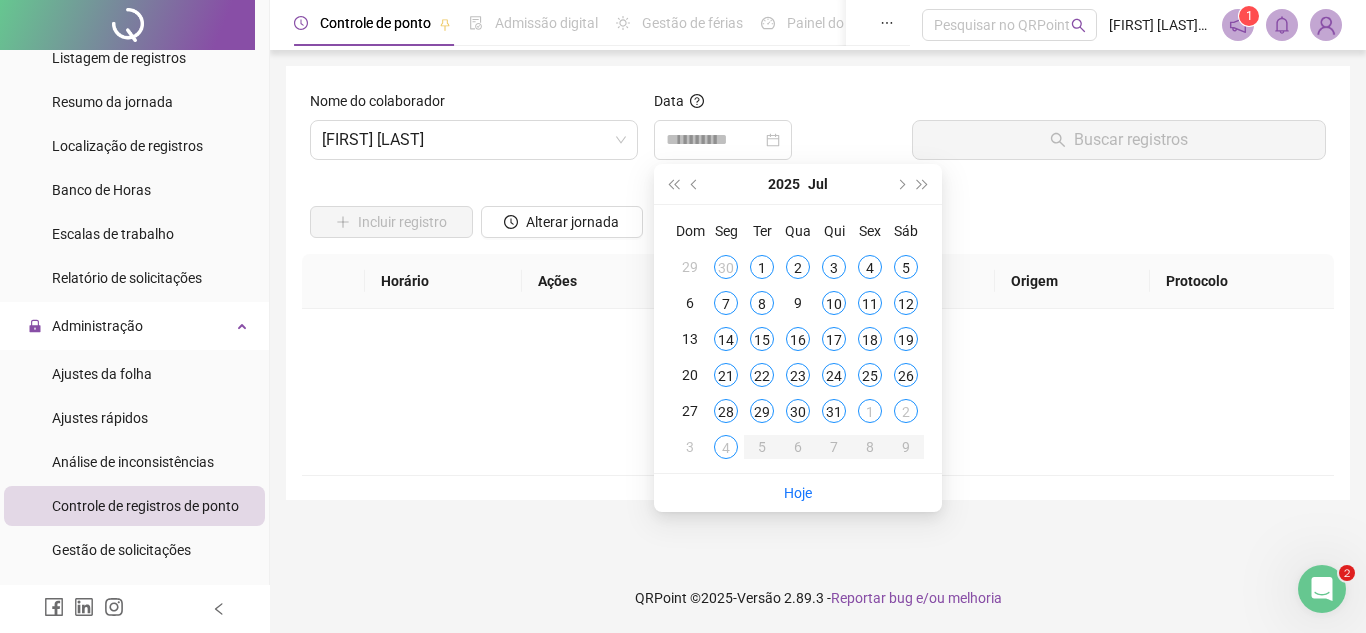drag, startPoint x: 833, startPoint y: 269, endPoint x: 941, endPoint y: 178, distance: 141.22676 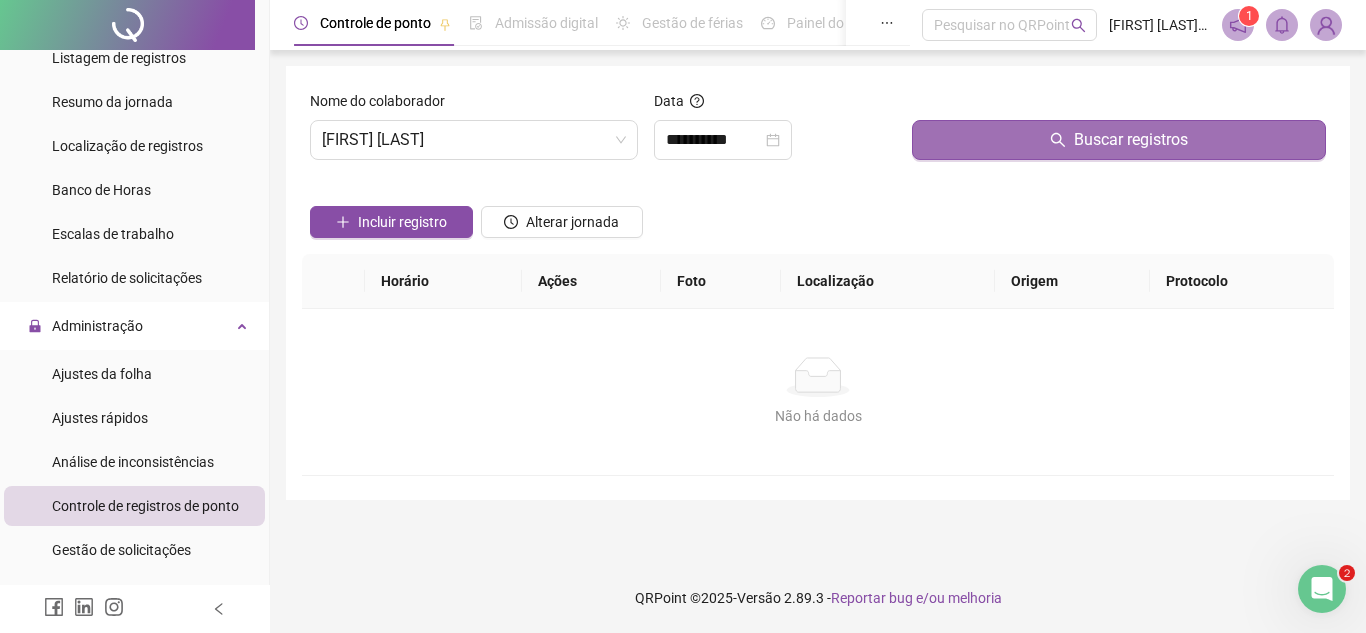 click on "Buscar registros" at bounding box center (1119, 140) 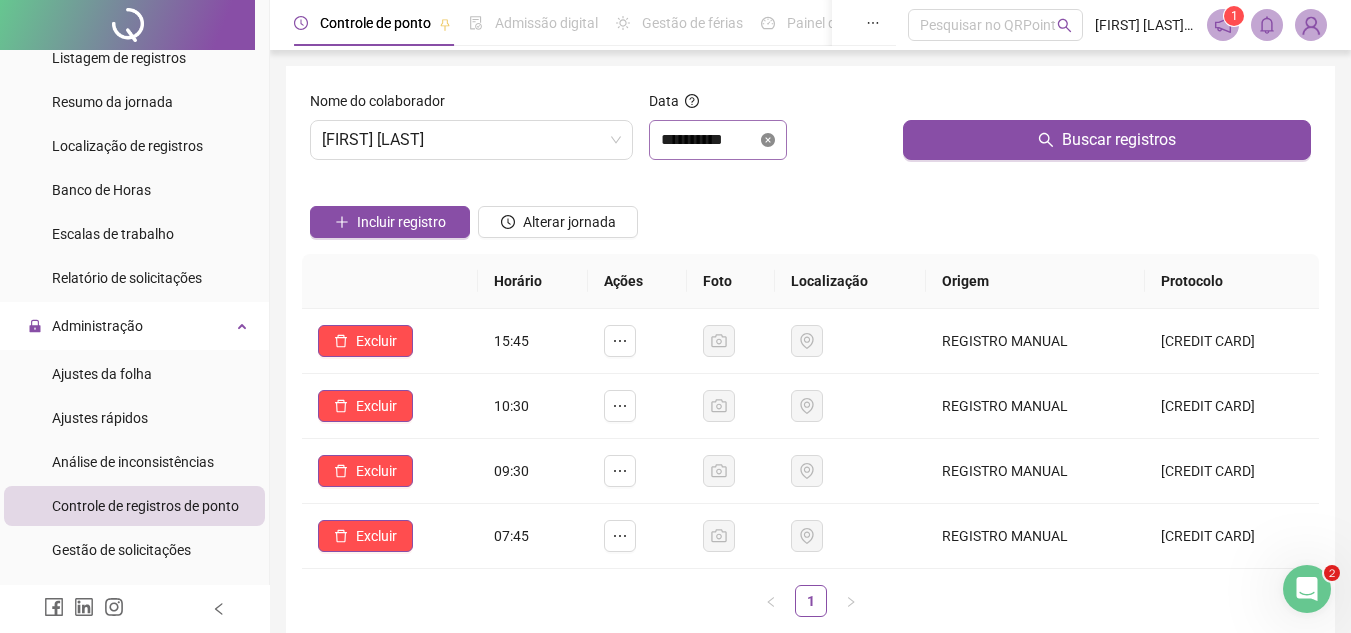 click 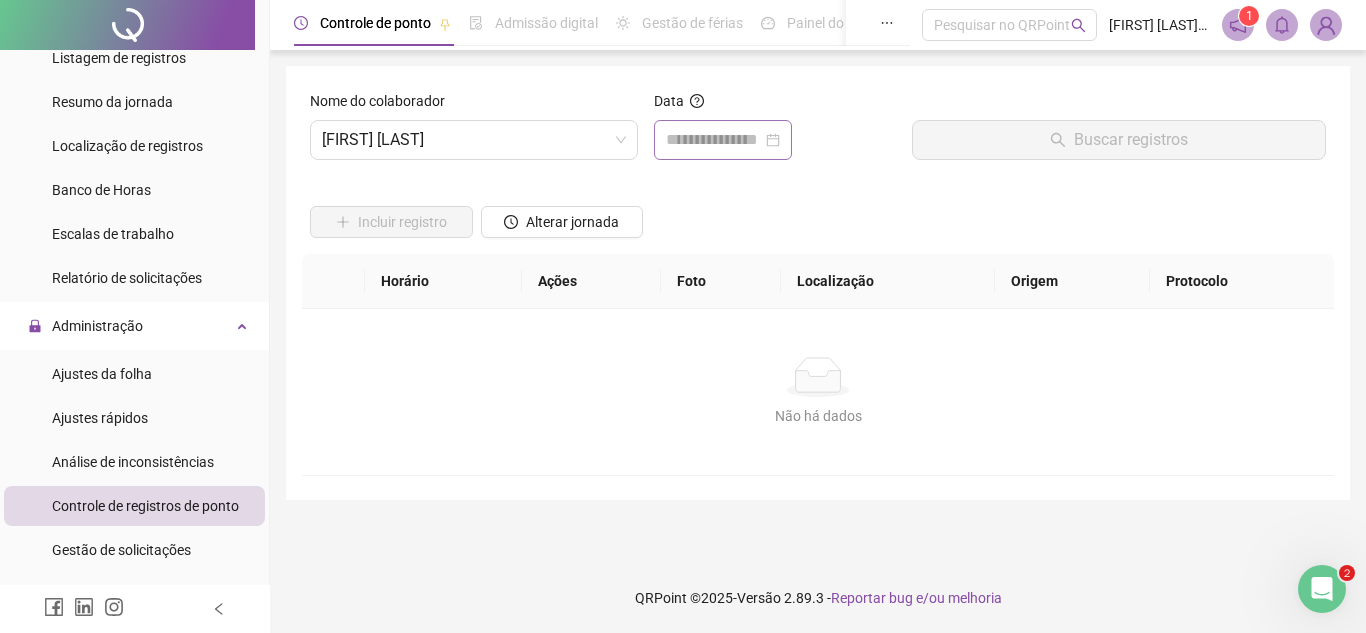 click at bounding box center (723, 140) 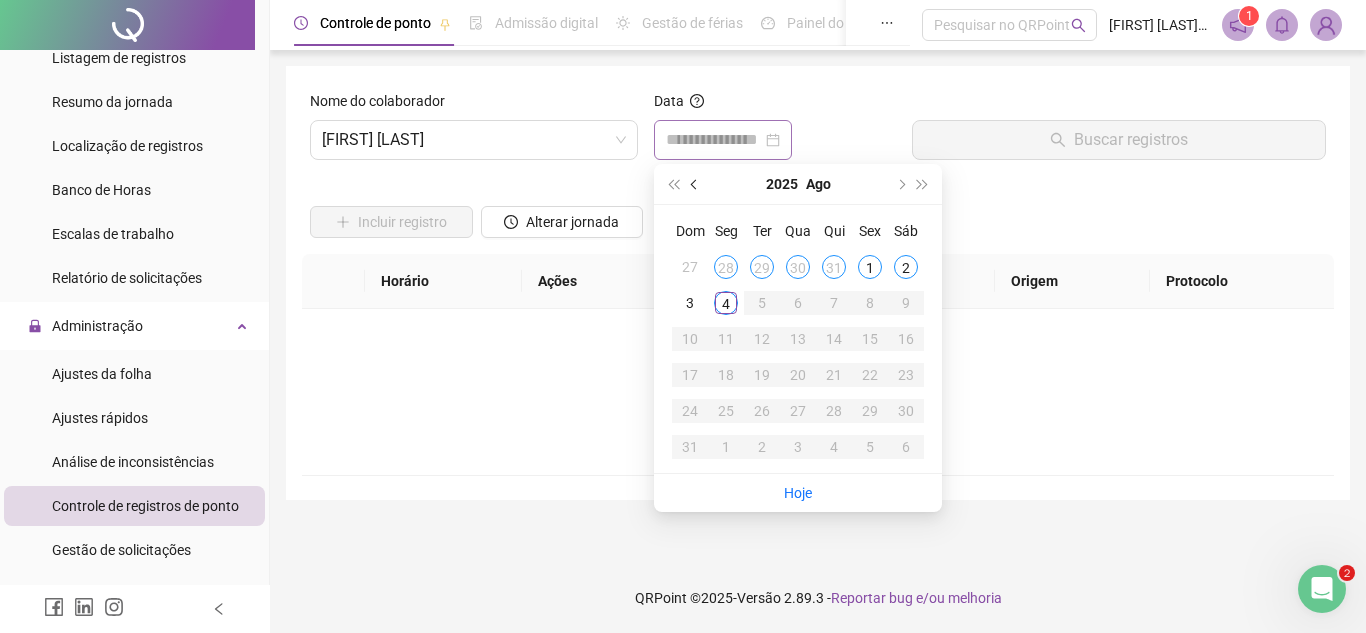 click at bounding box center [695, 184] 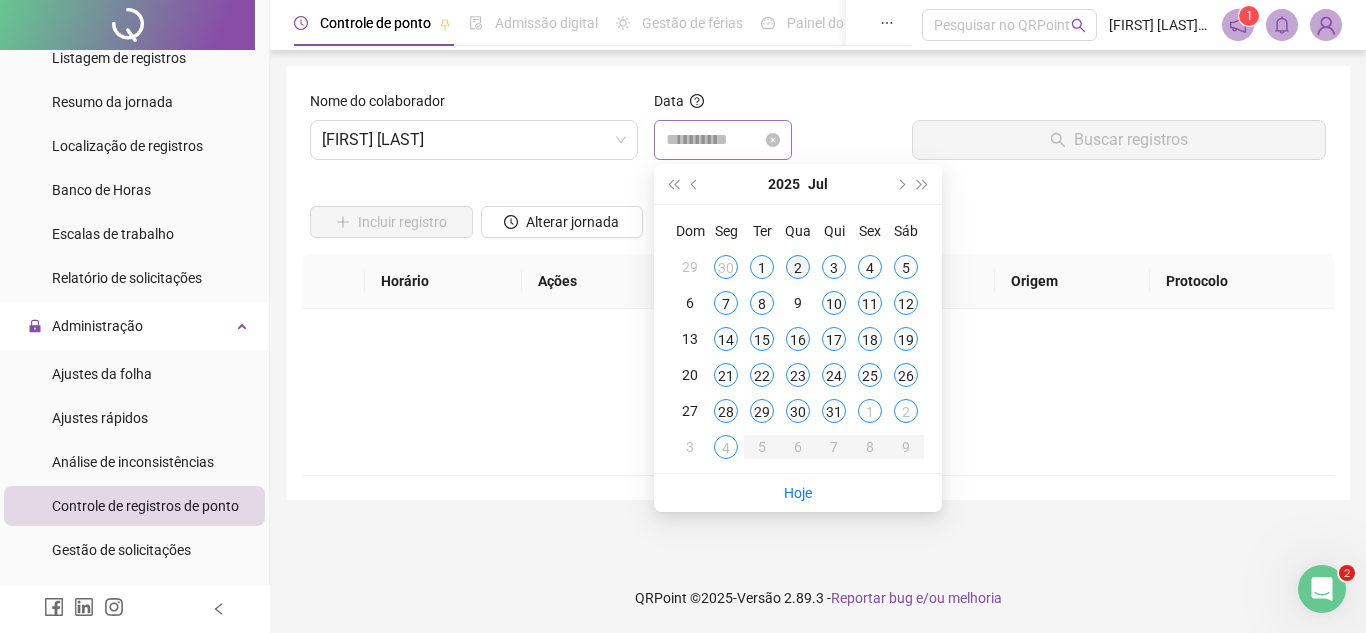 type on "**********" 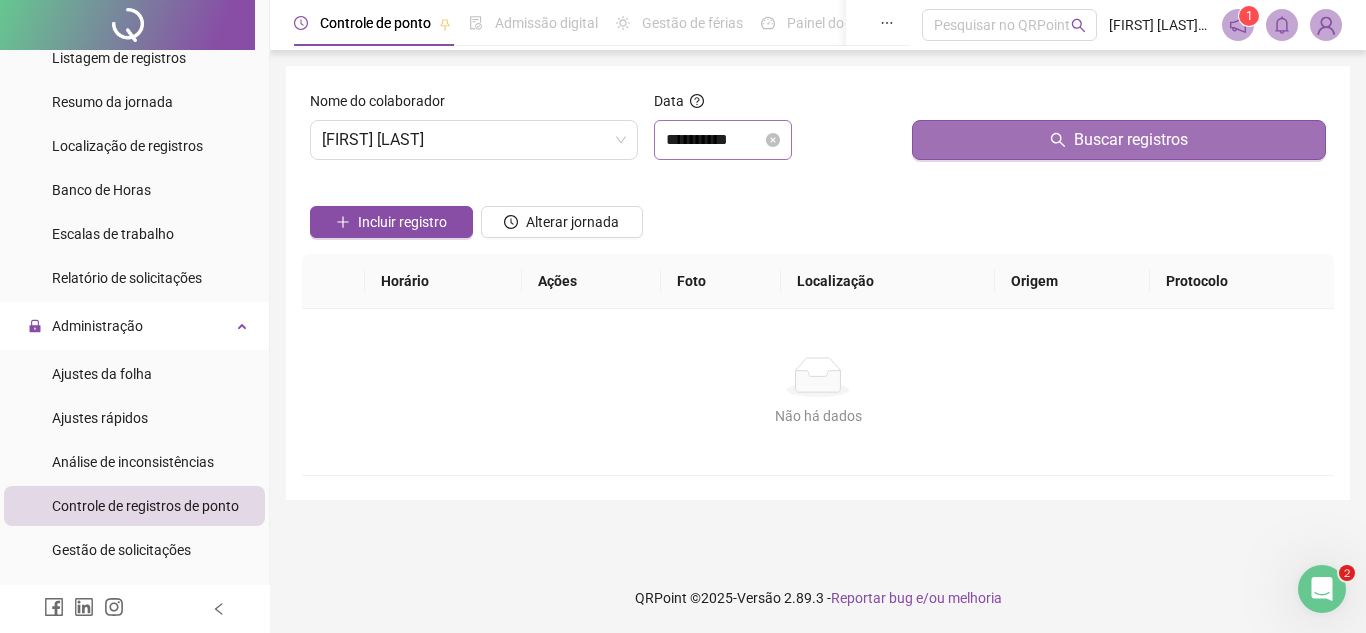 click on "Buscar registros" at bounding box center [1119, 140] 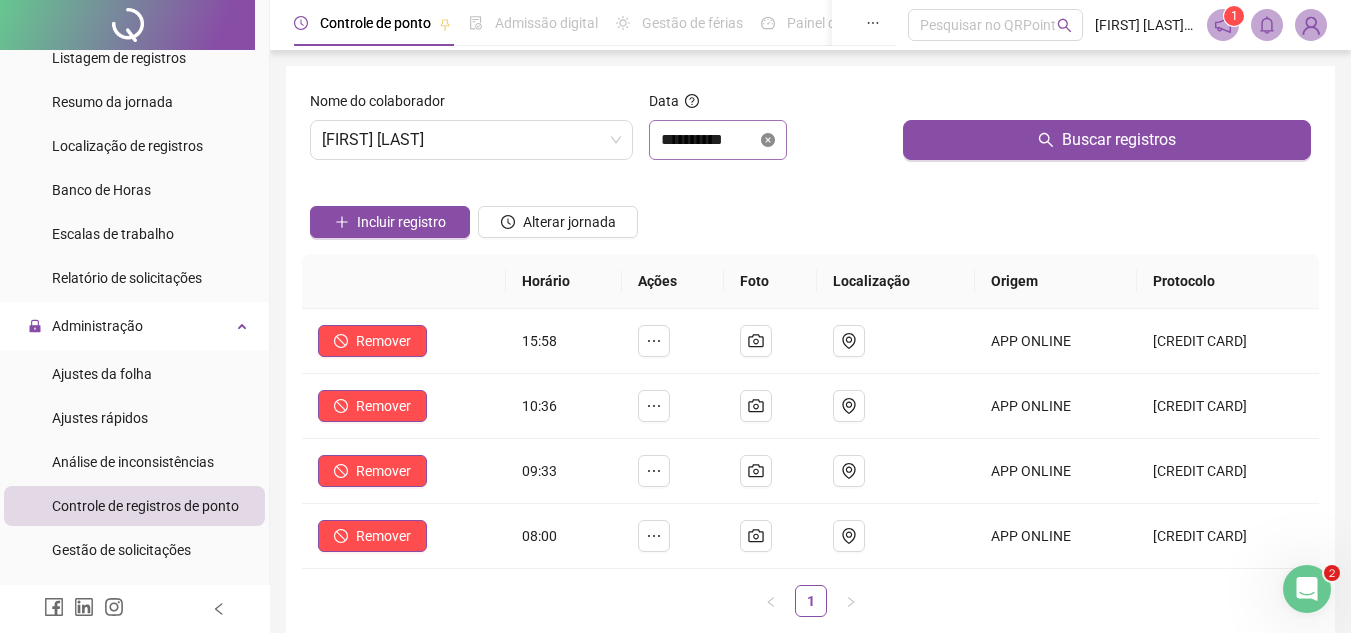 click 